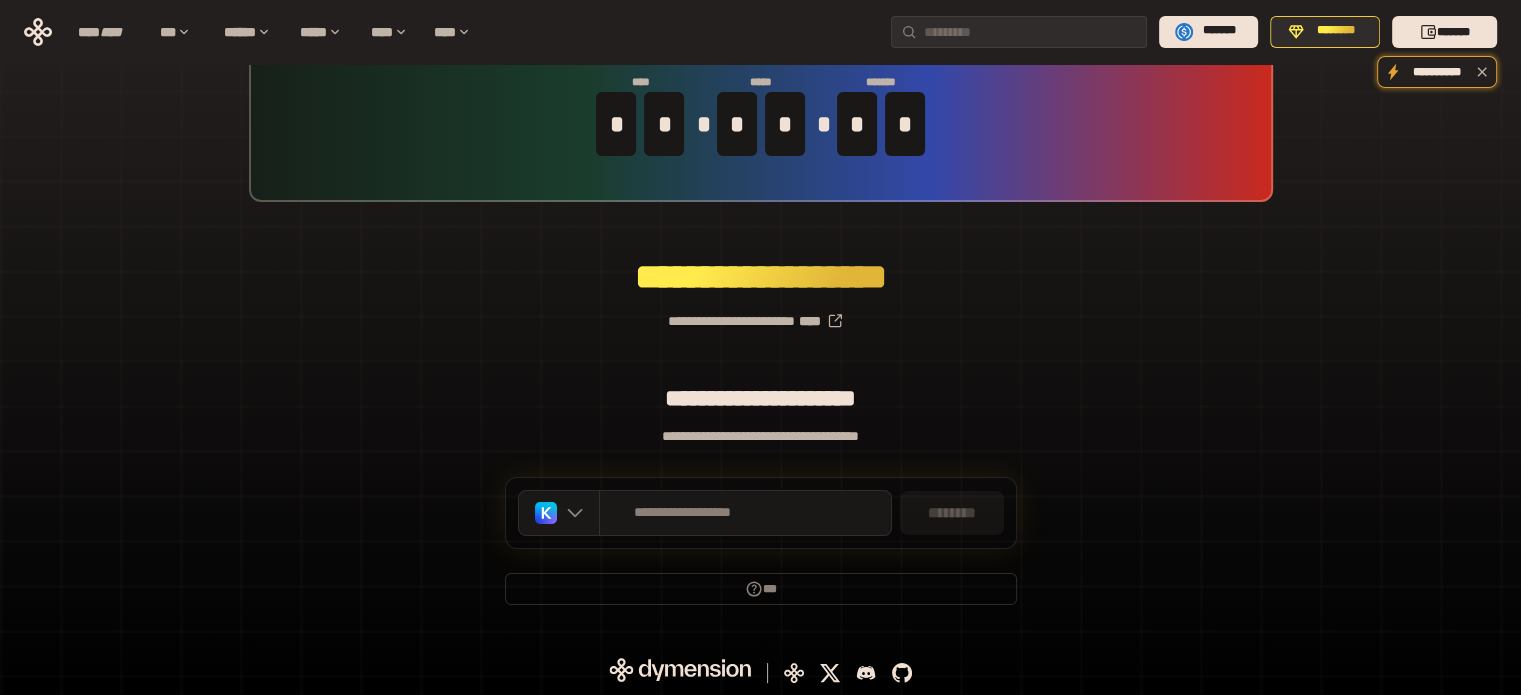 scroll, scrollTop: 87, scrollLeft: 0, axis: vertical 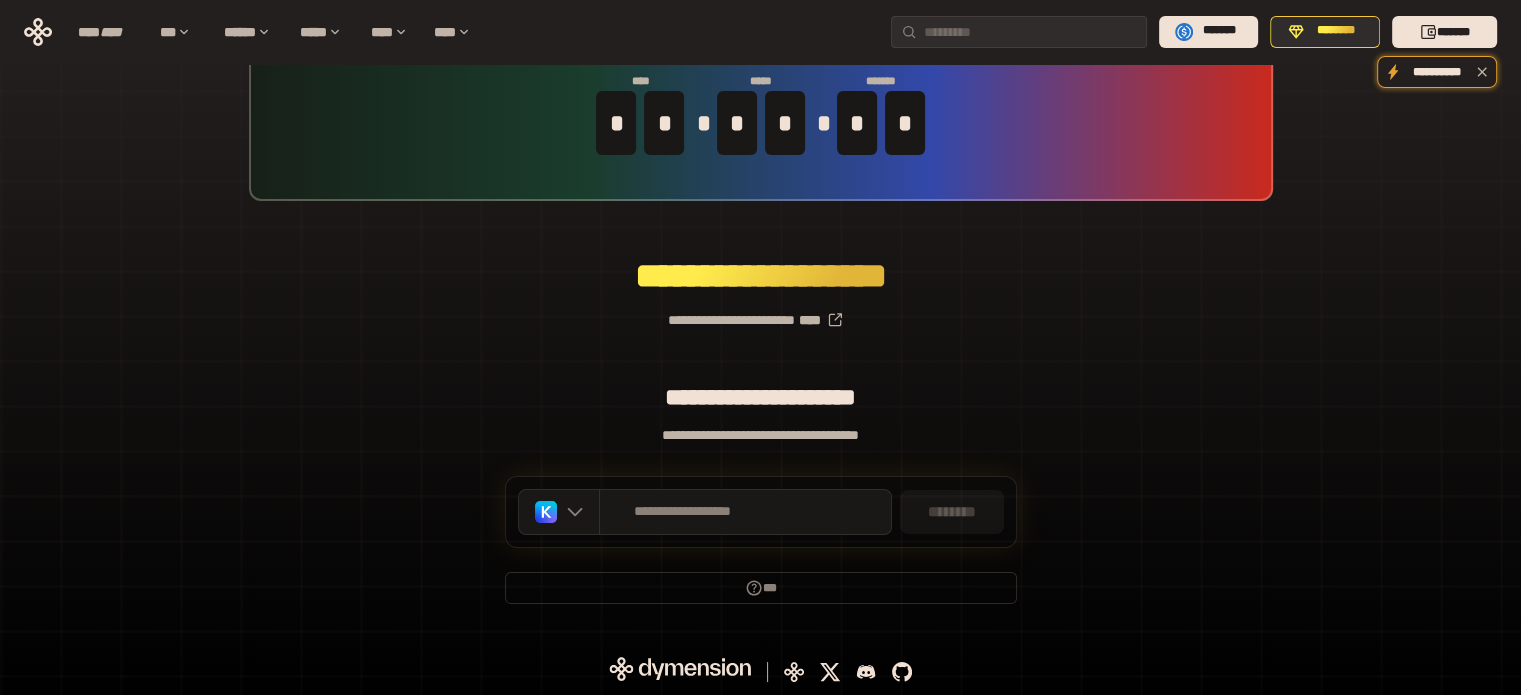 click on "**********" at bounding box center [760, 312] 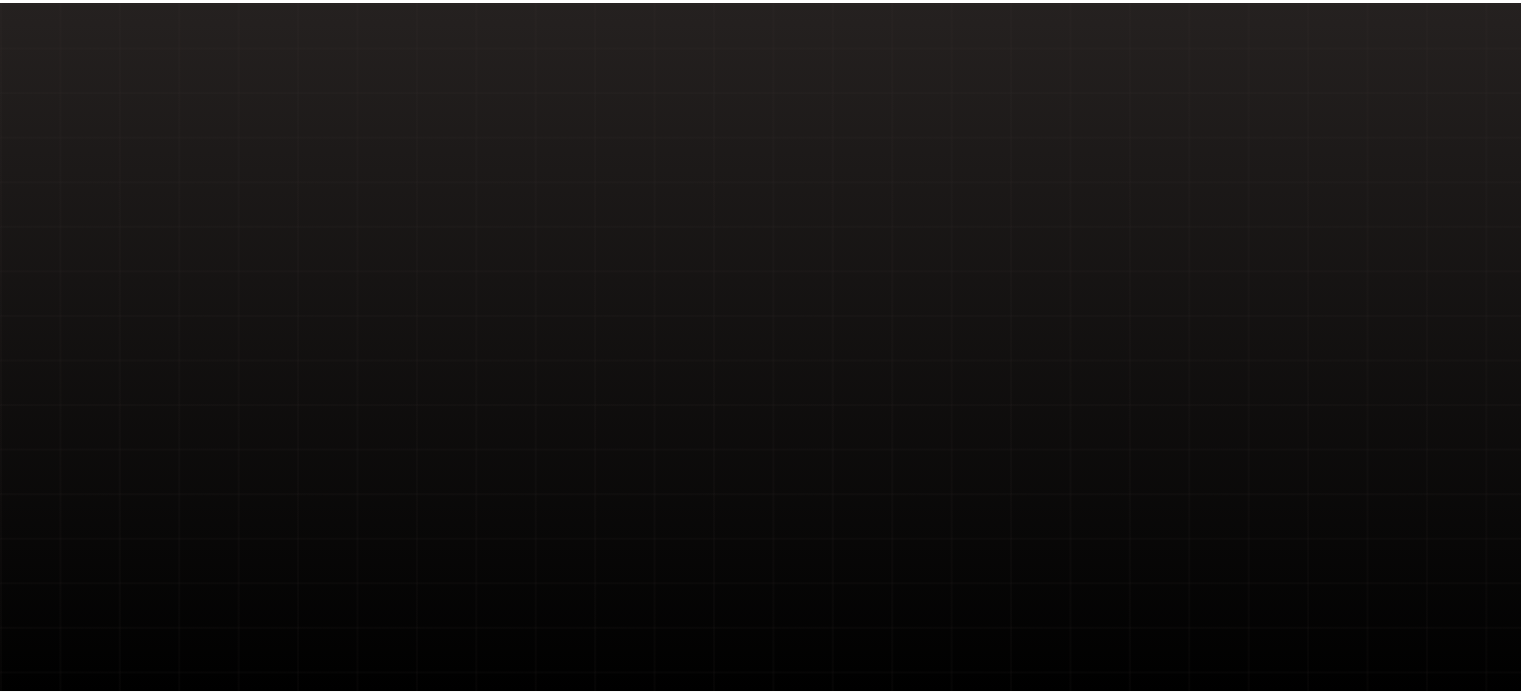 scroll, scrollTop: 0, scrollLeft: 0, axis: both 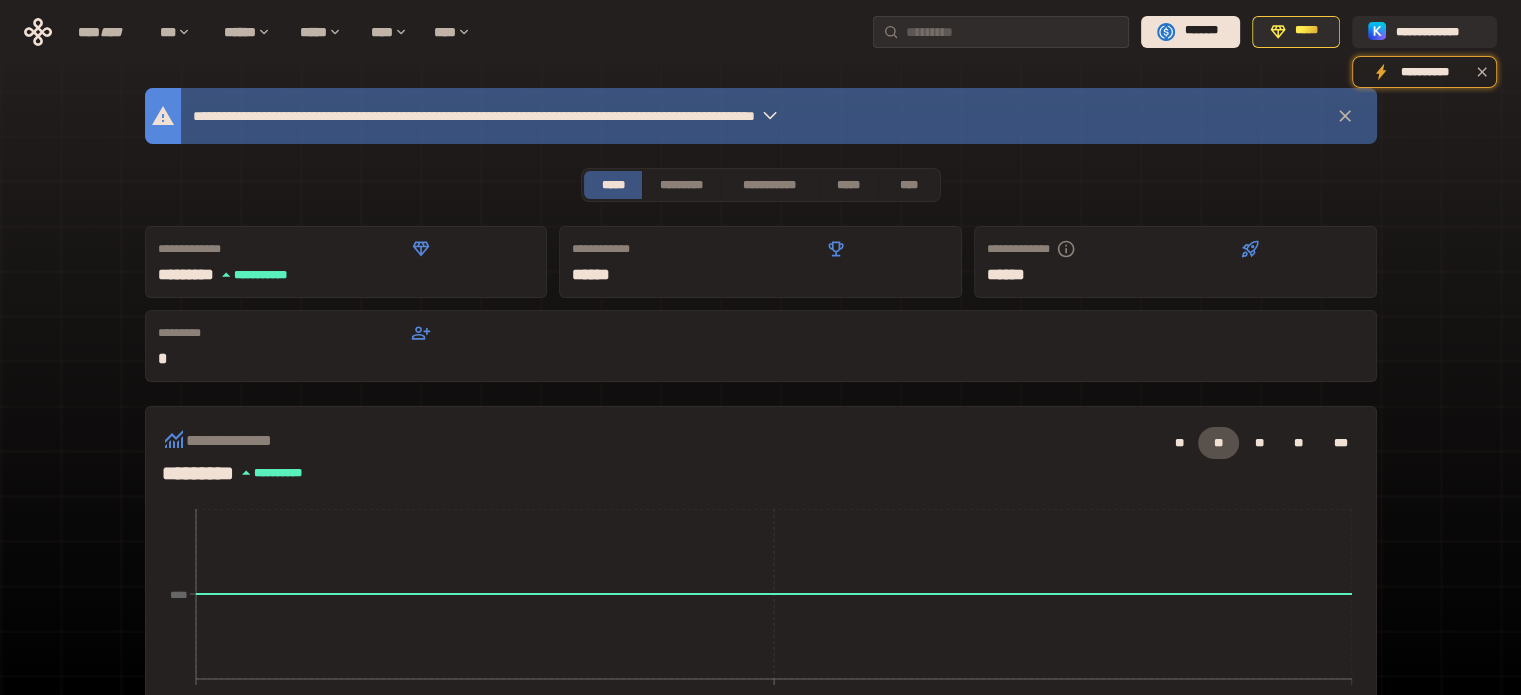 click on "**********" at bounding box center [761, 694] 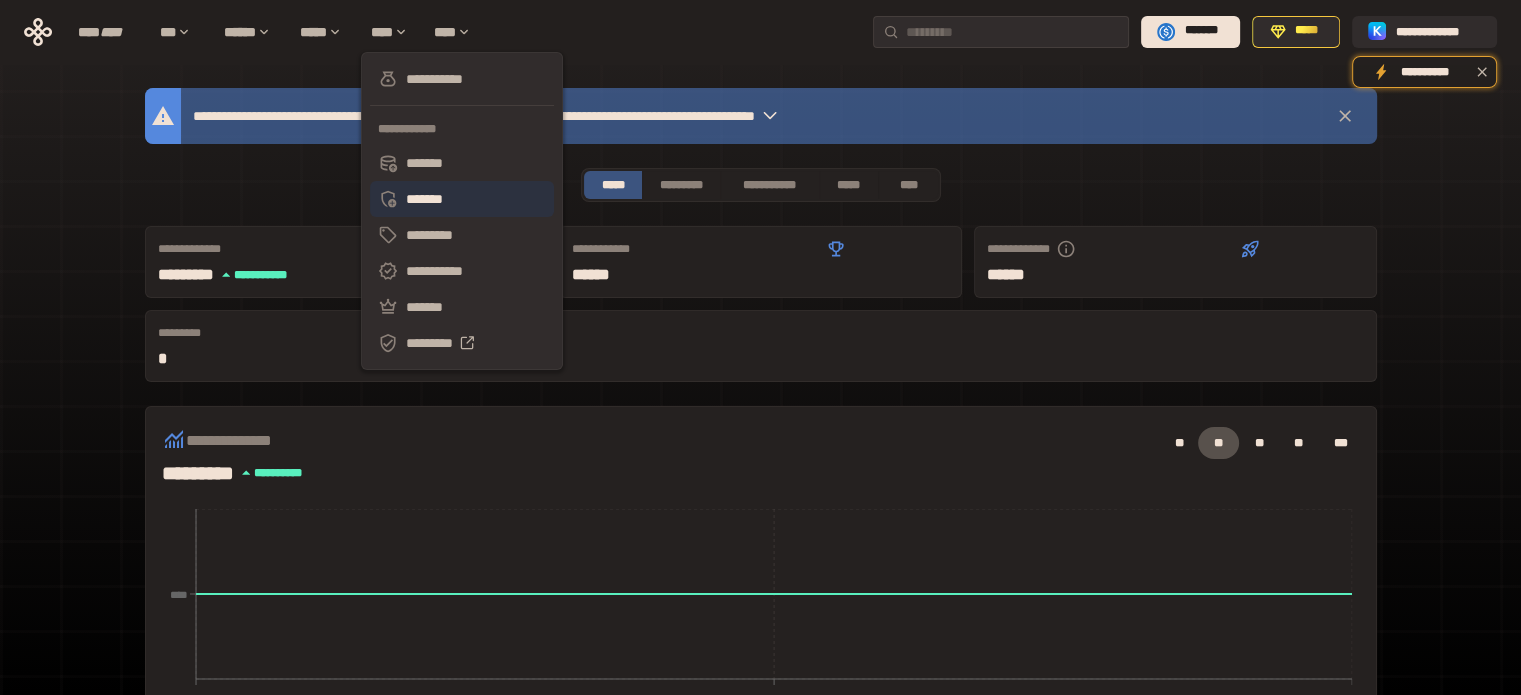 click on "*******" at bounding box center (462, 199) 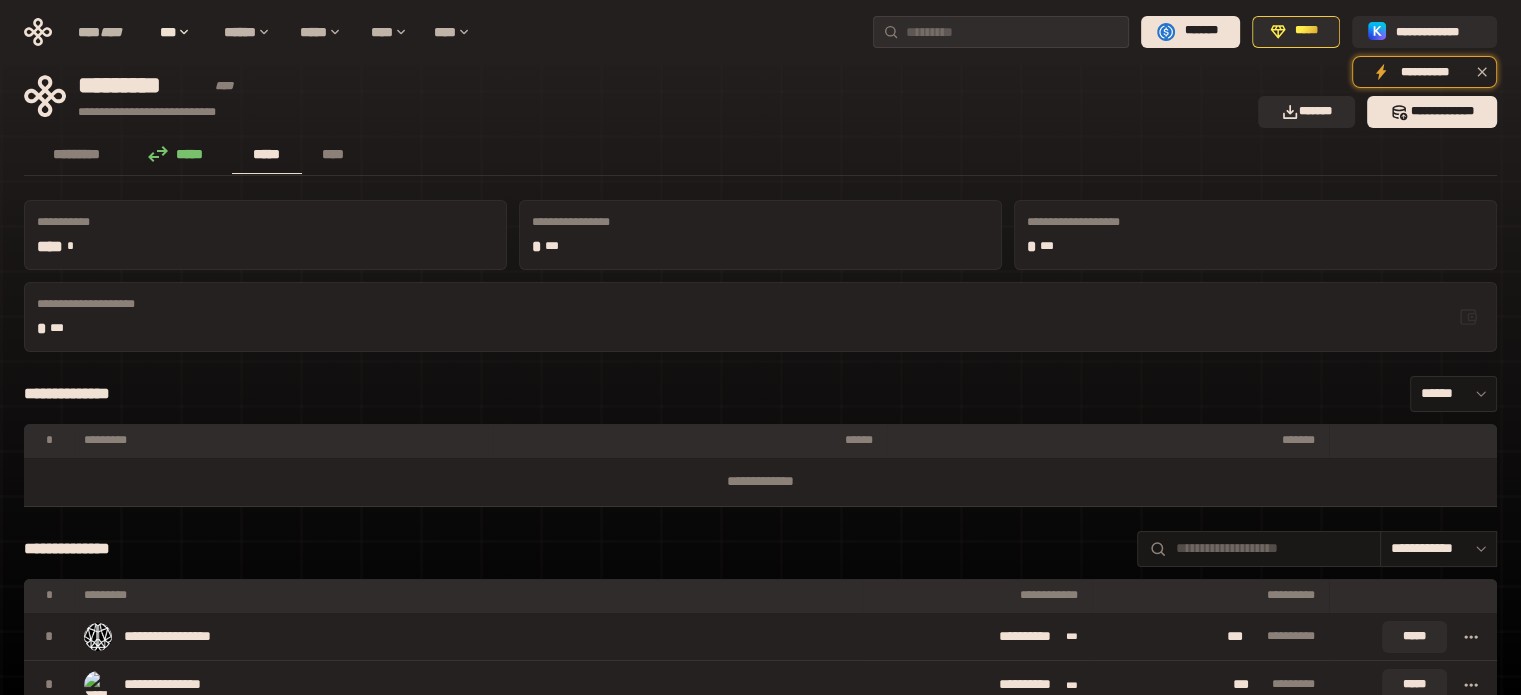 click on "********* ***** ***** ****" at bounding box center [760, 156] 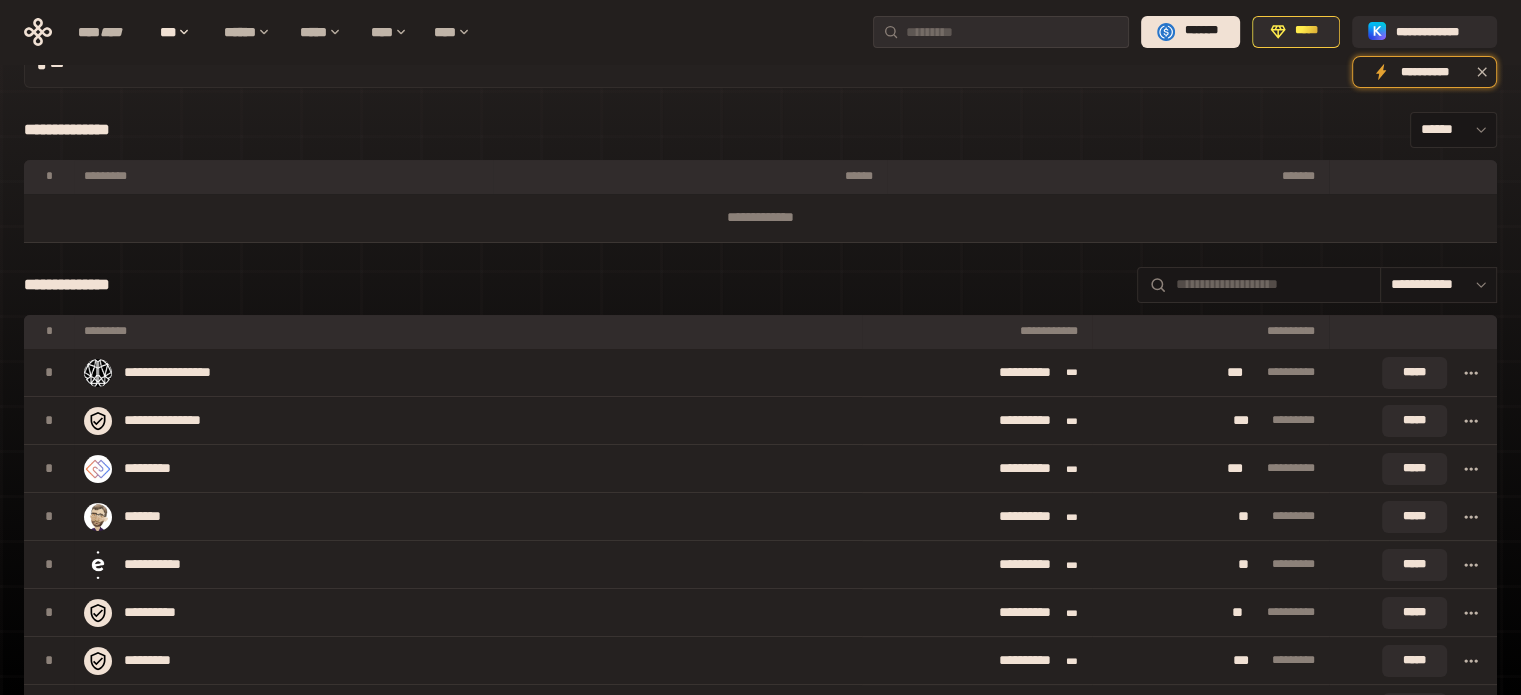 scroll, scrollTop: 280, scrollLeft: 0, axis: vertical 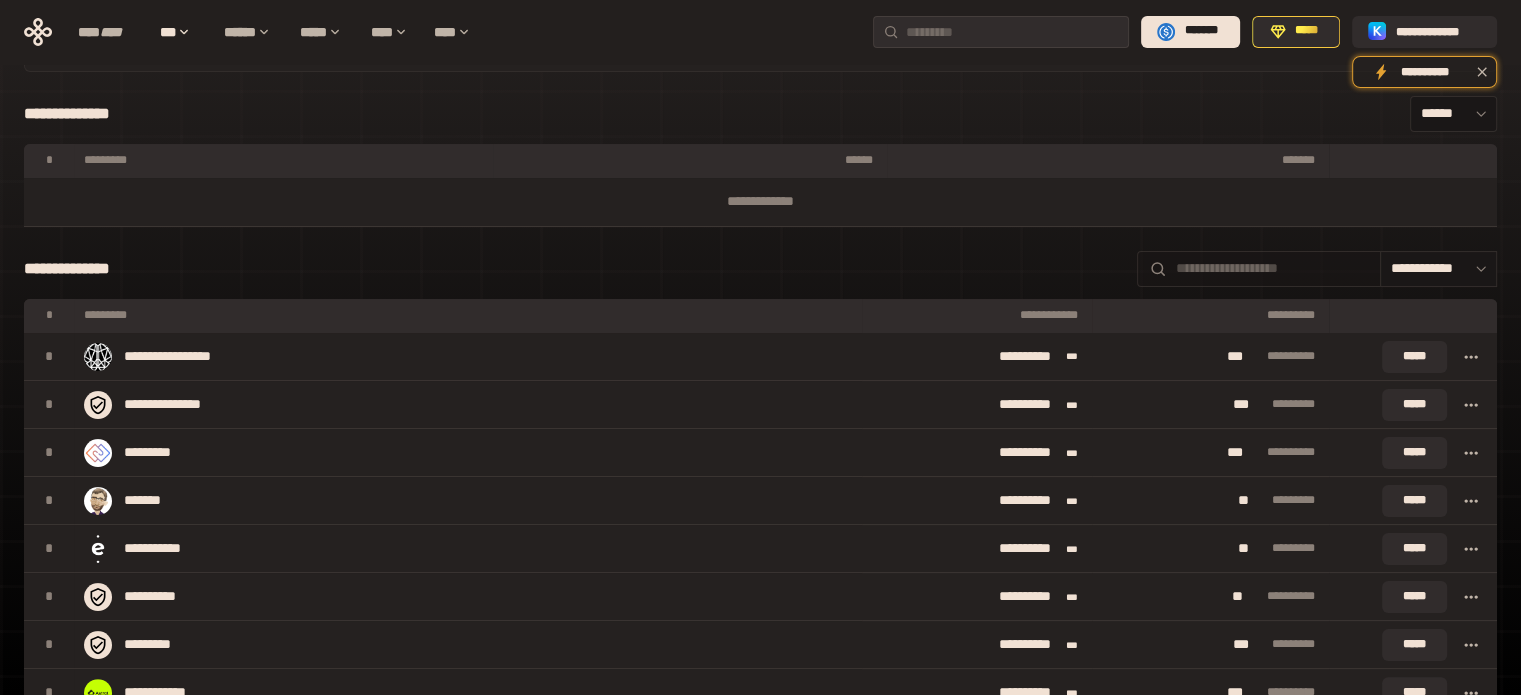 click at bounding box center (1273, 268) 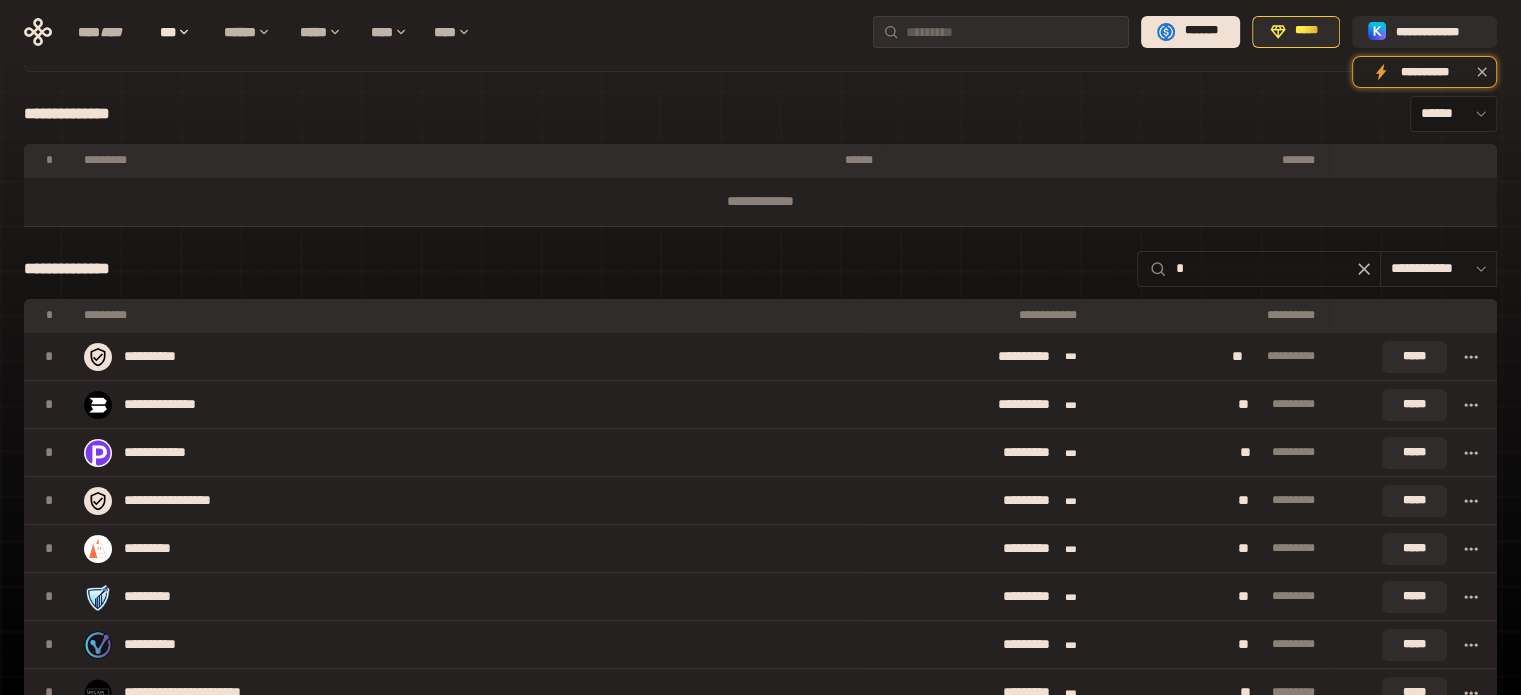 click on "*" at bounding box center (1273, 268) 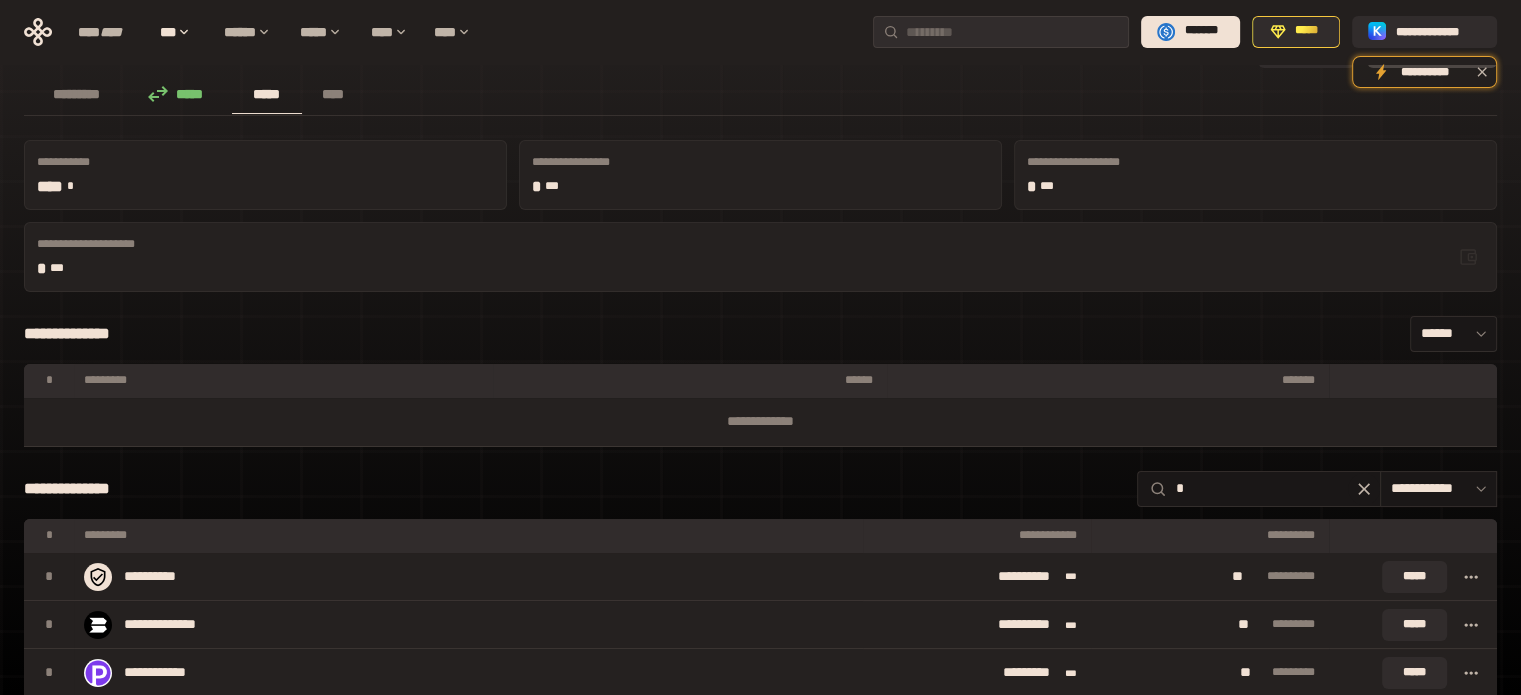 scroll, scrollTop: 50, scrollLeft: 0, axis: vertical 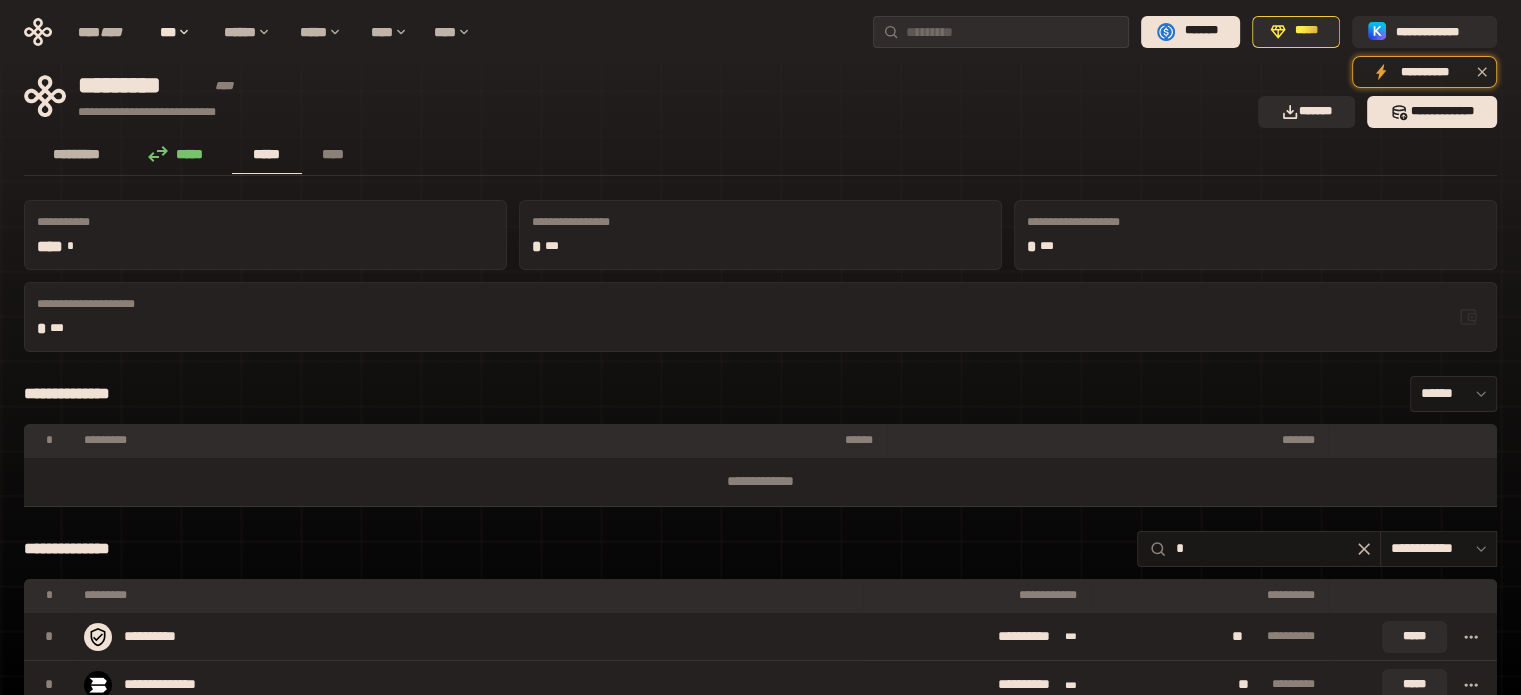 type on "*" 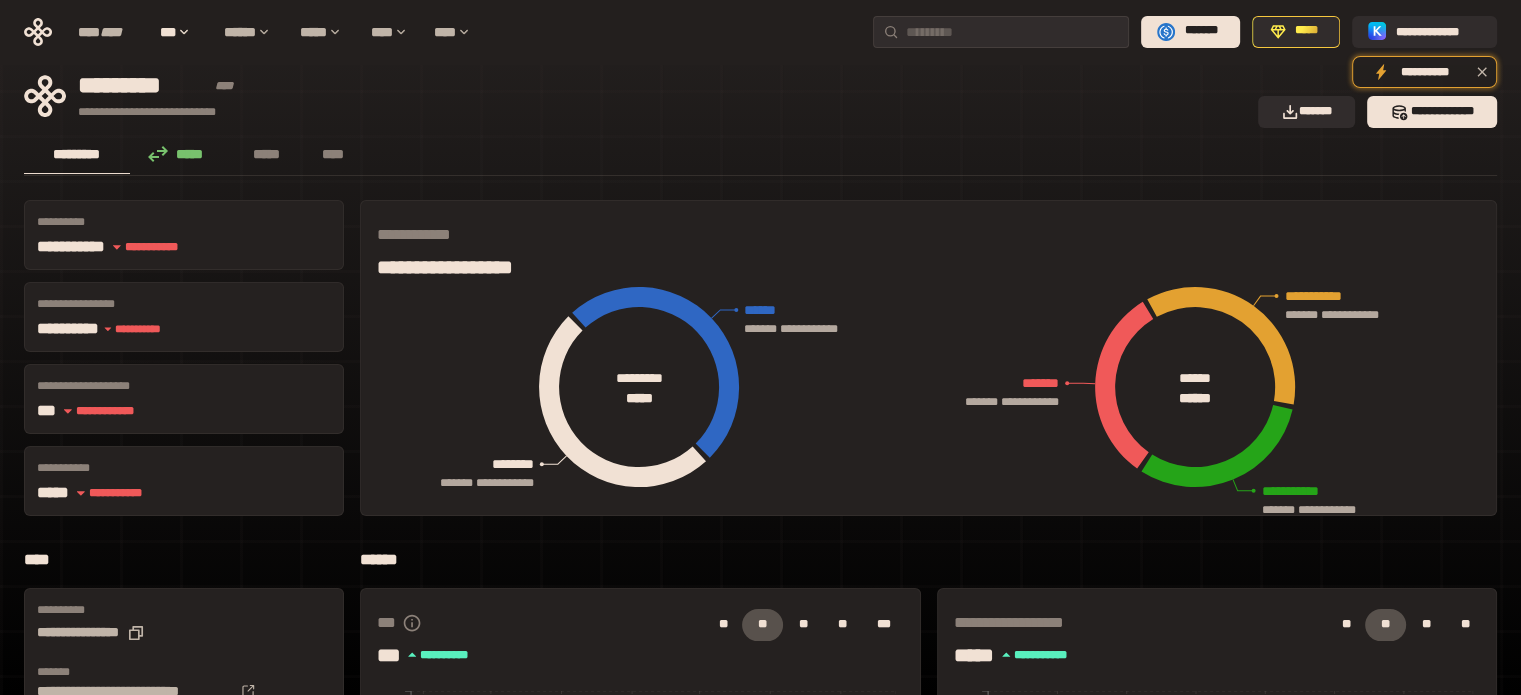 click on "**********" at bounding box center [760, 718] 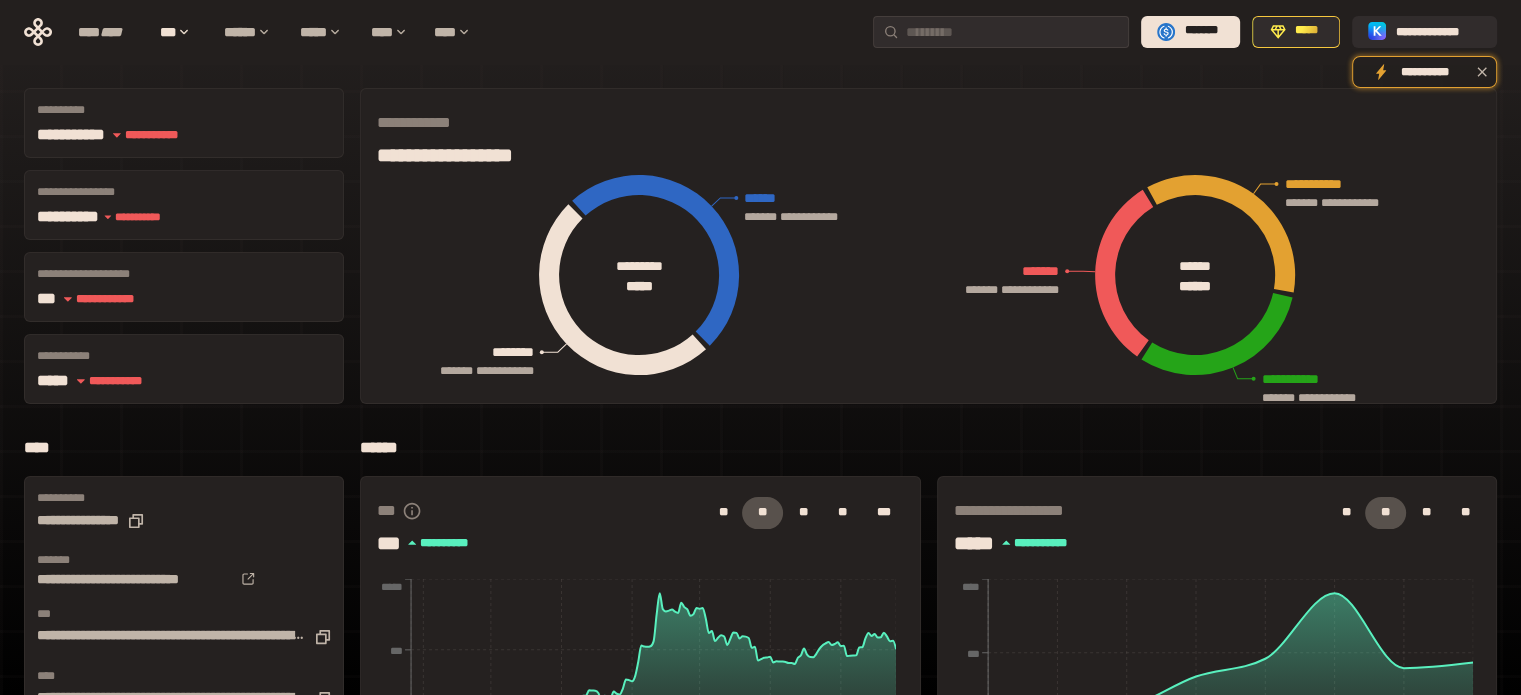 scroll, scrollTop: 0, scrollLeft: 0, axis: both 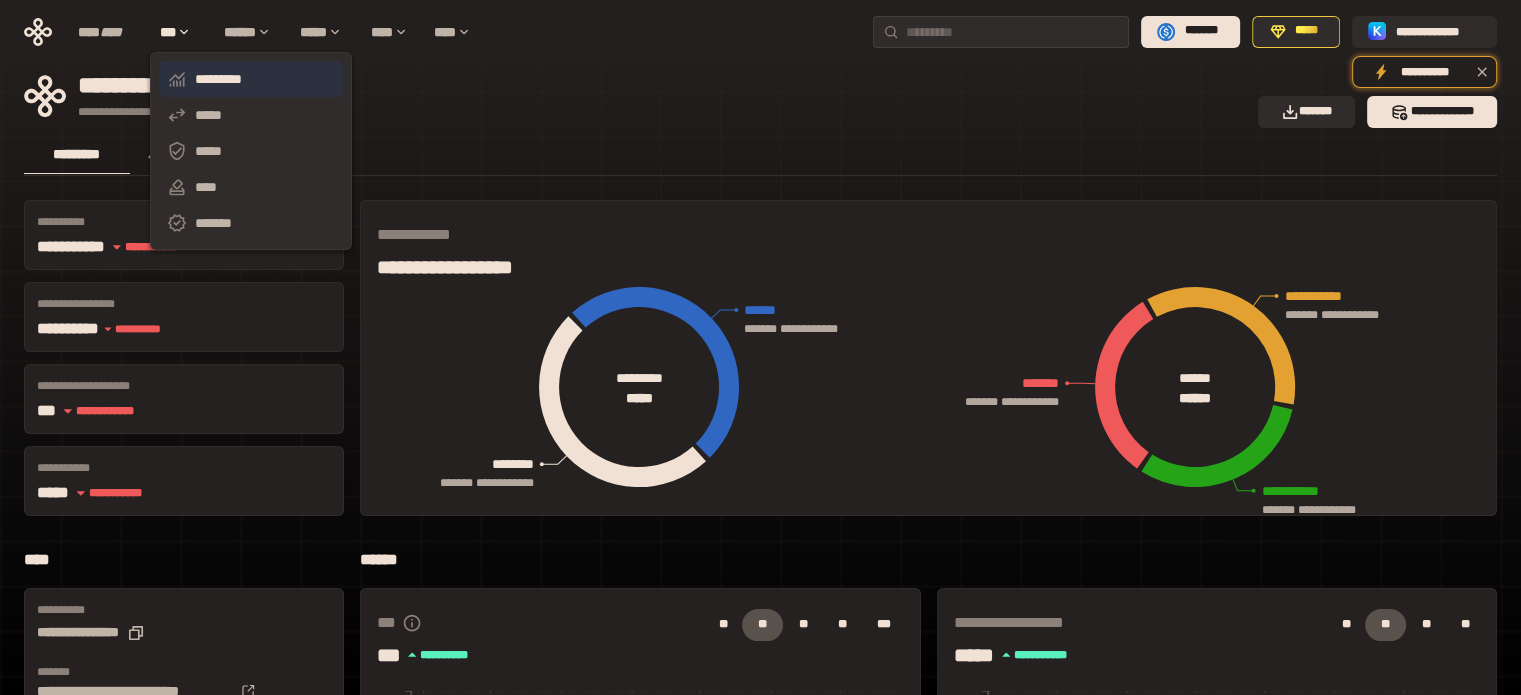 click on "*********" at bounding box center (251, 79) 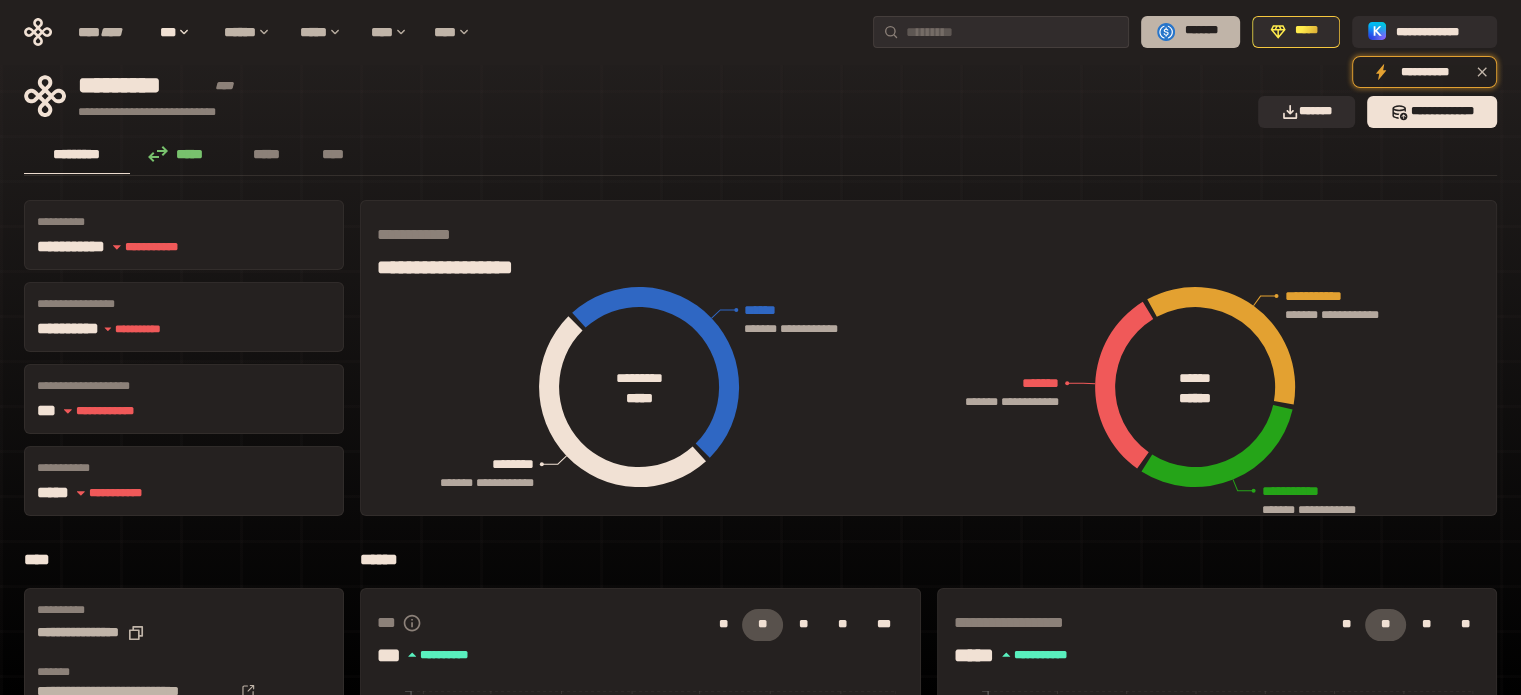 click on "*******" at bounding box center (1190, 32) 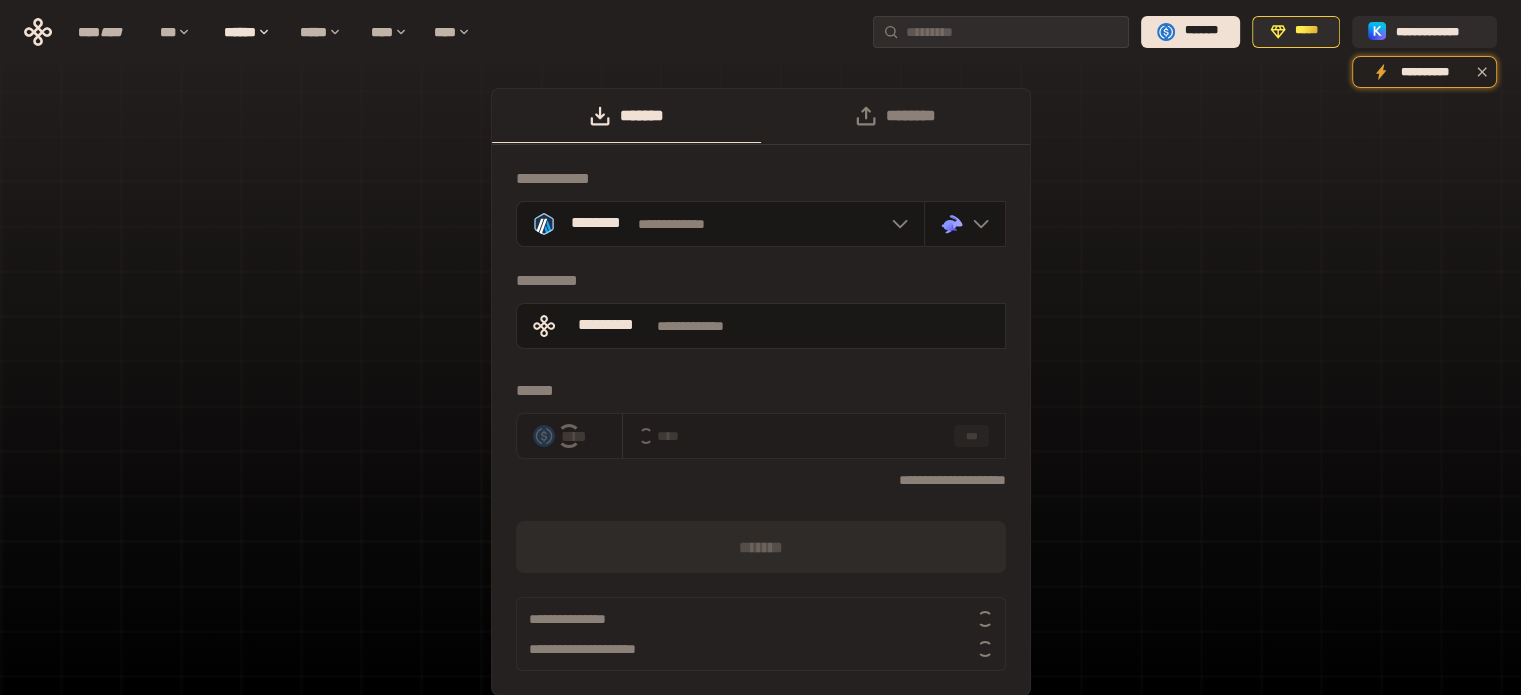 click on "**********" at bounding box center [760, 402] 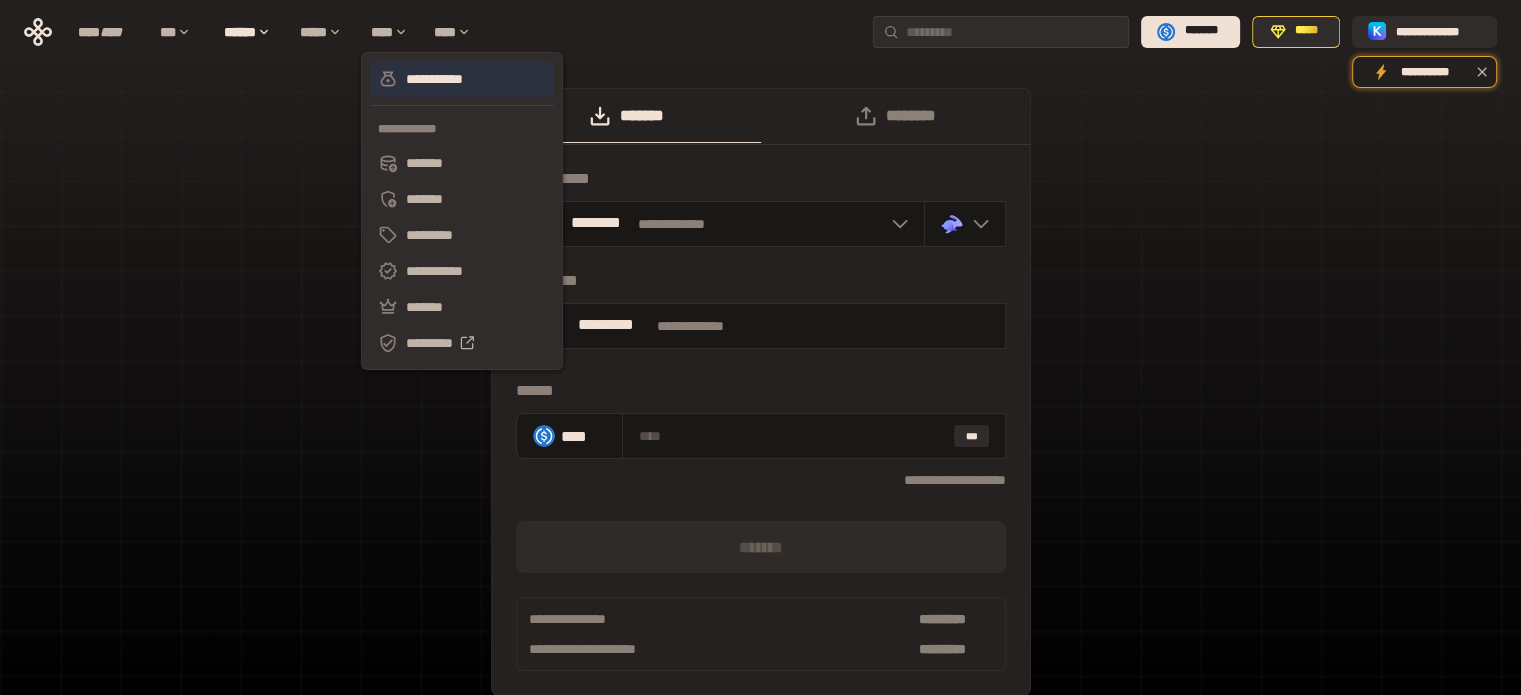 click on "**********" at bounding box center (462, 79) 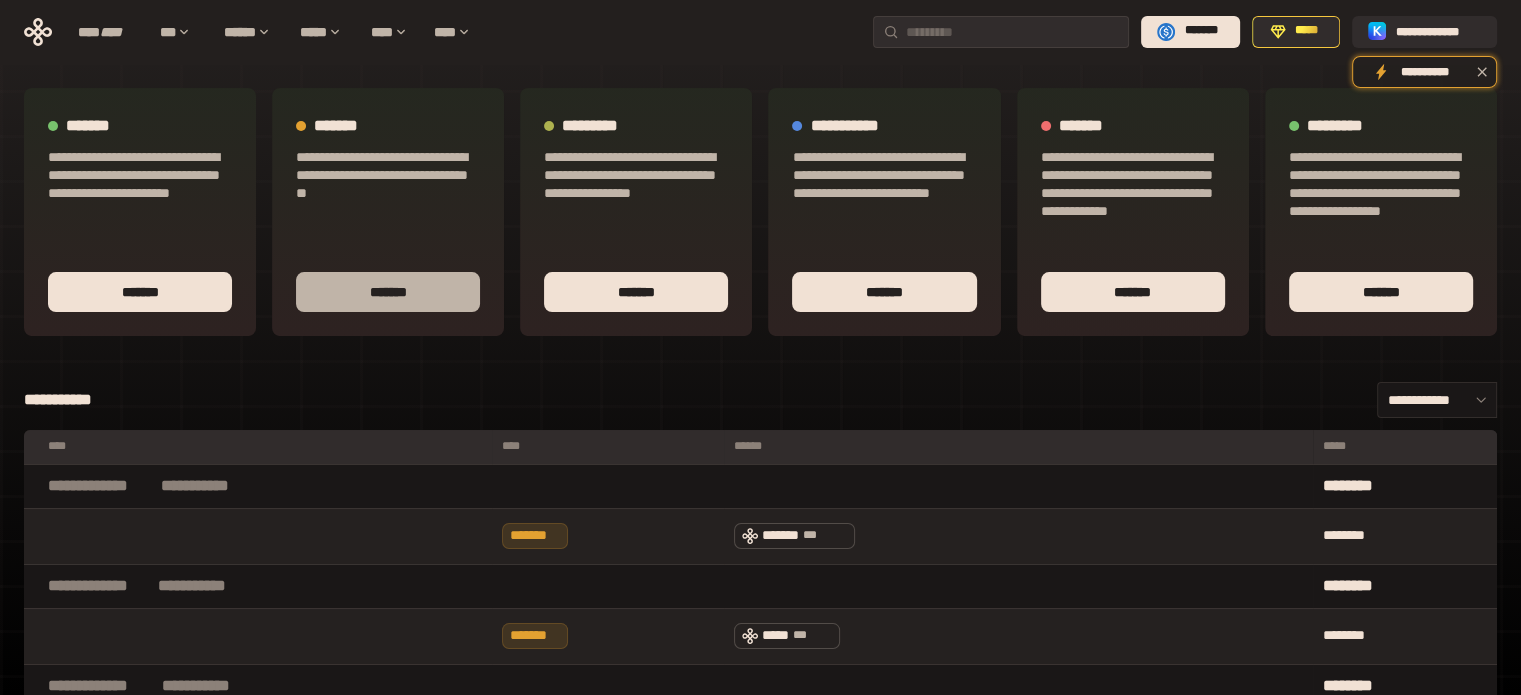 click on "*******" at bounding box center (388, 292) 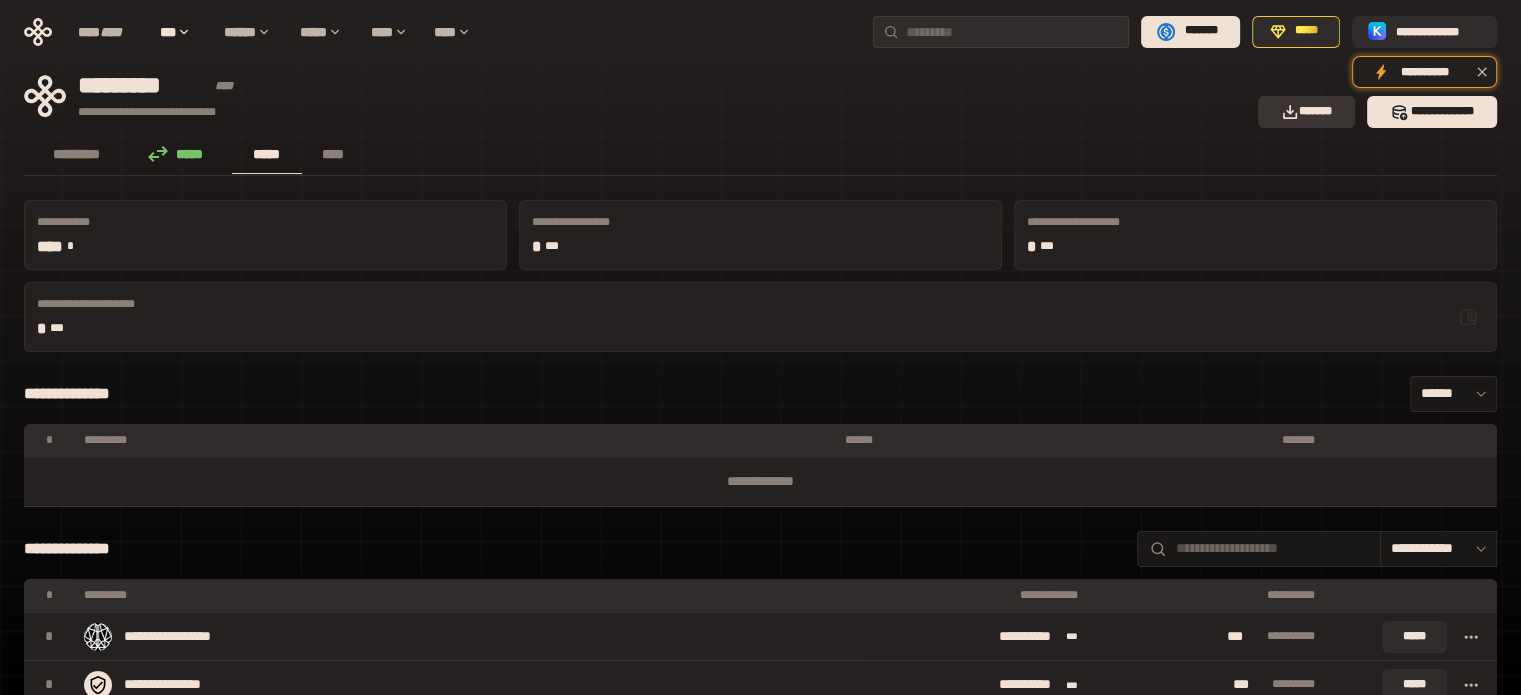 click on "*******" at bounding box center (1307, 112) 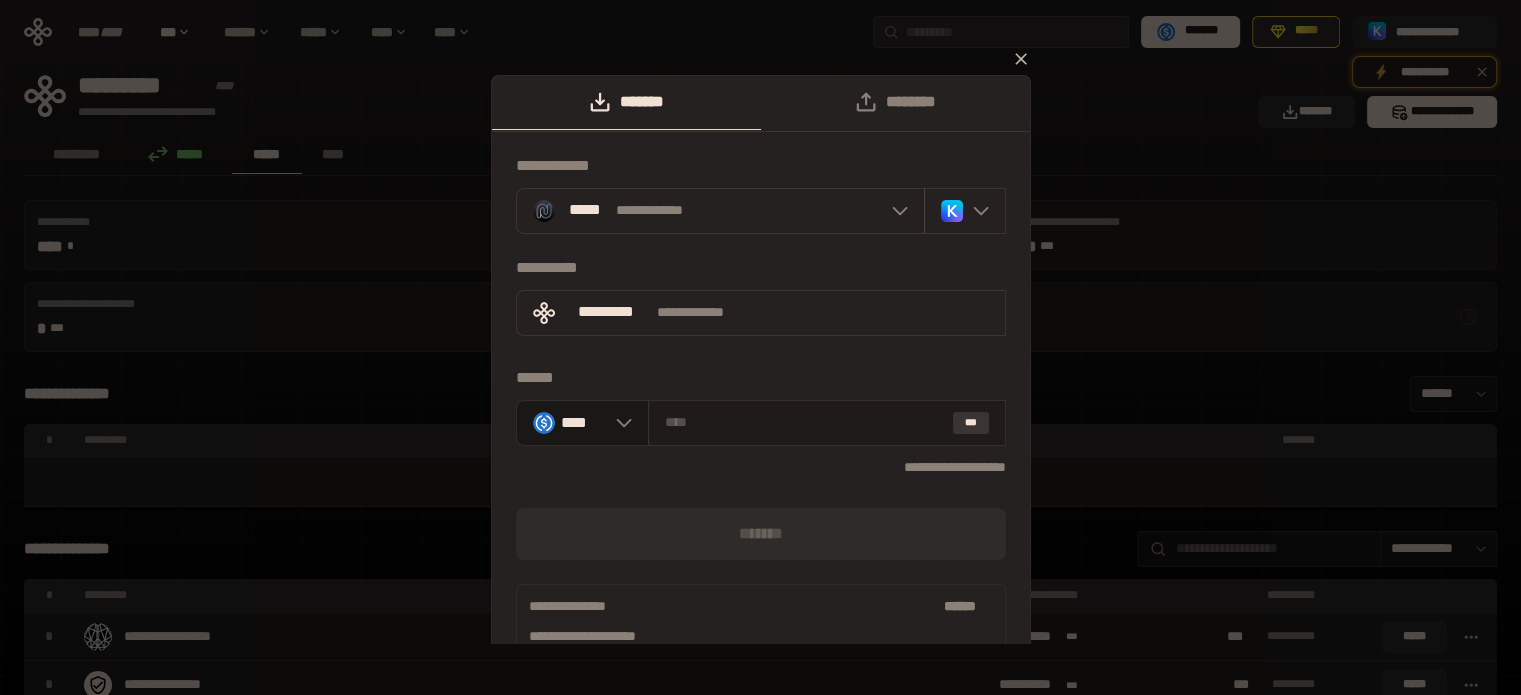 click on "***" at bounding box center (971, 423) 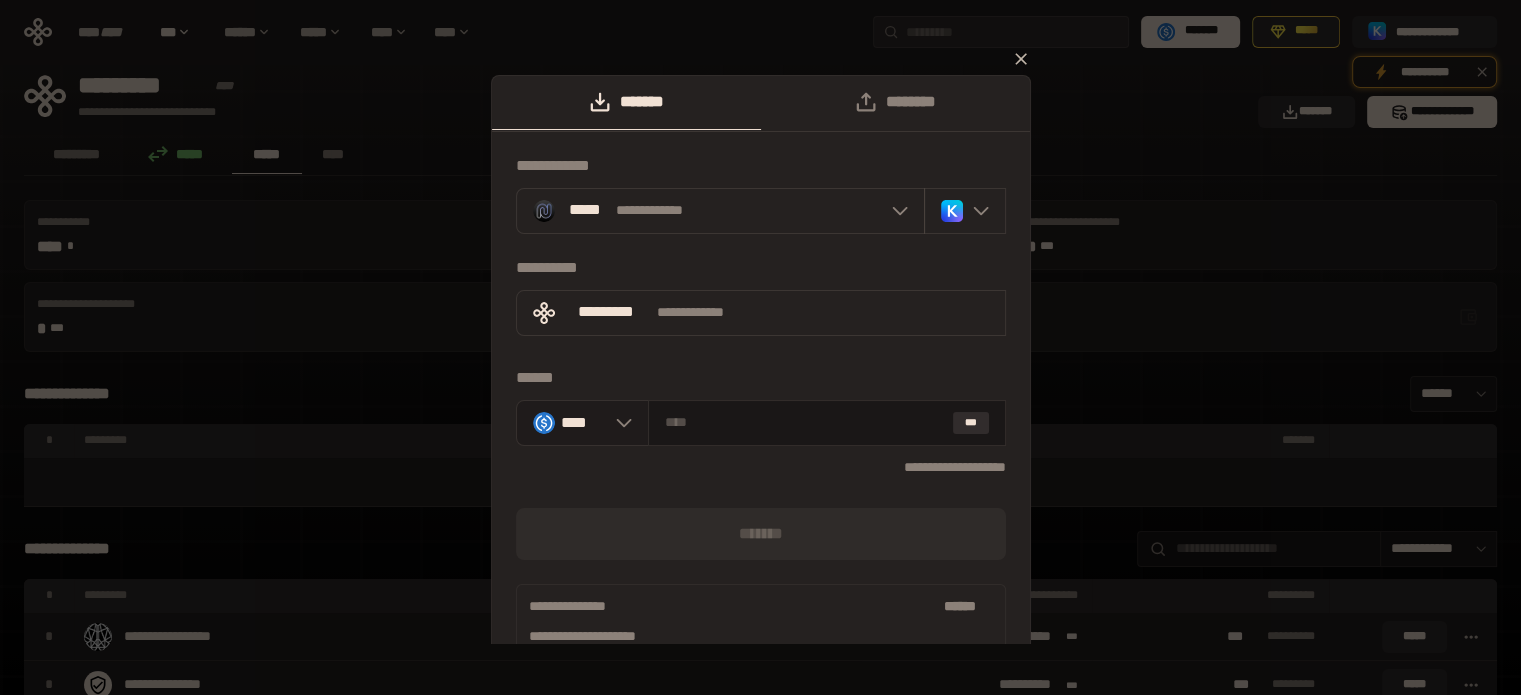 click at bounding box center [619, 423] 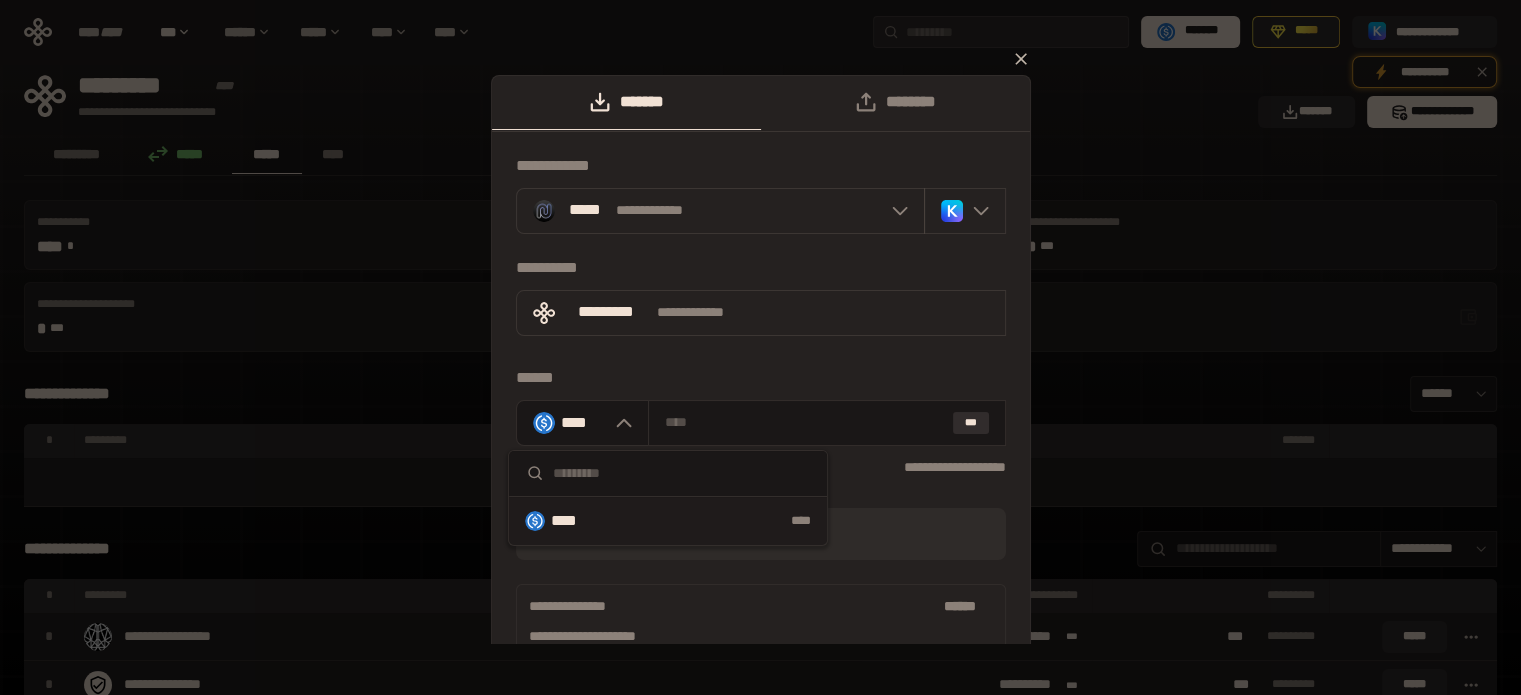 click 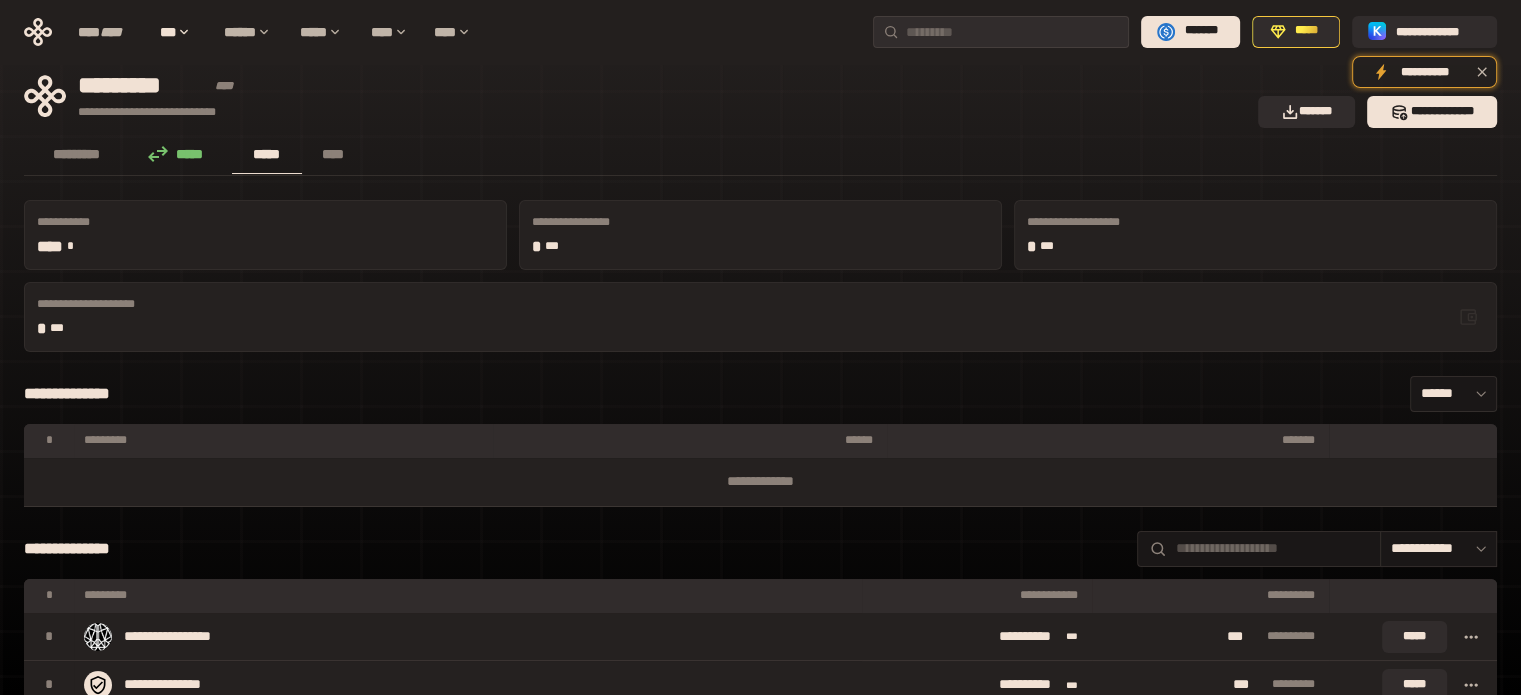 click on "**********" at bounding box center (635, 96) 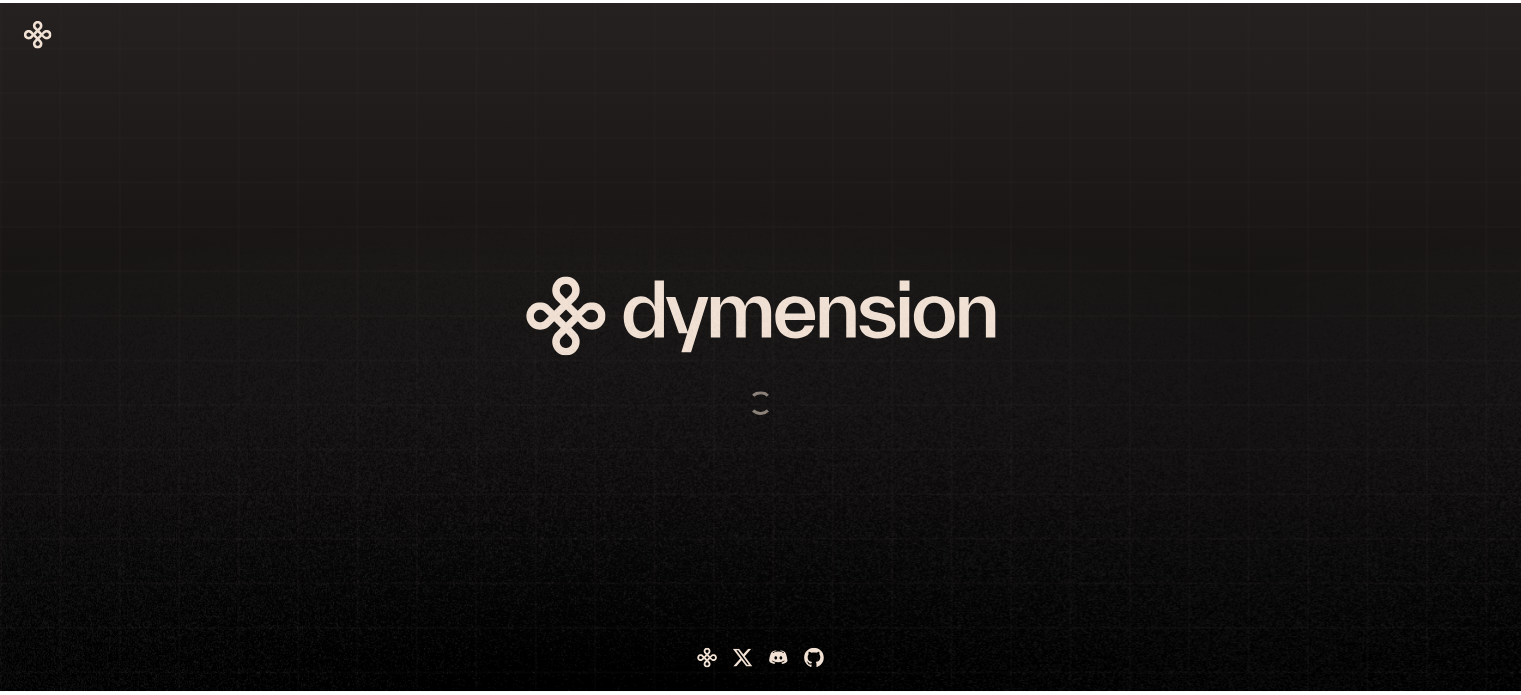 scroll, scrollTop: 0, scrollLeft: 0, axis: both 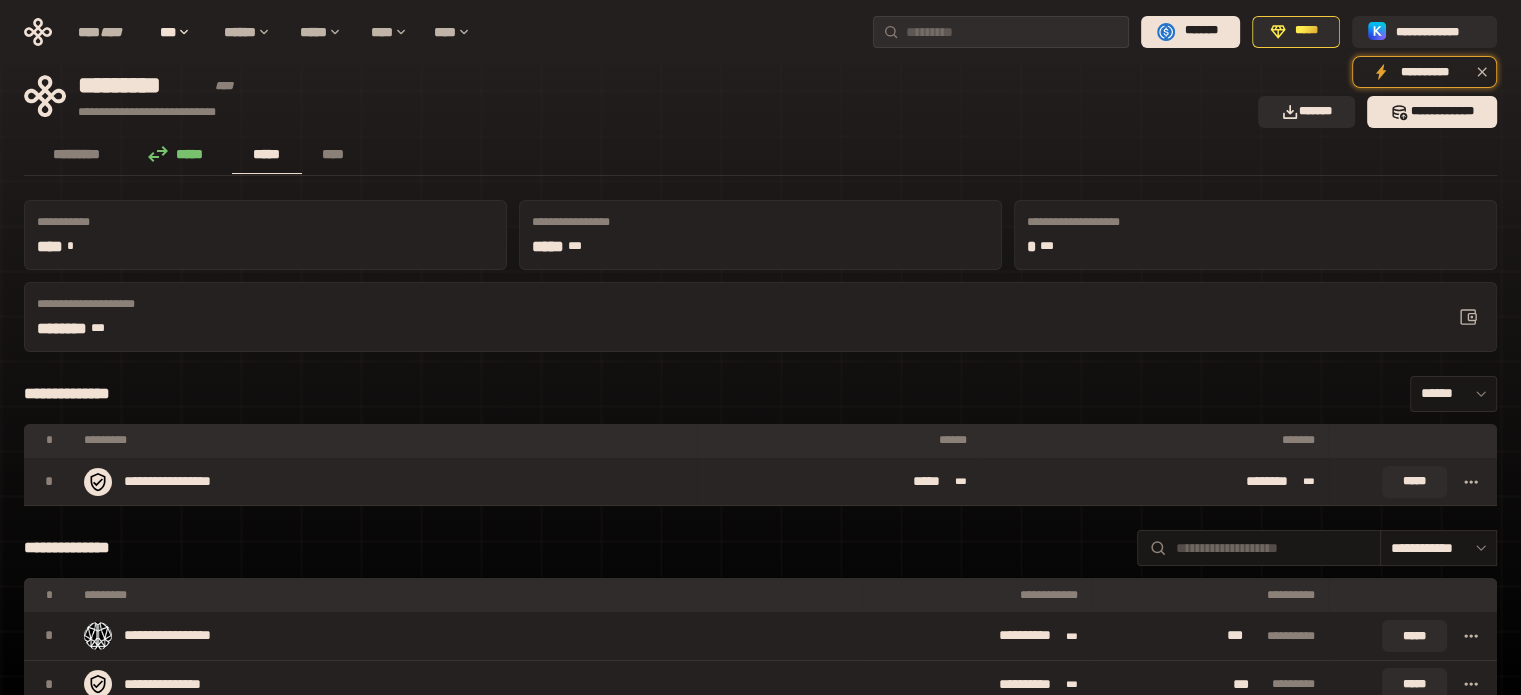 click 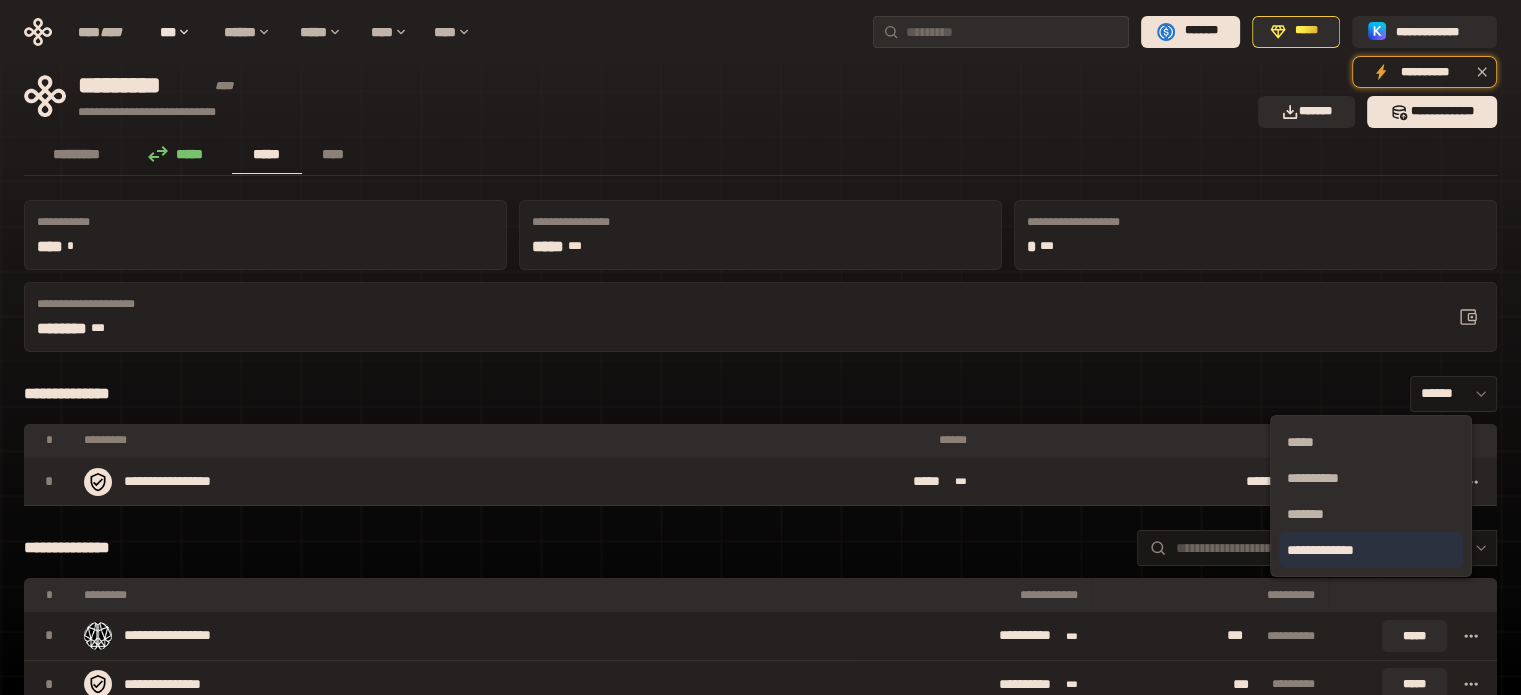 click on "**********" at bounding box center [1371, 550] 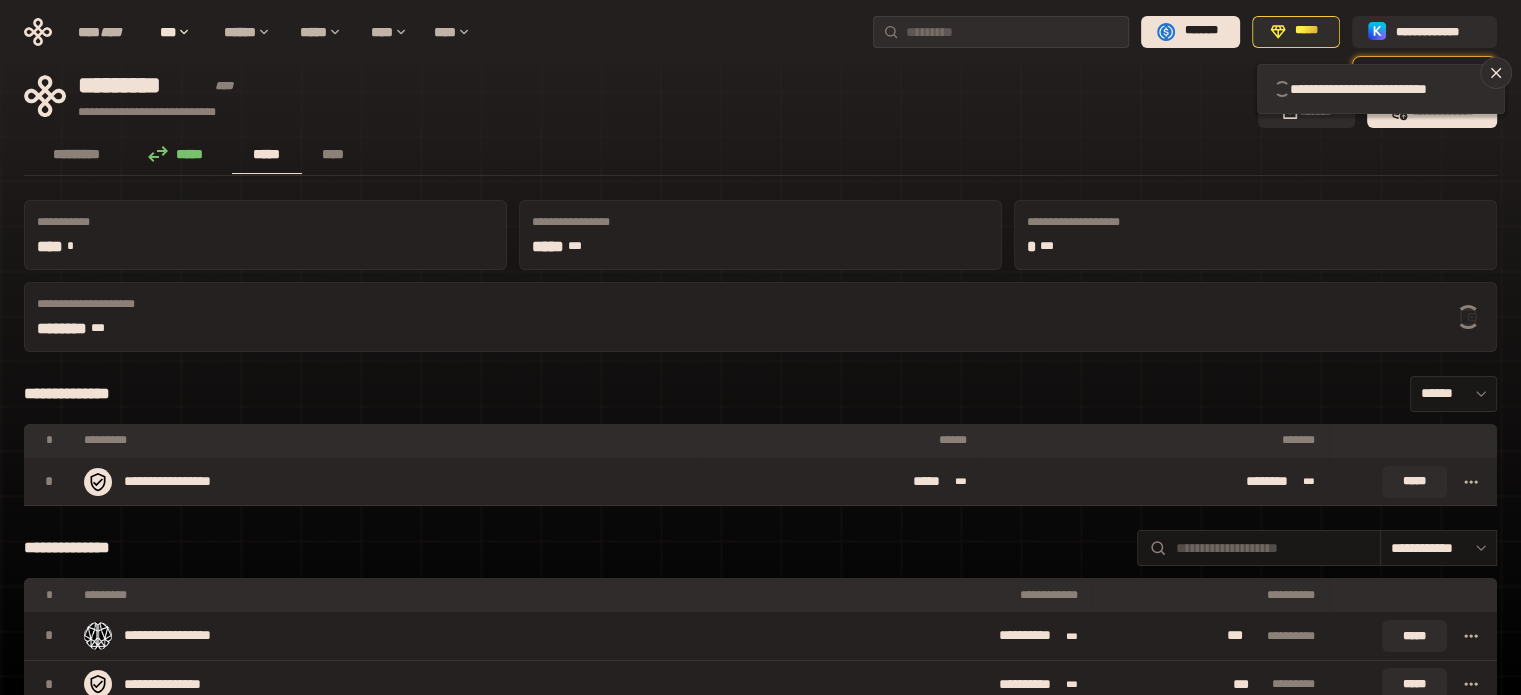 click on "**********" at bounding box center [760, 394] 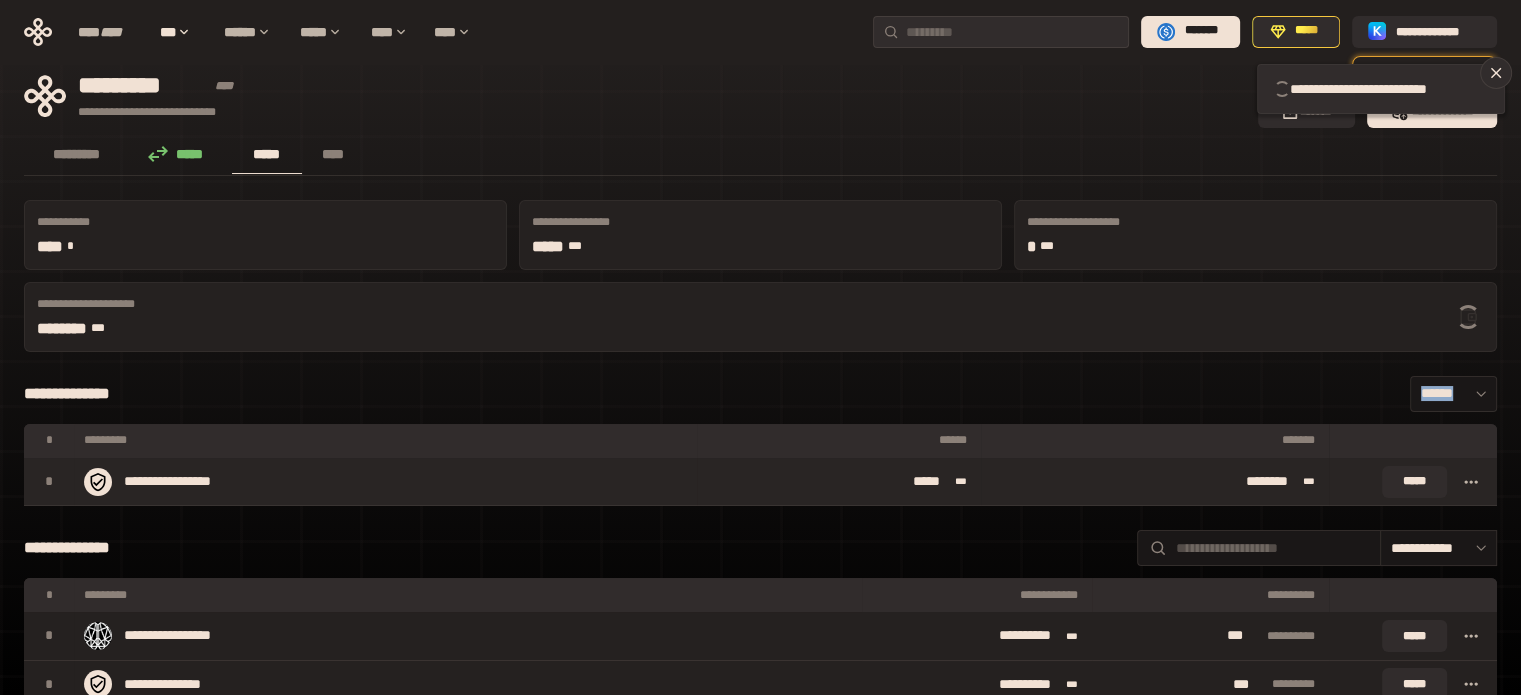 click on "**********" at bounding box center (760, 394) 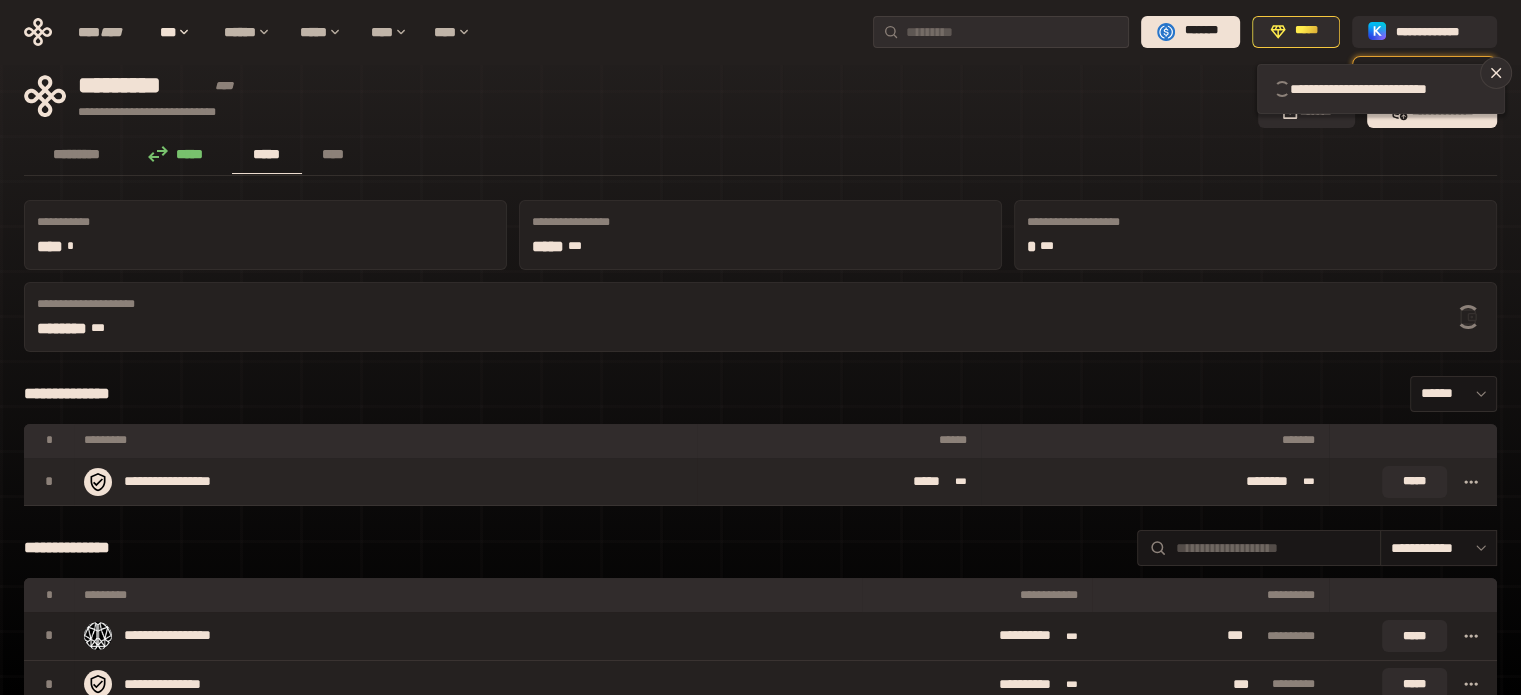 click on "**********" at bounding box center [760, 394] 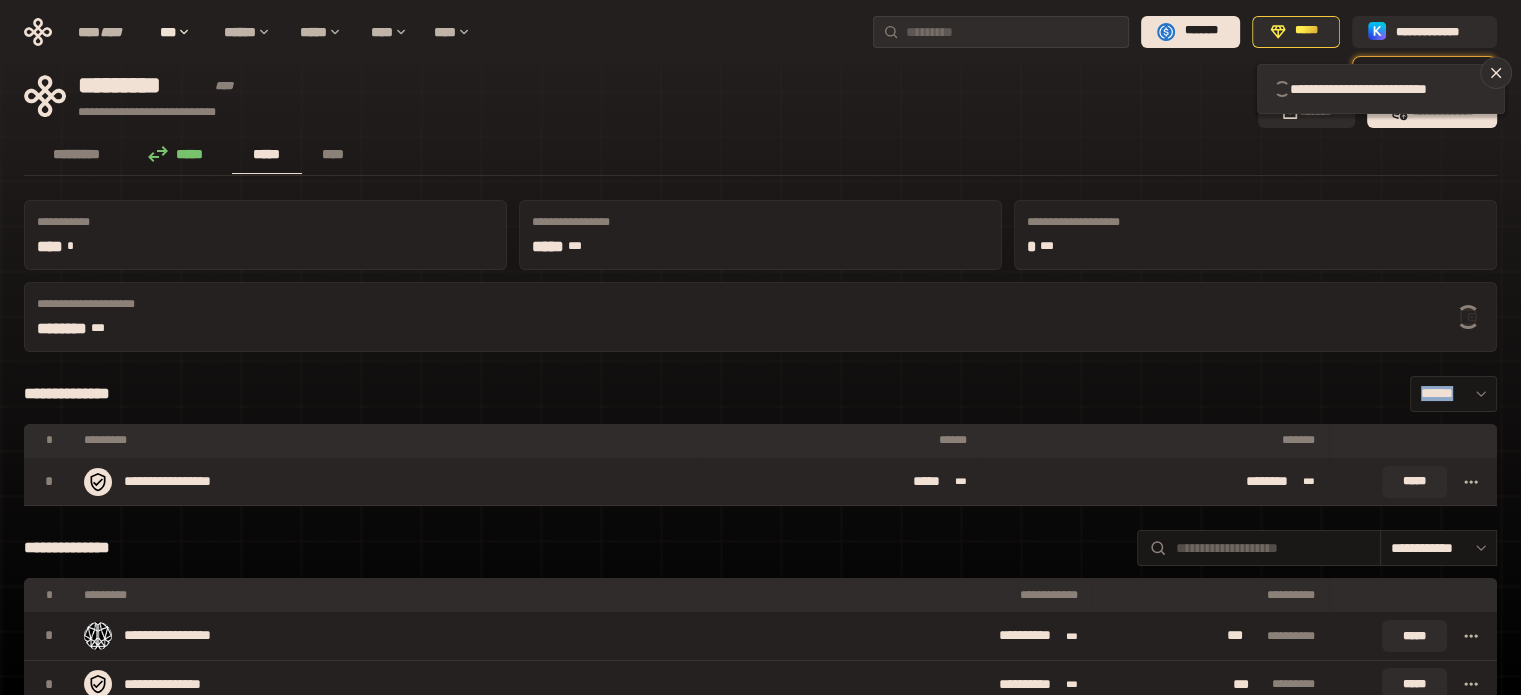 click on "**********" at bounding box center (760, 394) 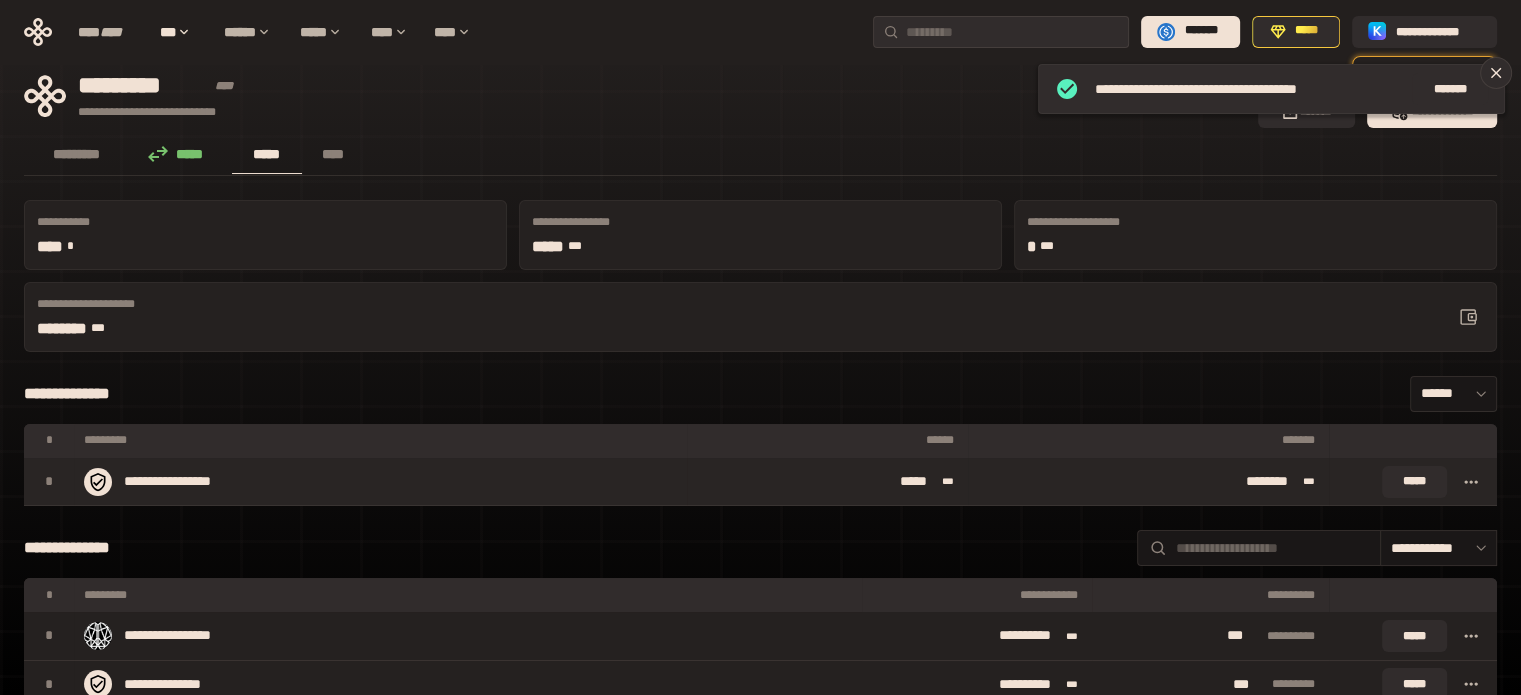 click on "**********" at bounding box center (635, 96) 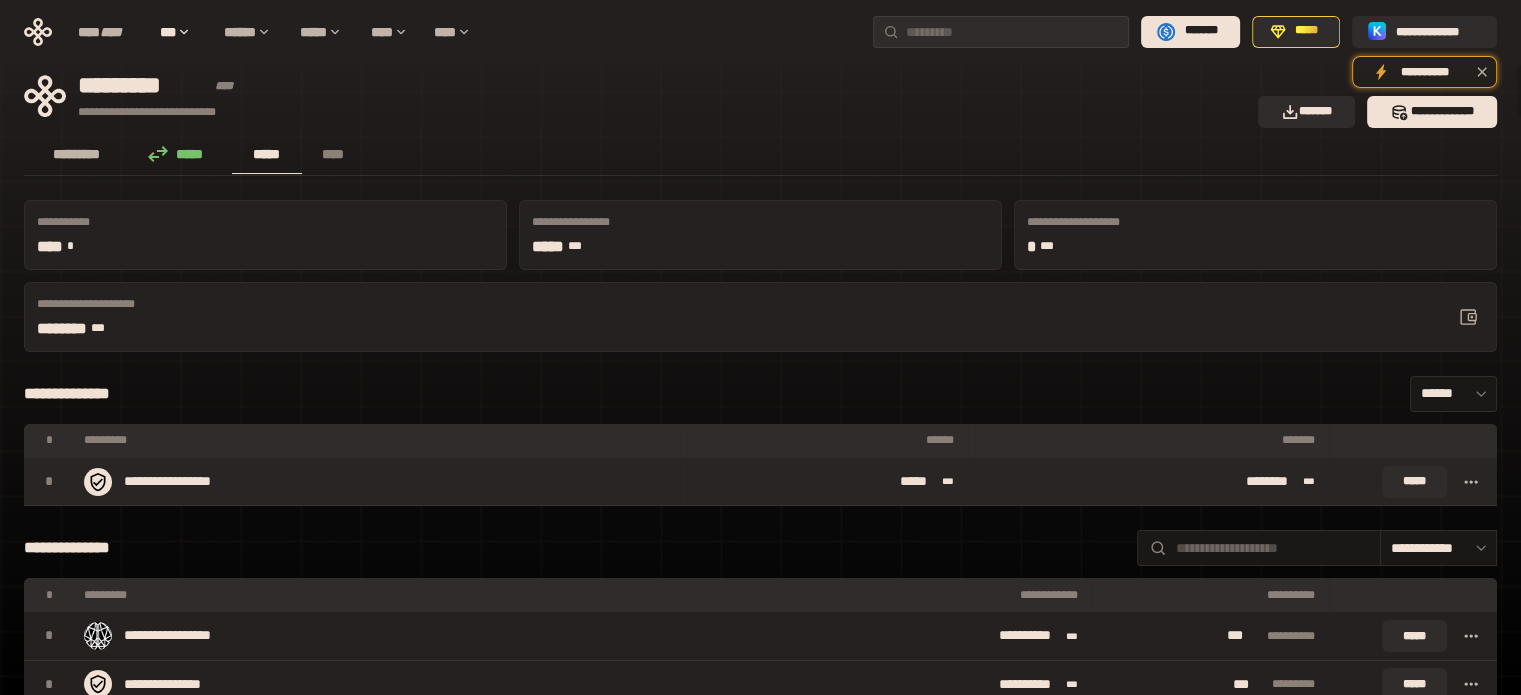 click on "*********" at bounding box center (77, 154) 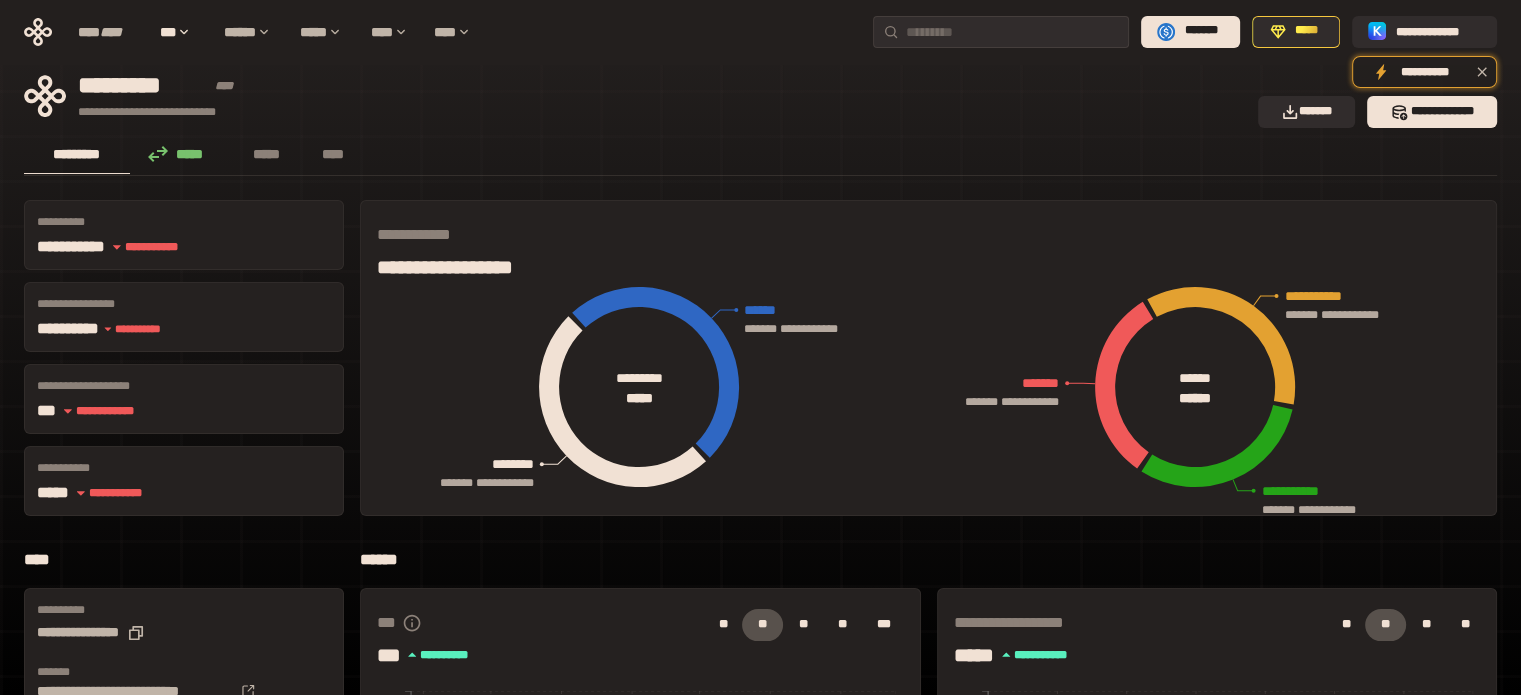 type 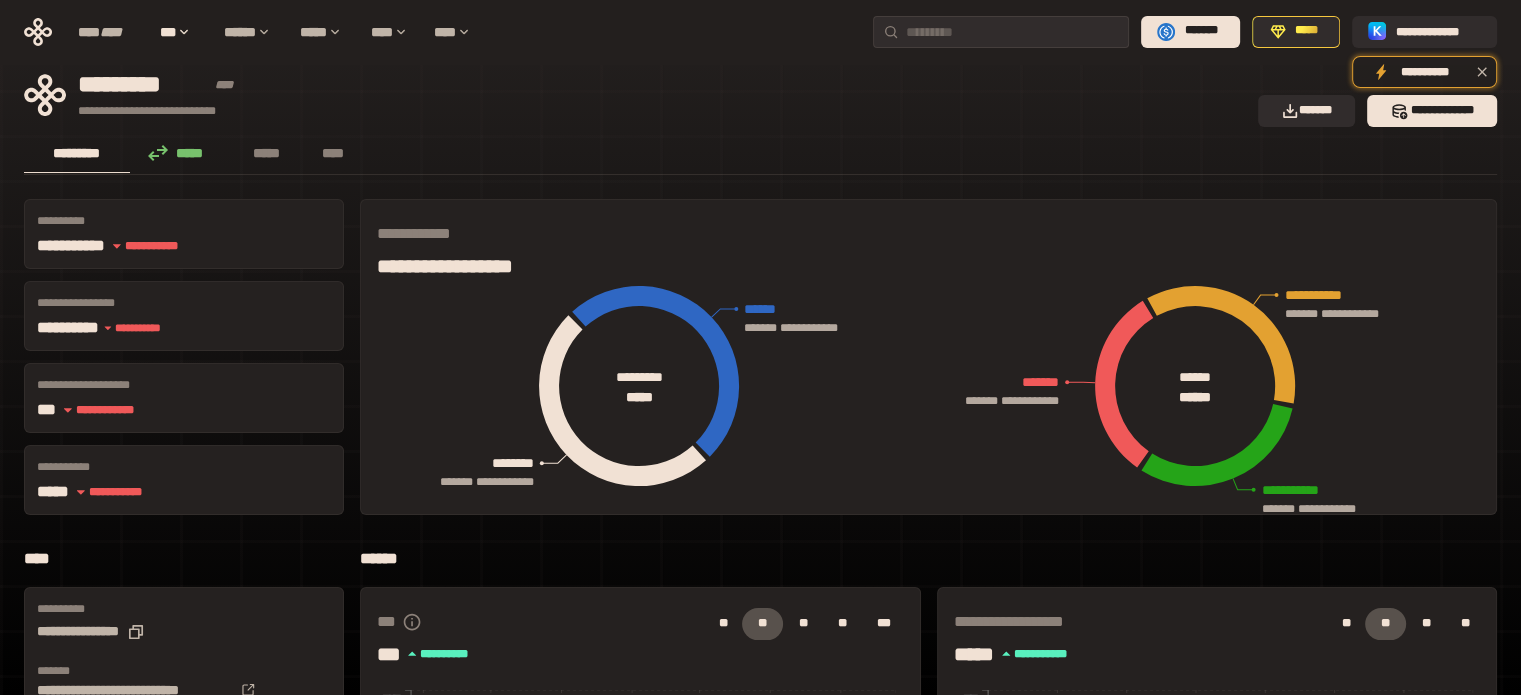 scroll, scrollTop: 0, scrollLeft: 0, axis: both 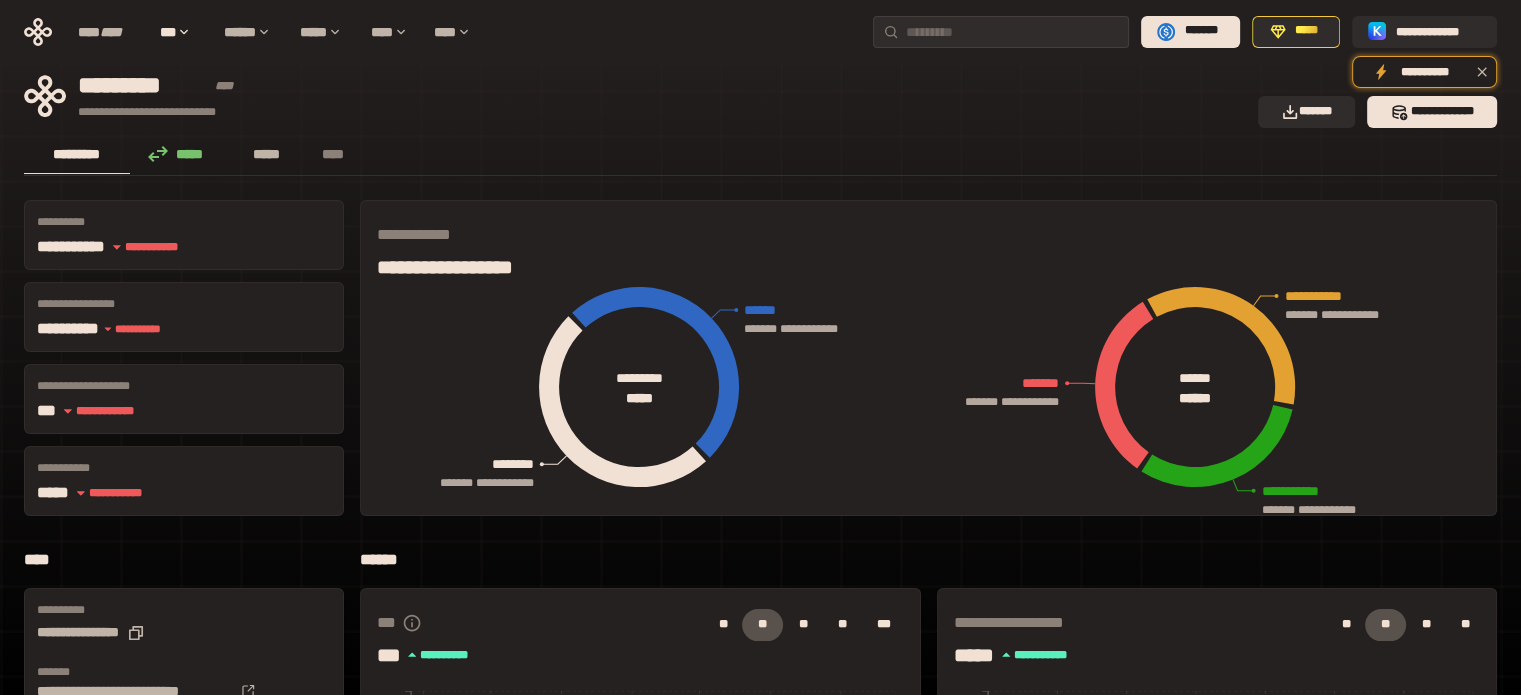 click on "*****" at bounding box center (267, 154) 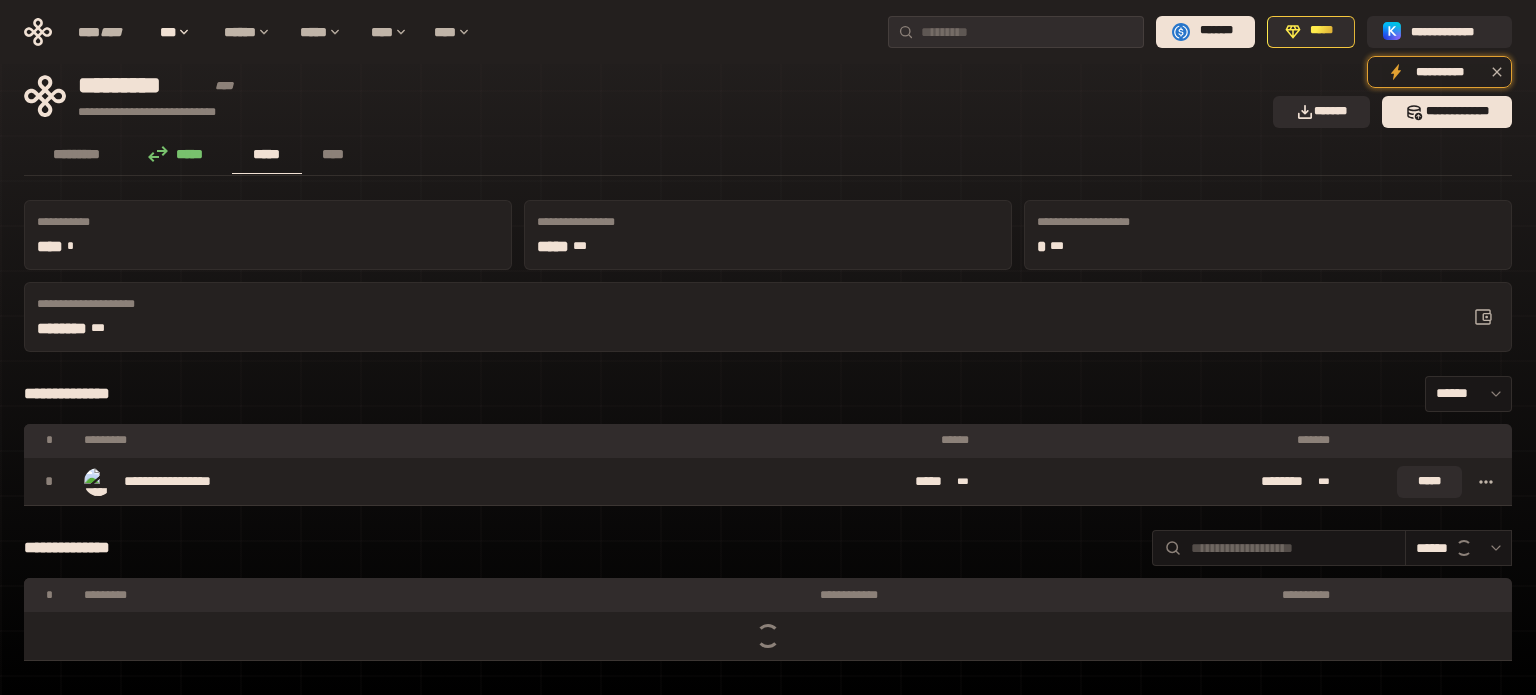 click on "**********" at bounding box center [642, 96] 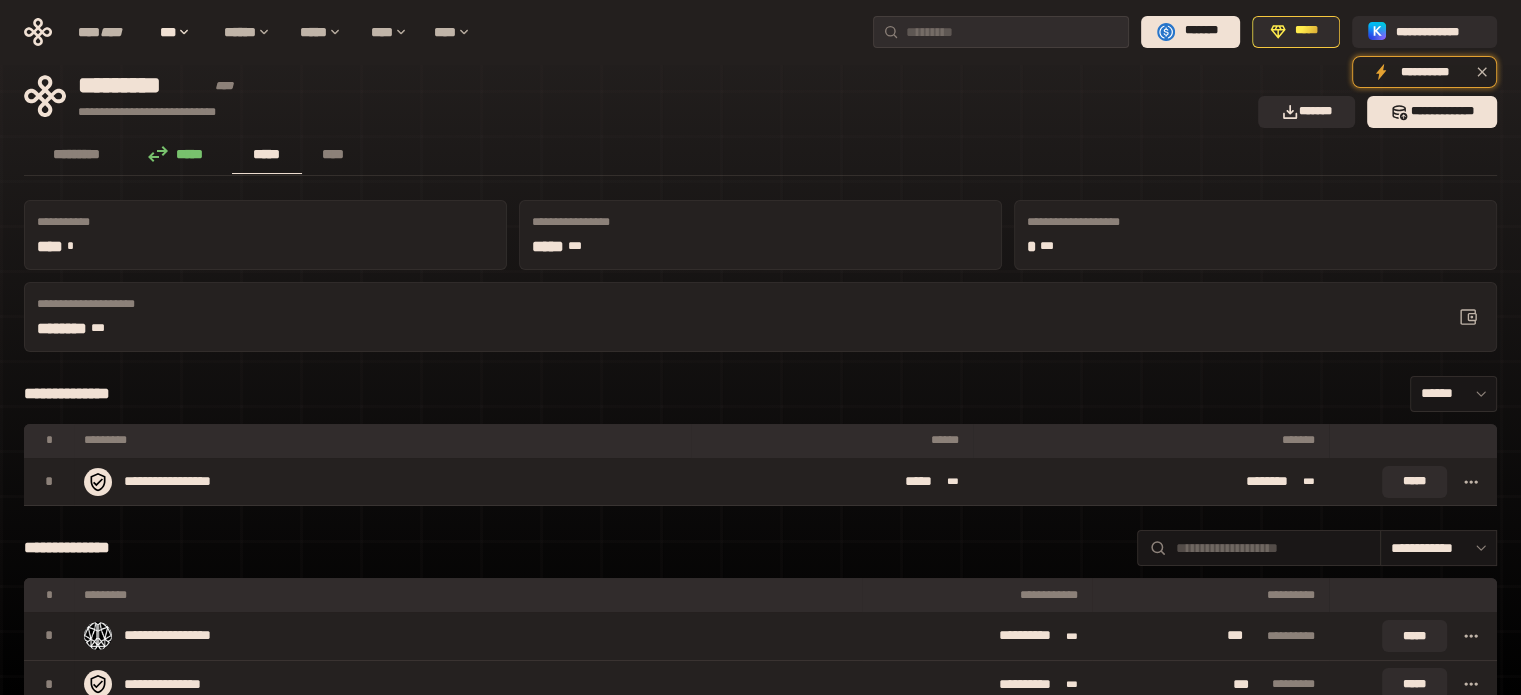 click on "**********" at bounding box center [635, 96] 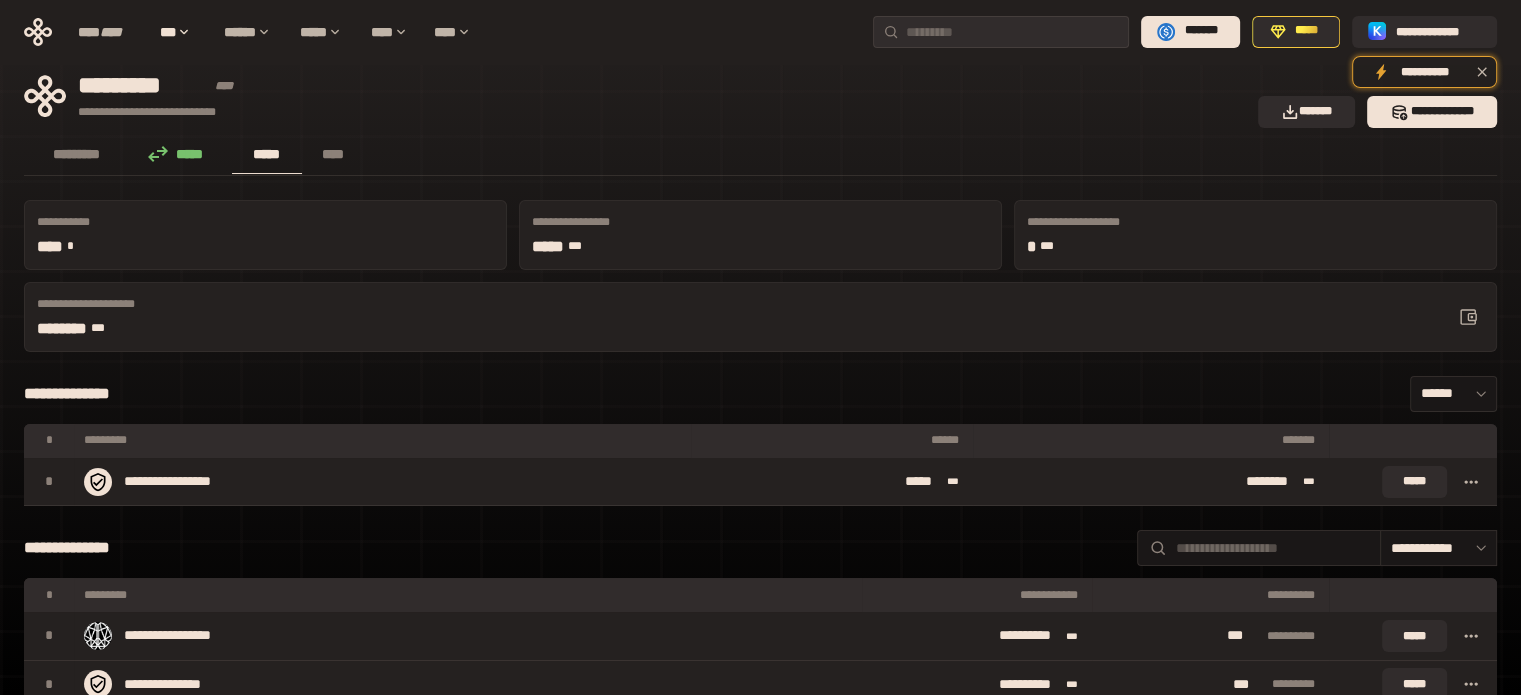 click on "**********" at bounding box center [635, 96] 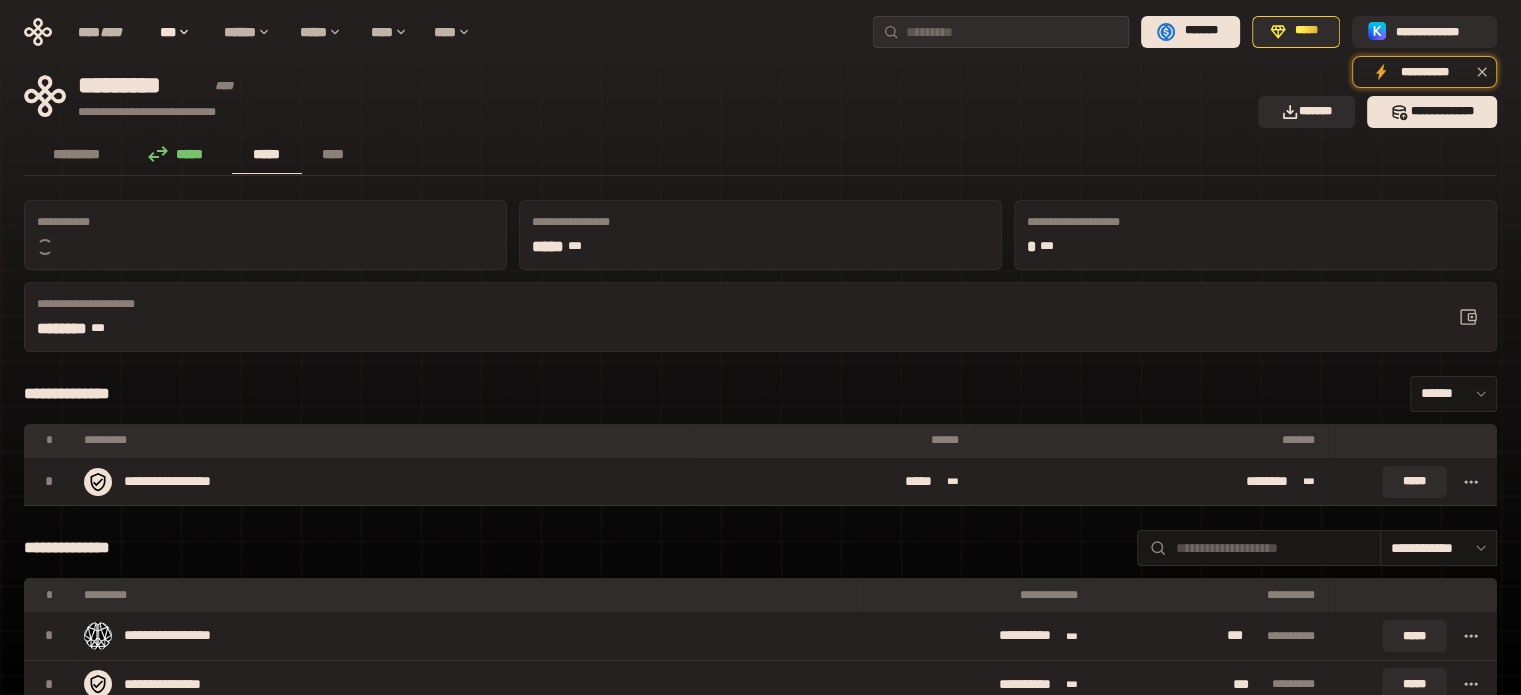 click on "**********" at bounding box center (635, 96) 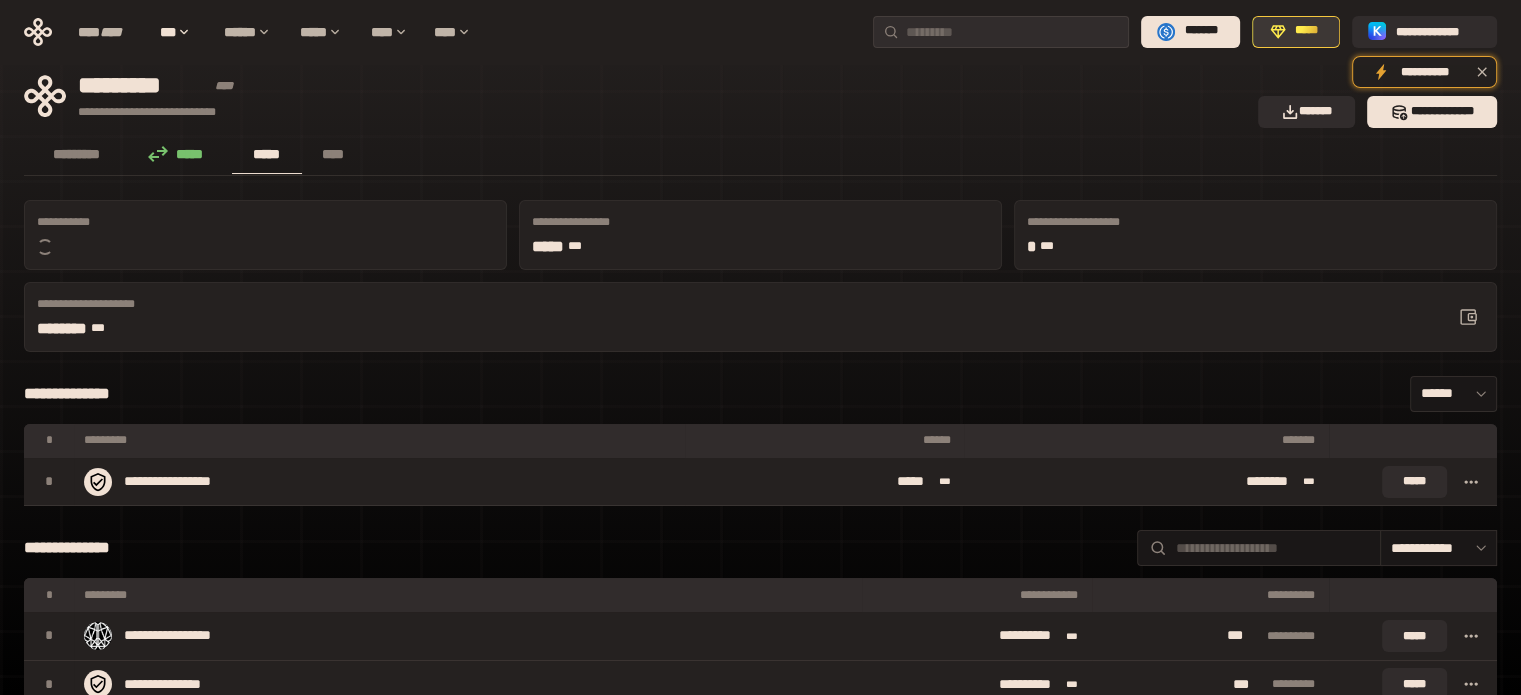 click 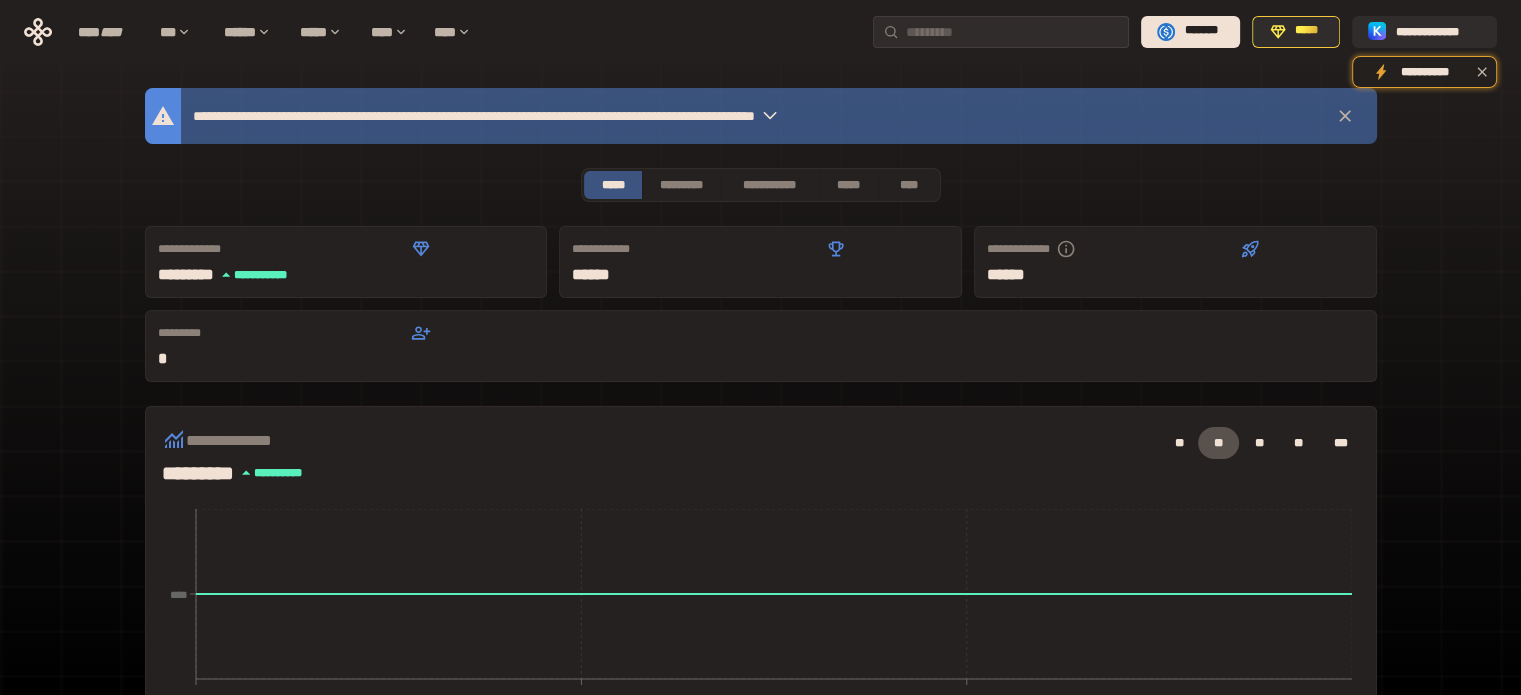 click on "**********" at bounding box center [1123, 249] 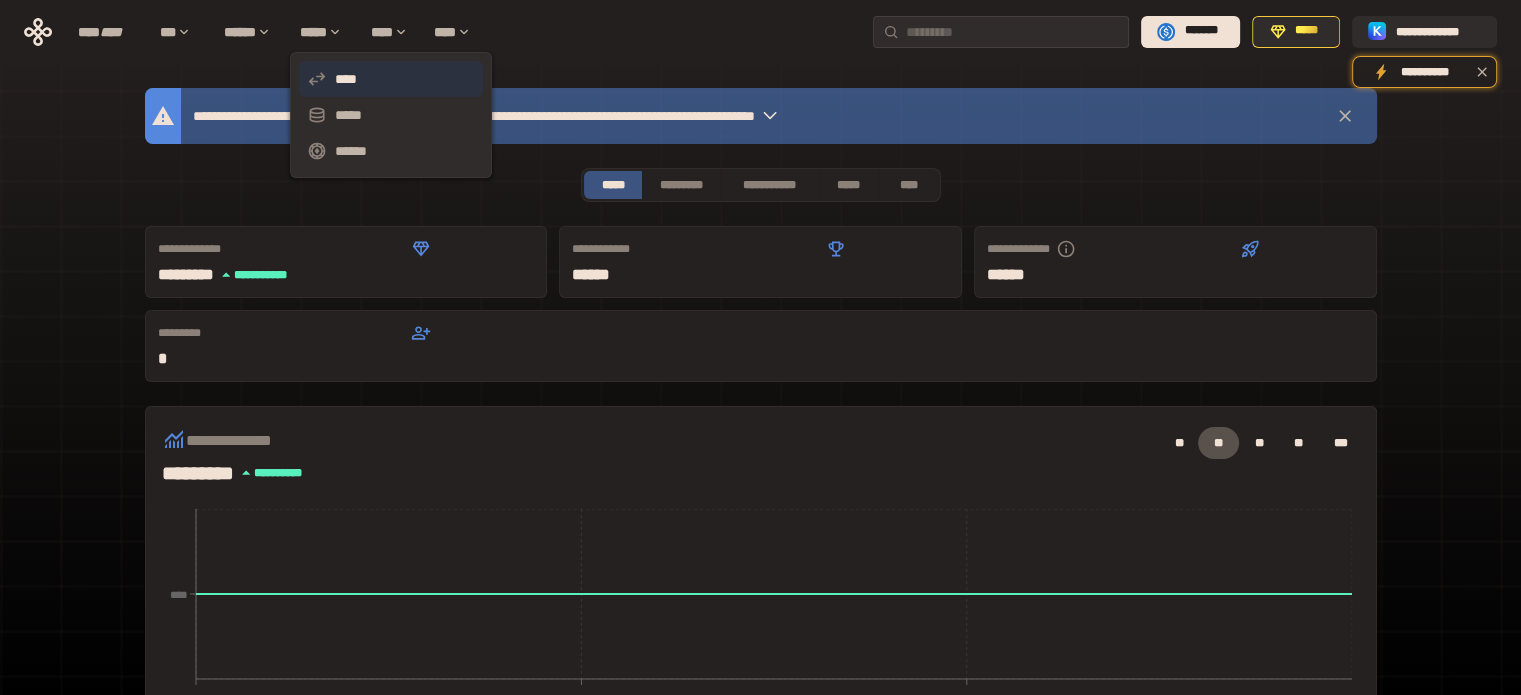 click on "****" at bounding box center (391, 79) 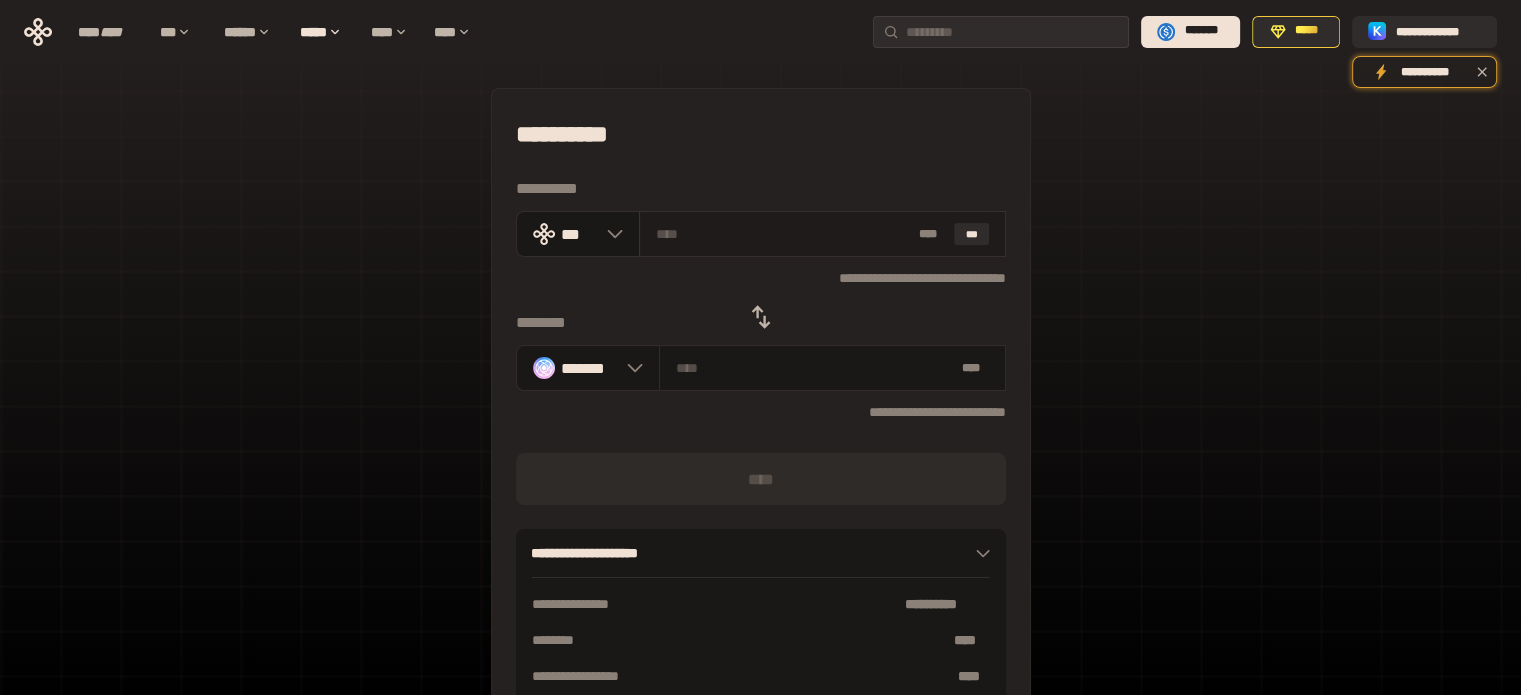 click at bounding box center (783, 234) 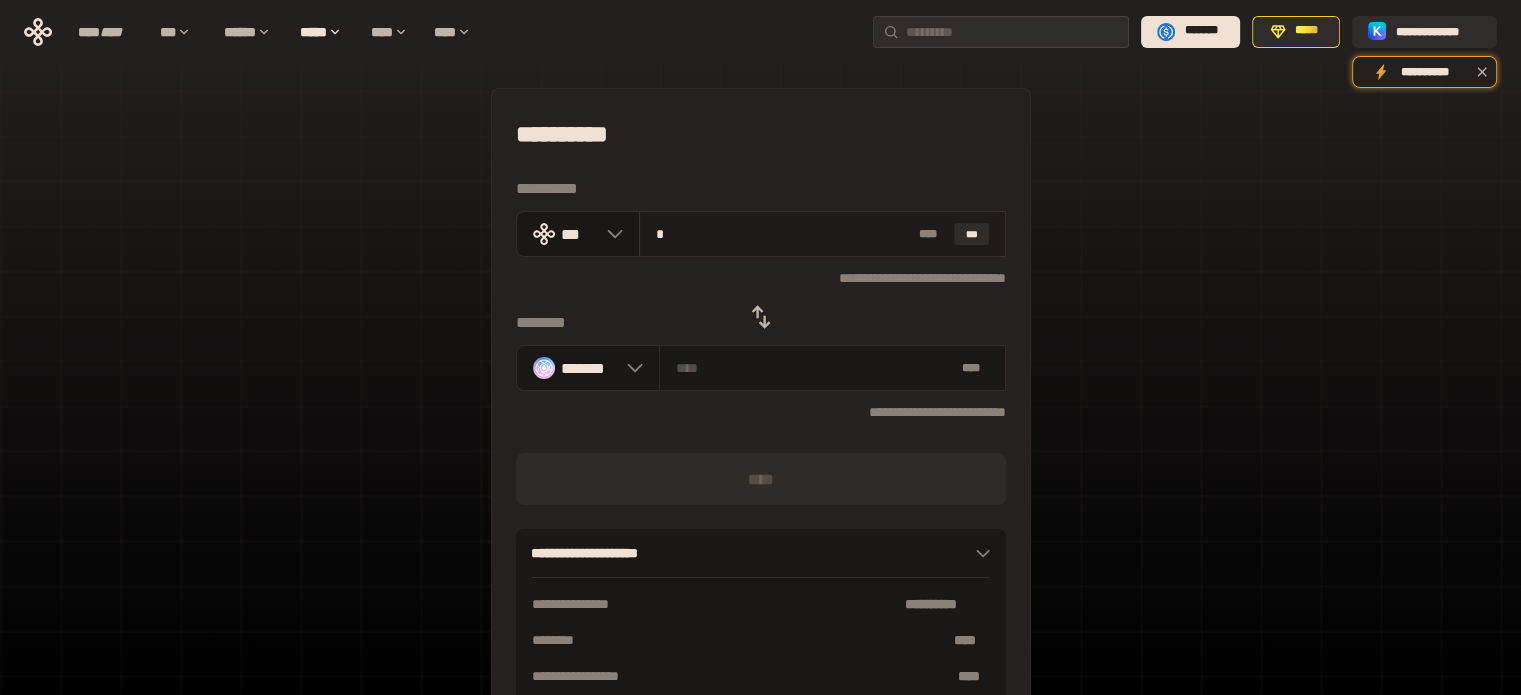 type on "********" 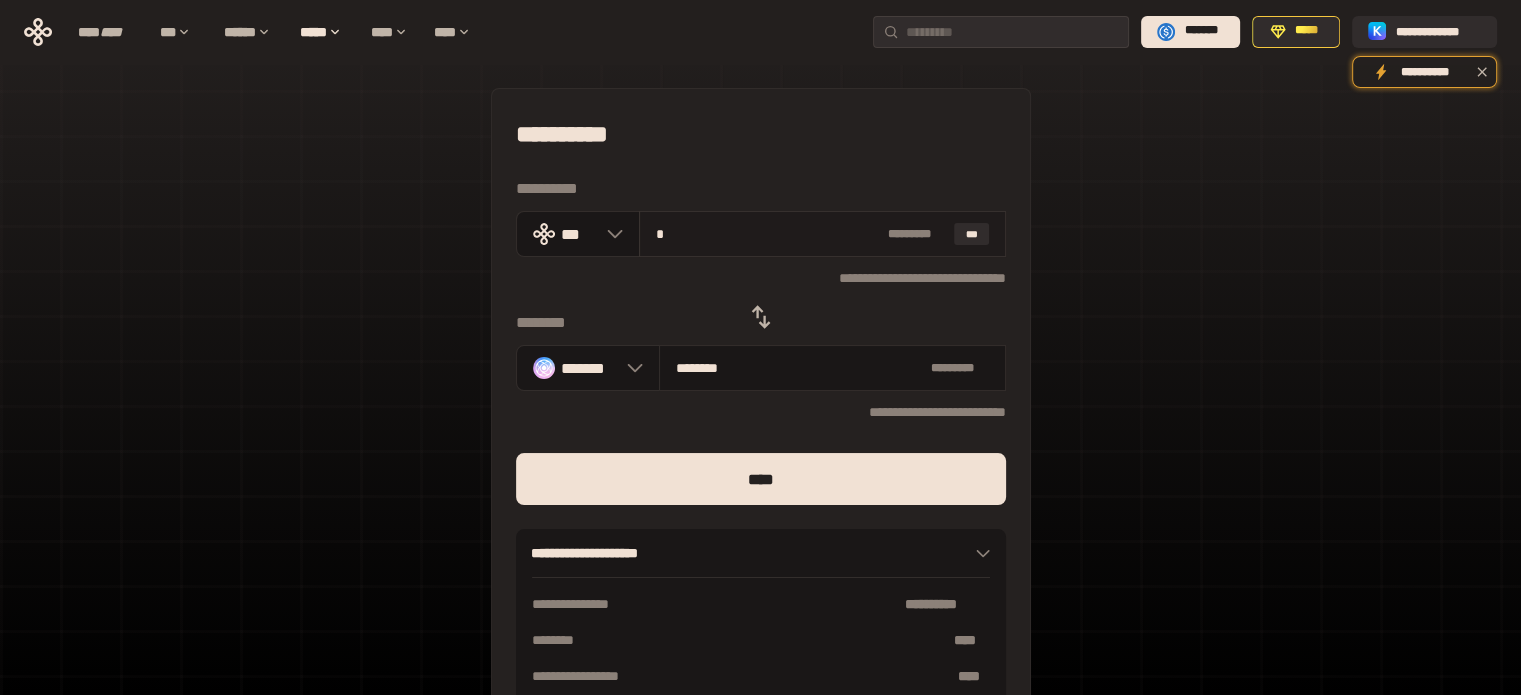 type on "**" 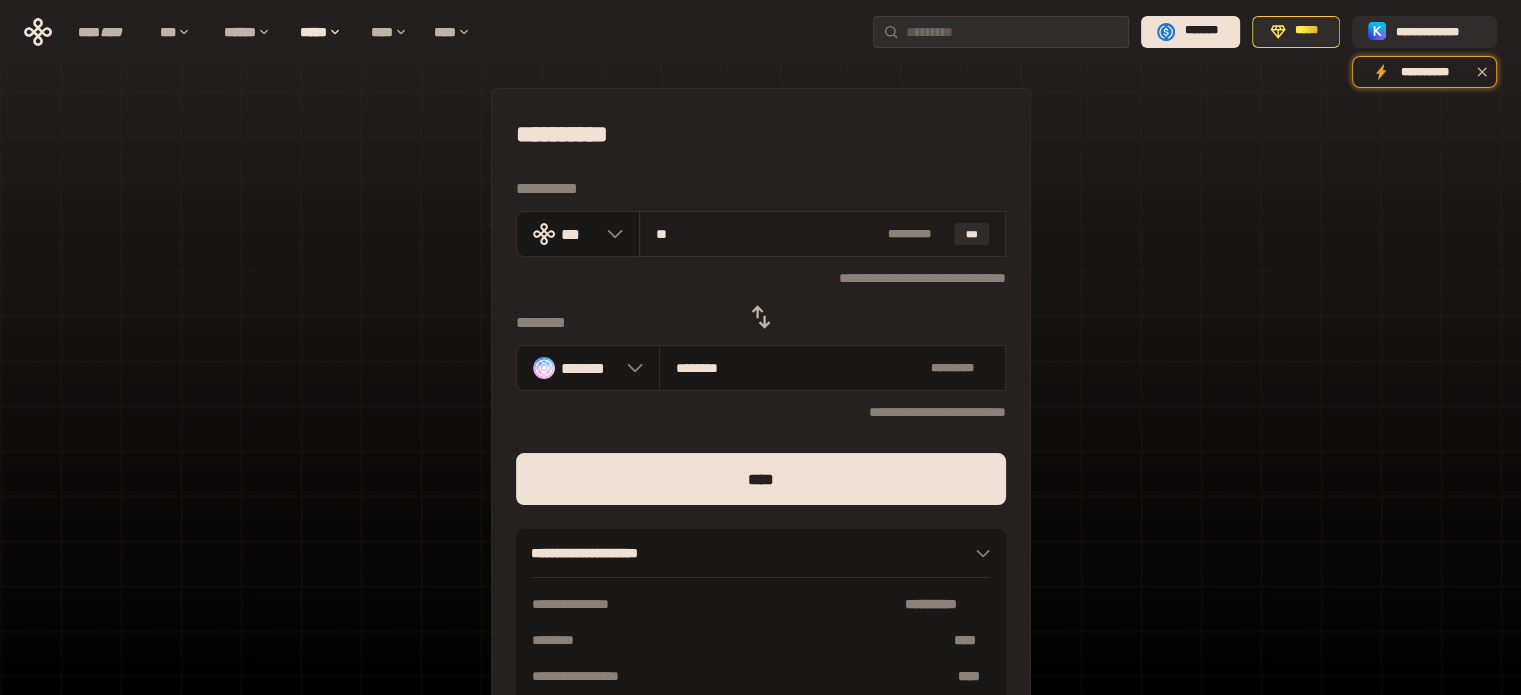 type on "********" 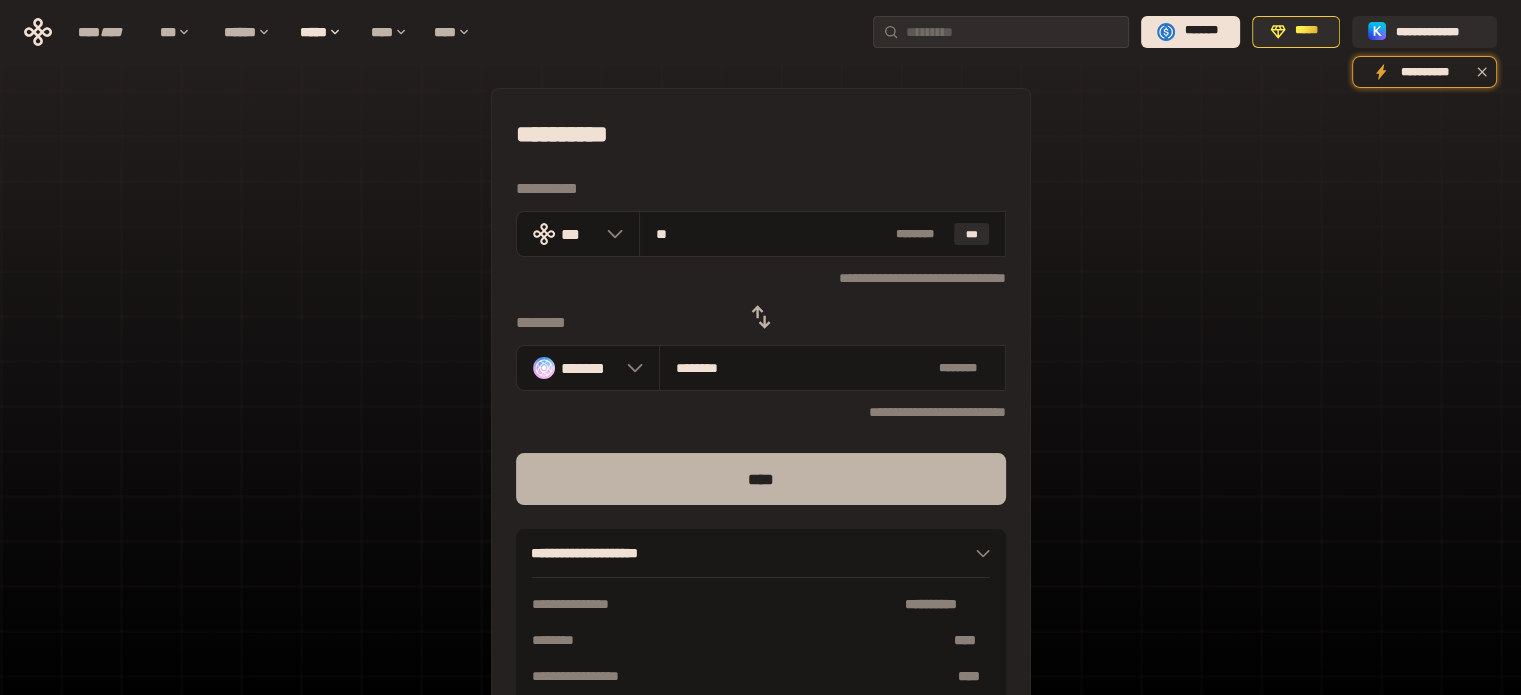 type on "**" 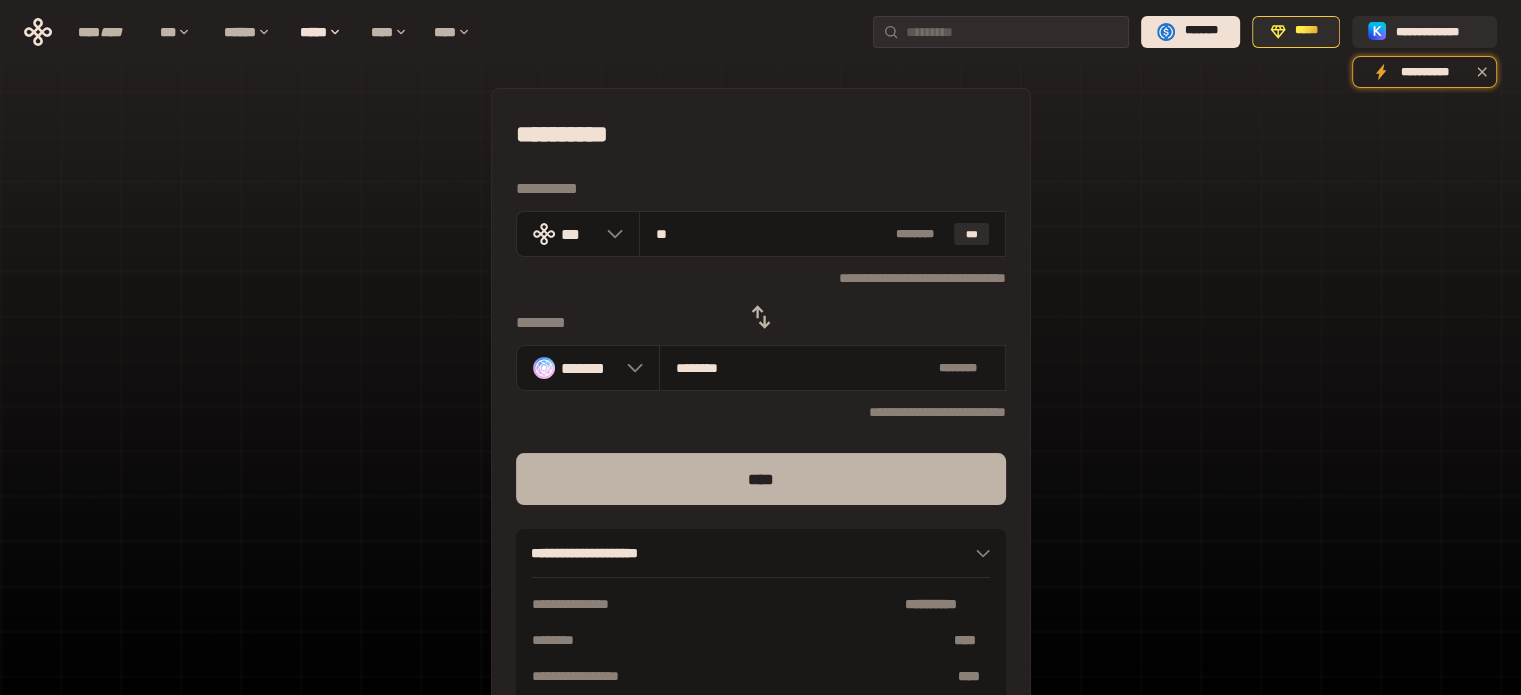 click on "****" at bounding box center (761, 479) 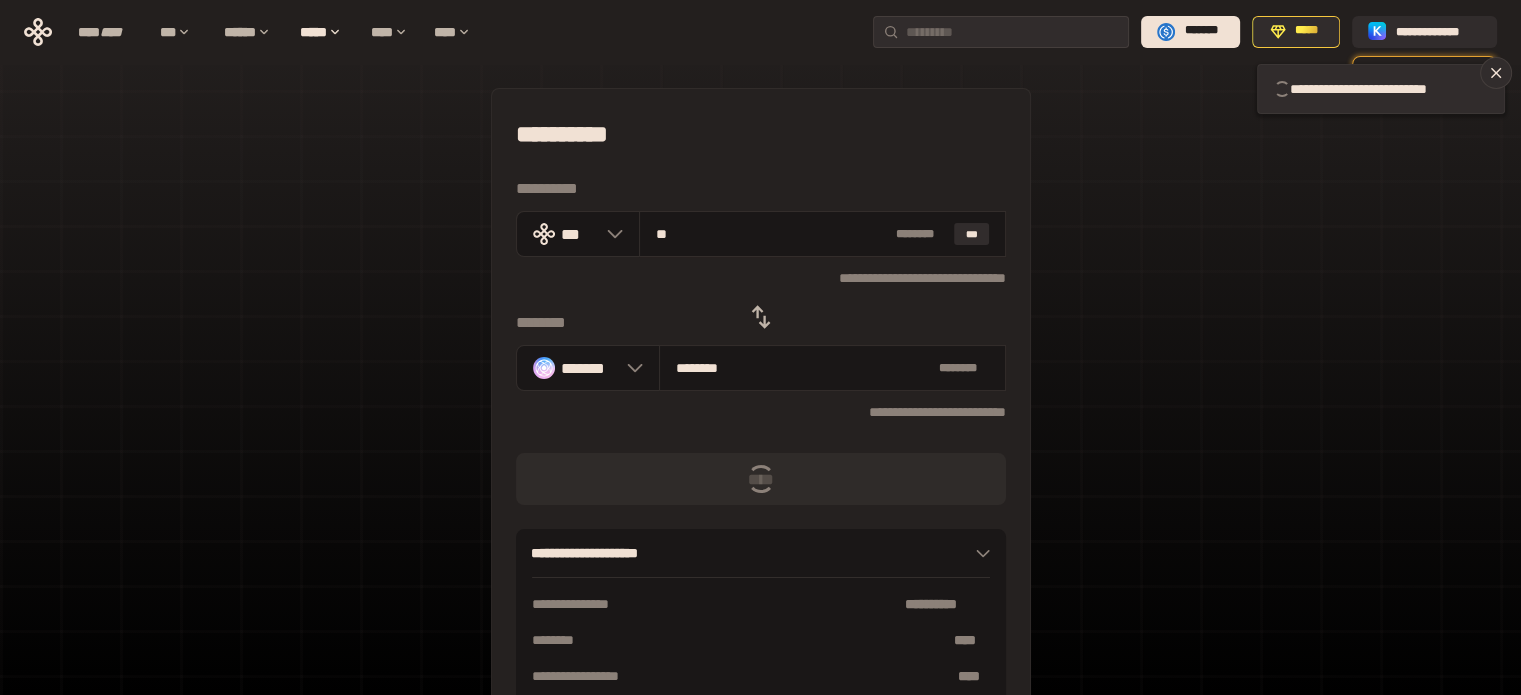 type 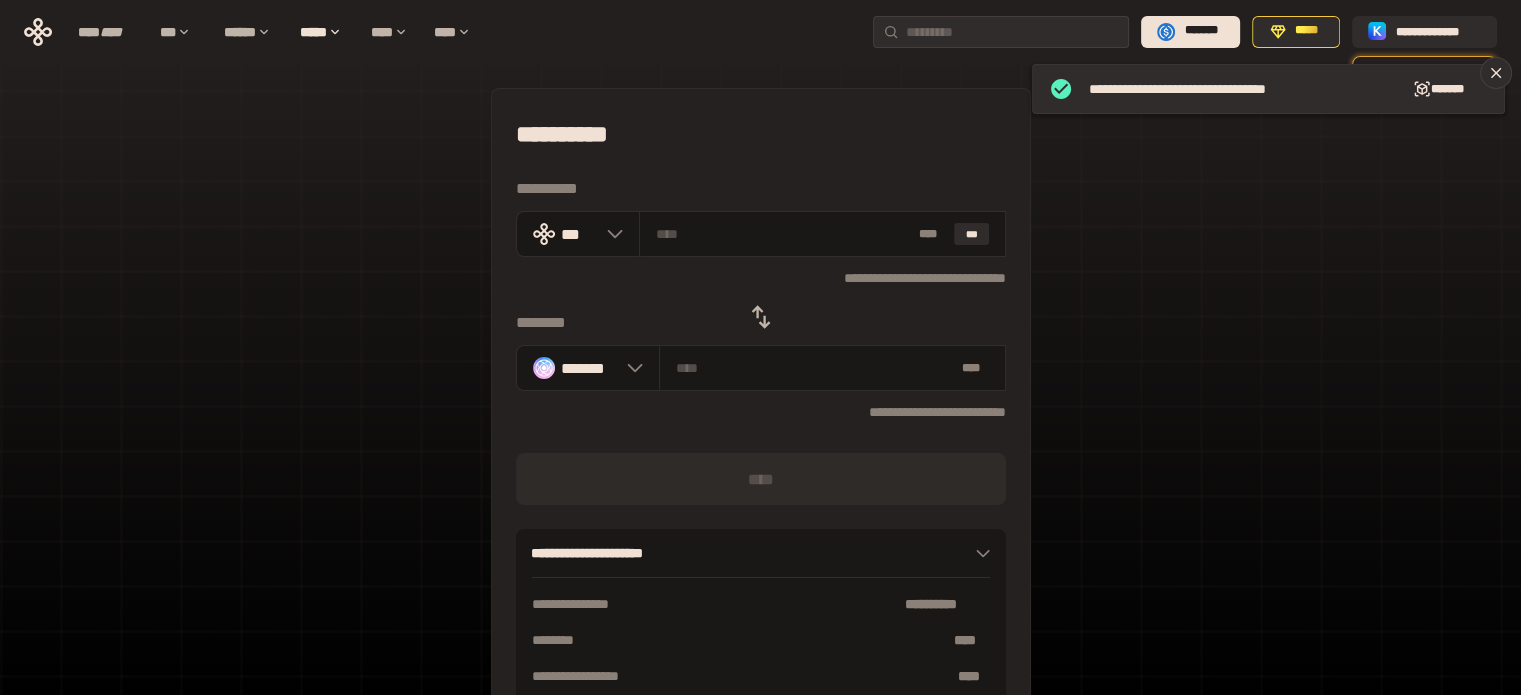 click 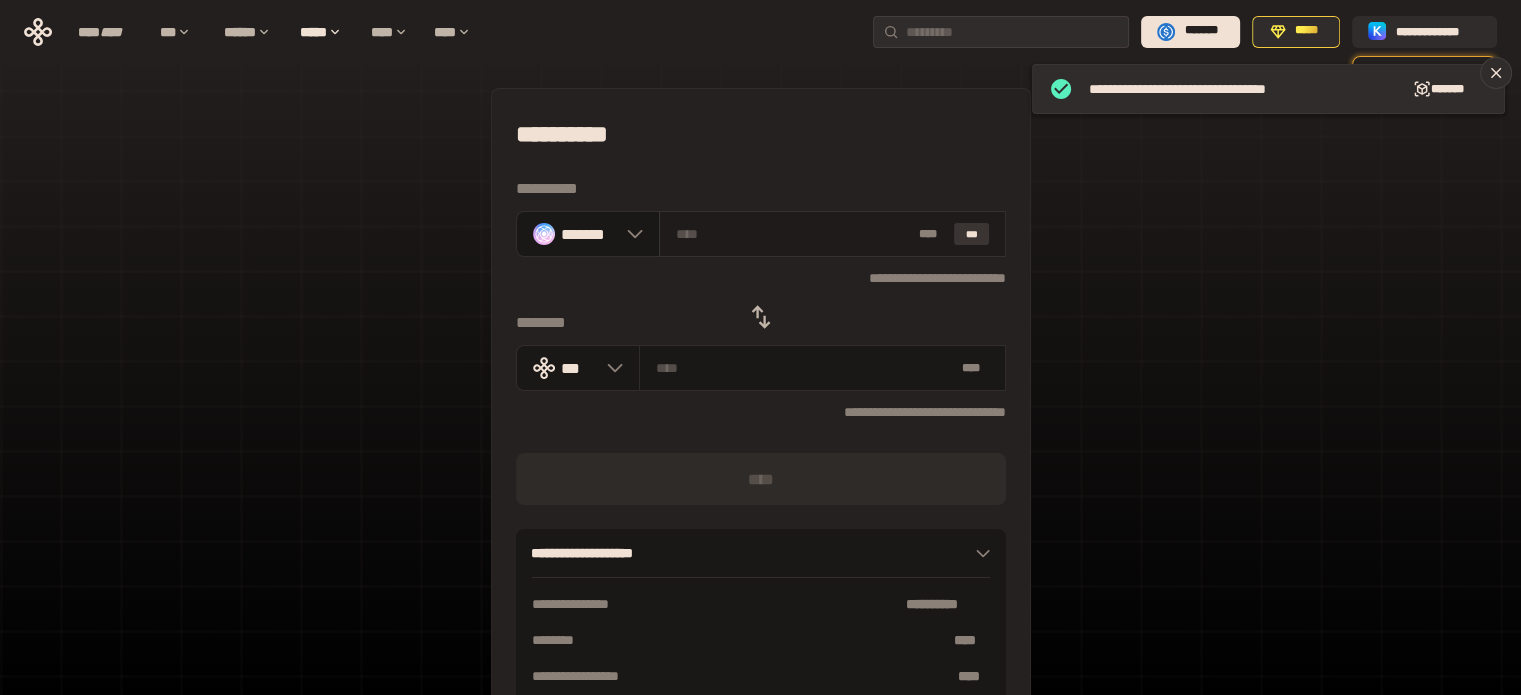 click on "***" at bounding box center [972, 234] 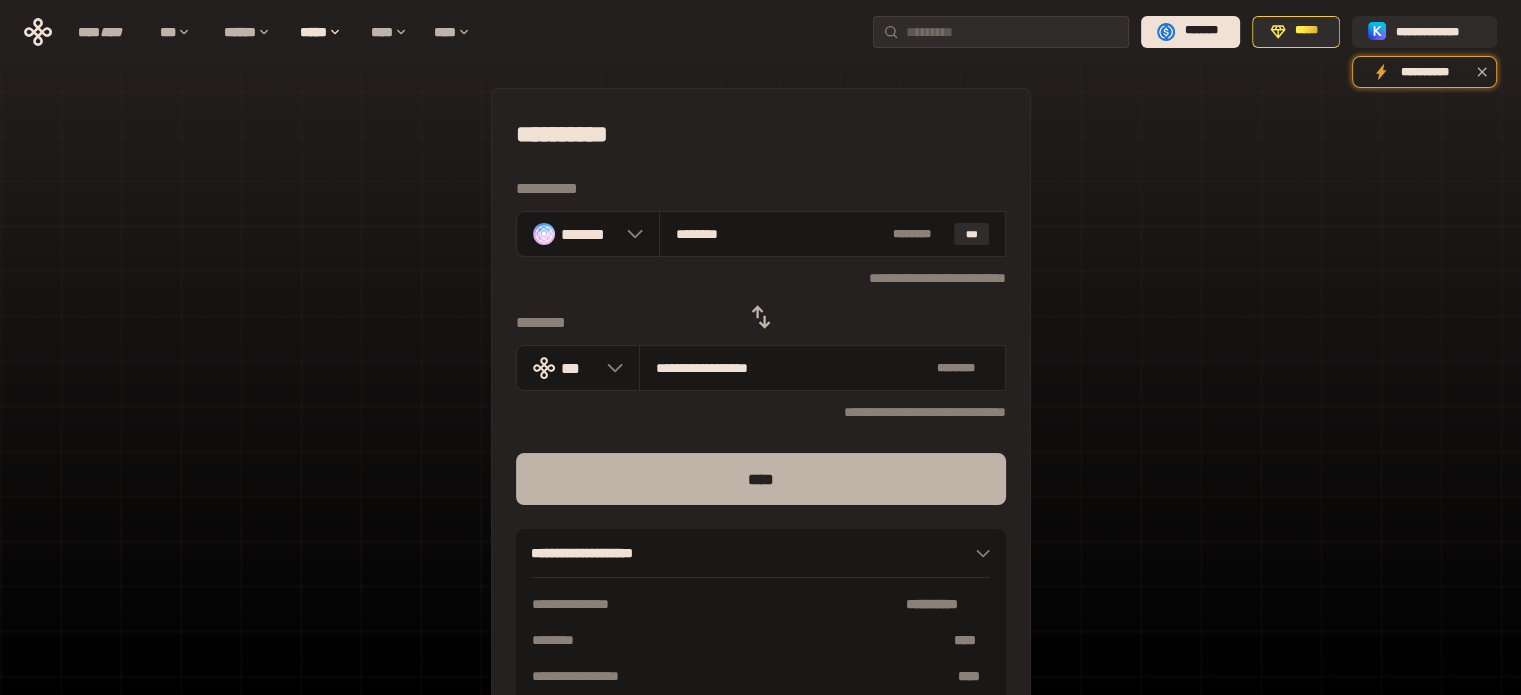 click on "****" at bounding box center [761, 479] 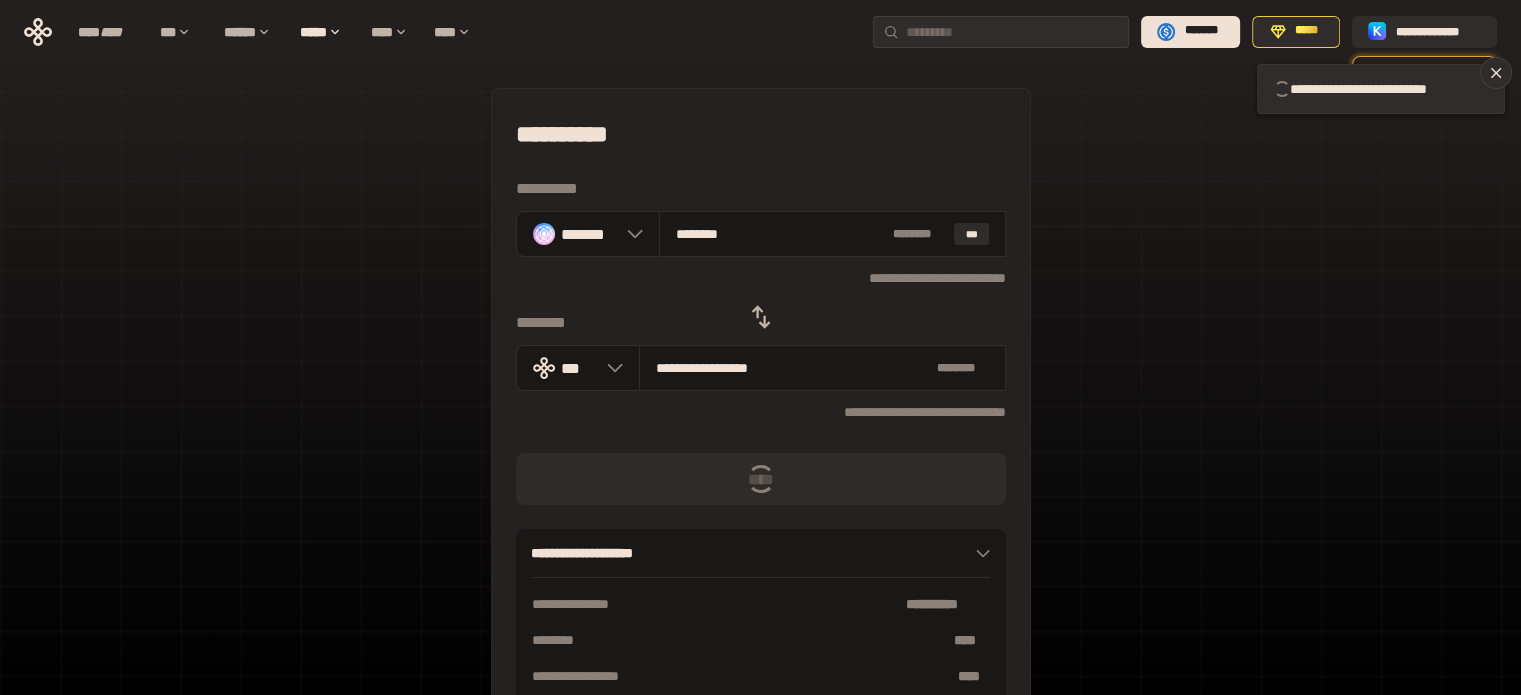 type 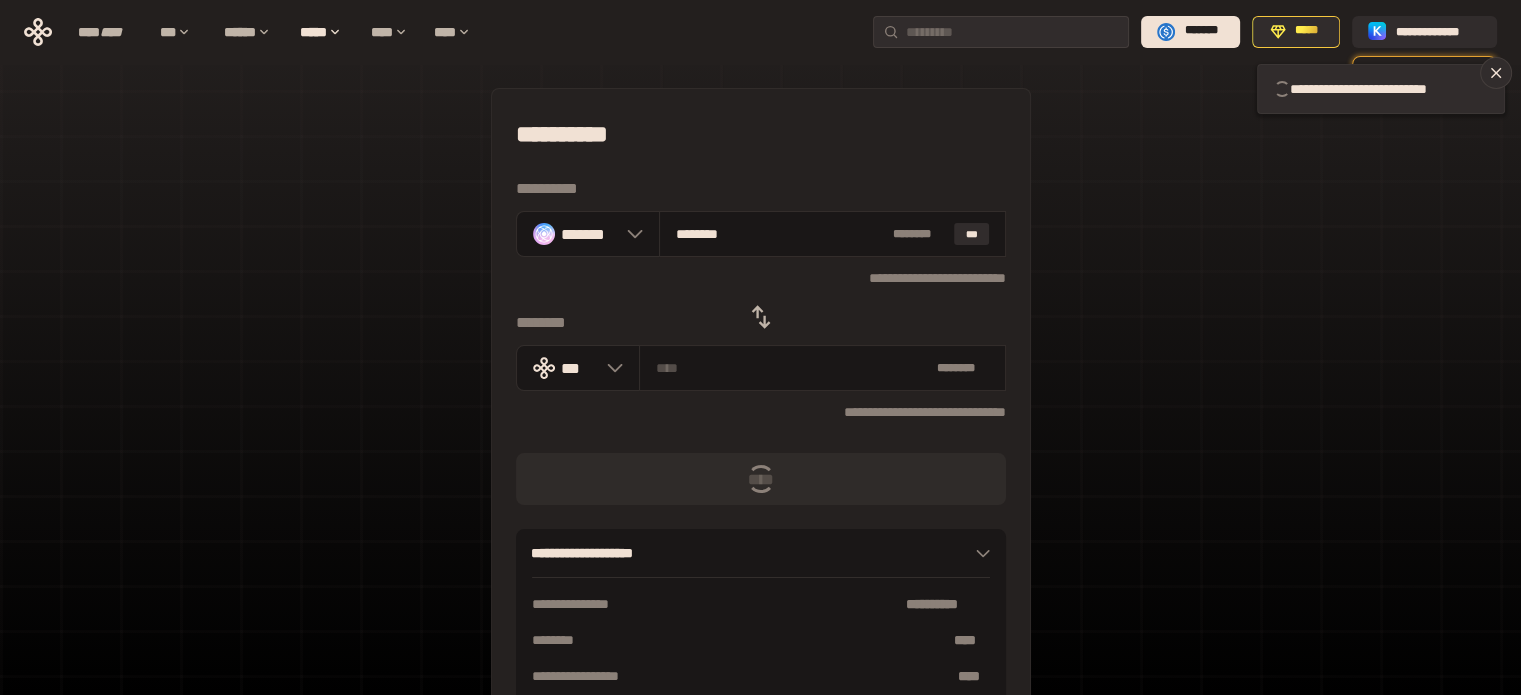 type 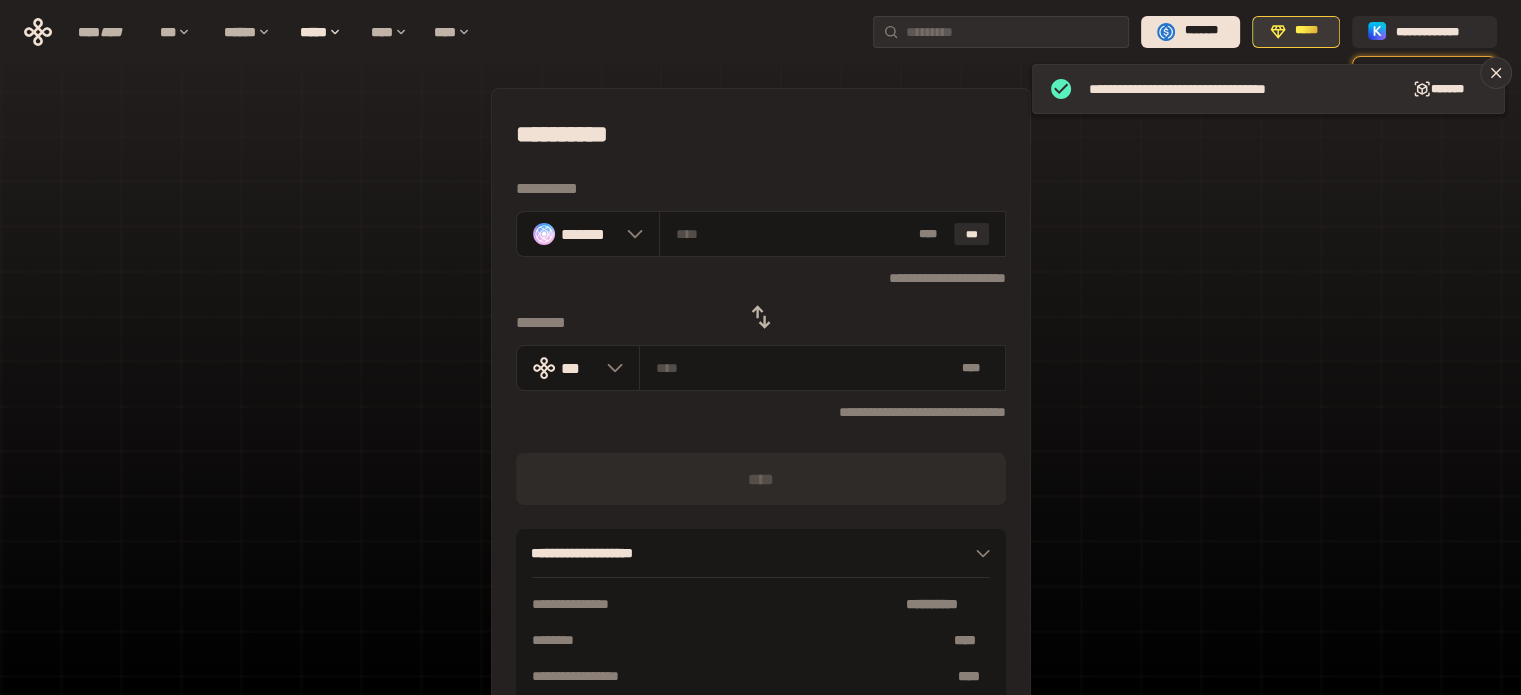 click 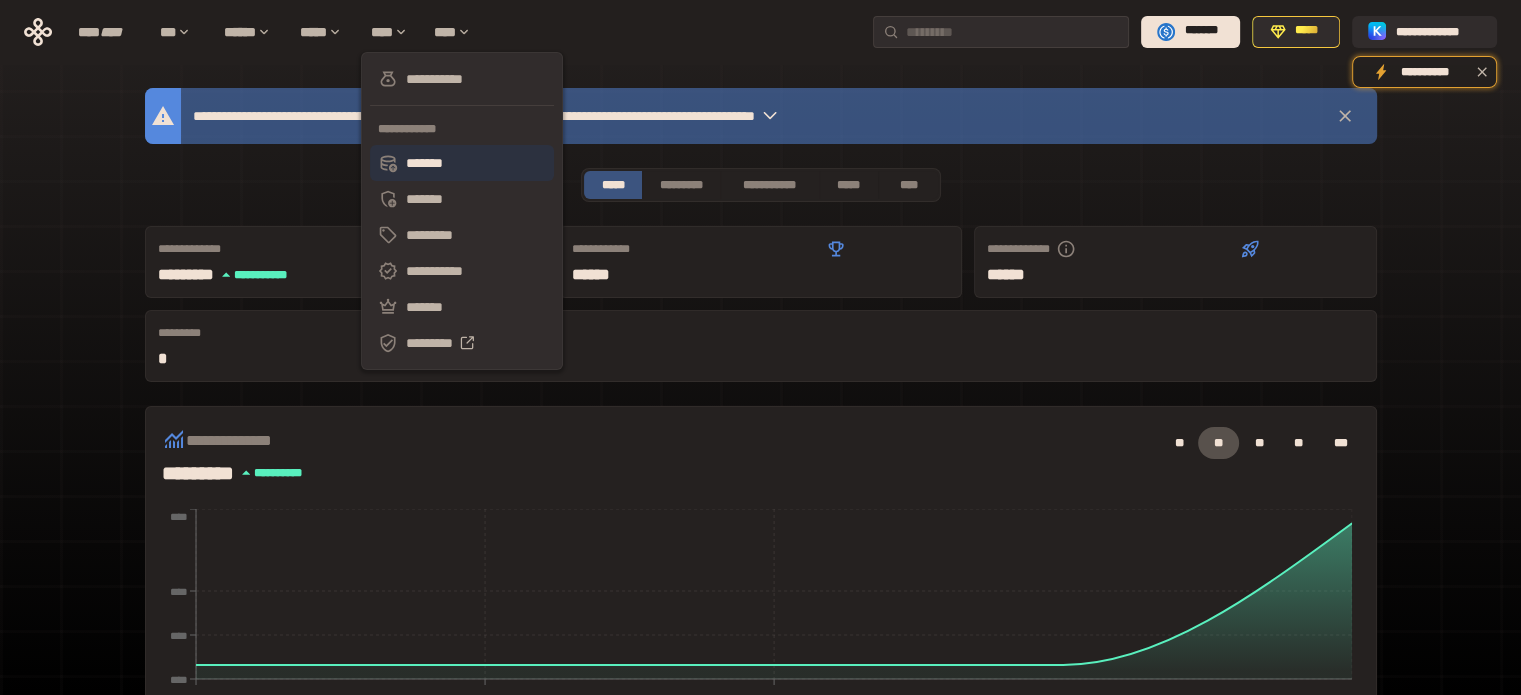 click on "*******" at bounding box center [462, 163] 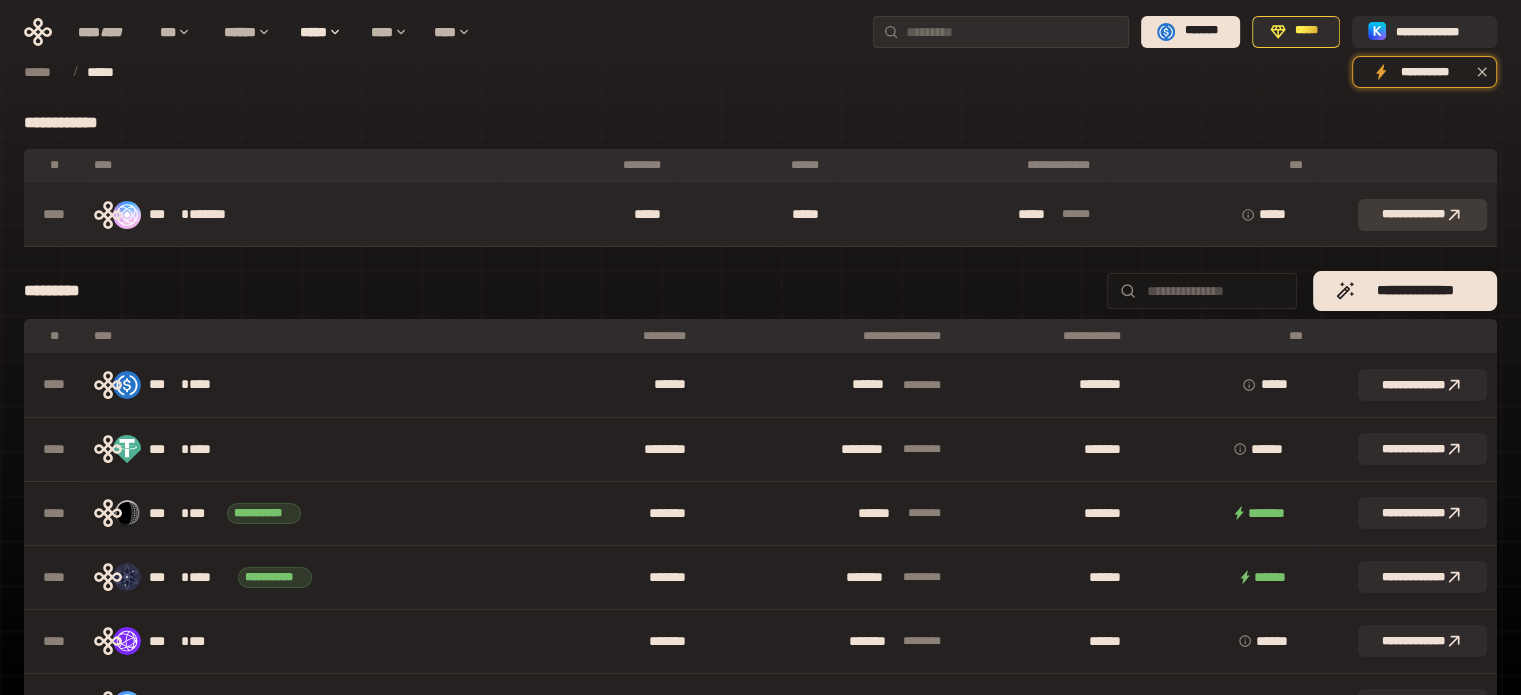 click on "**********" at bounding box center (1422, 215) 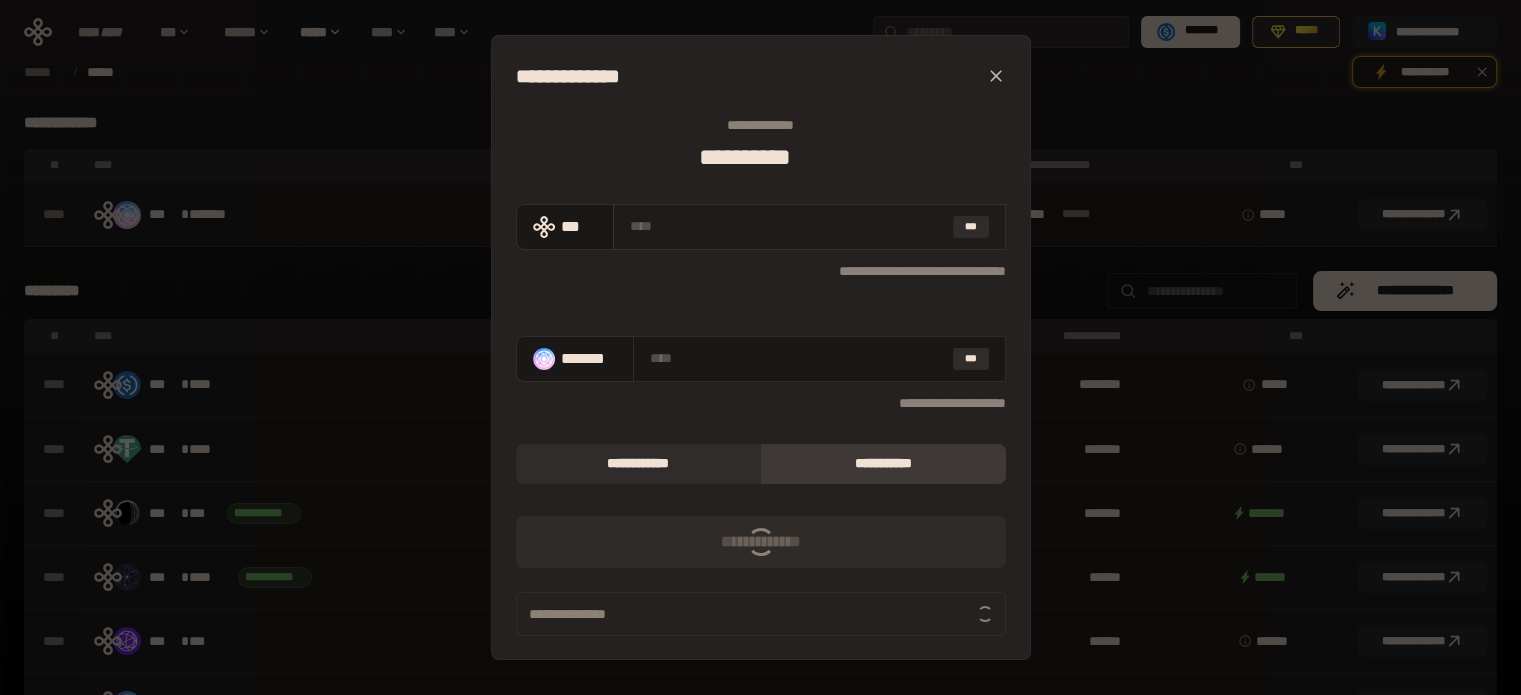 click on "***" at bounding box center (809, 227) 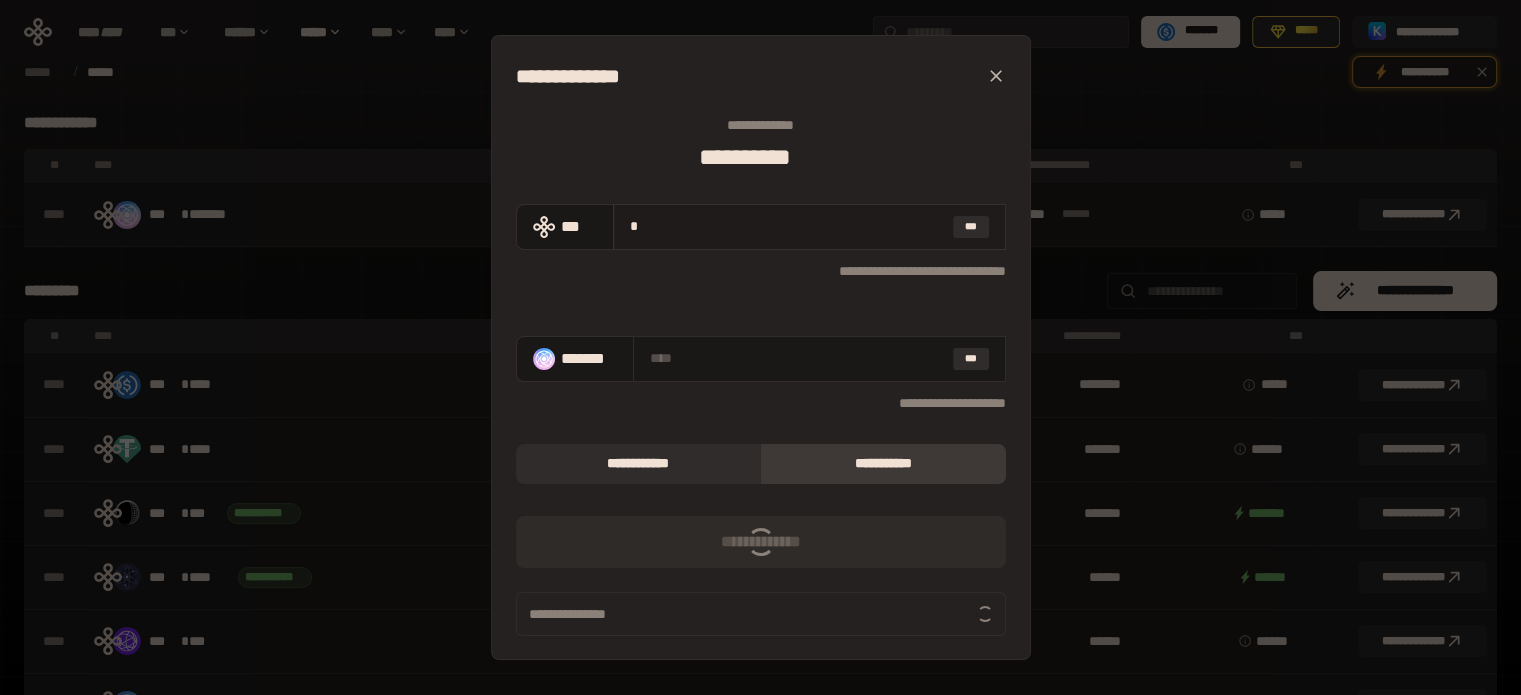 type on "**********" 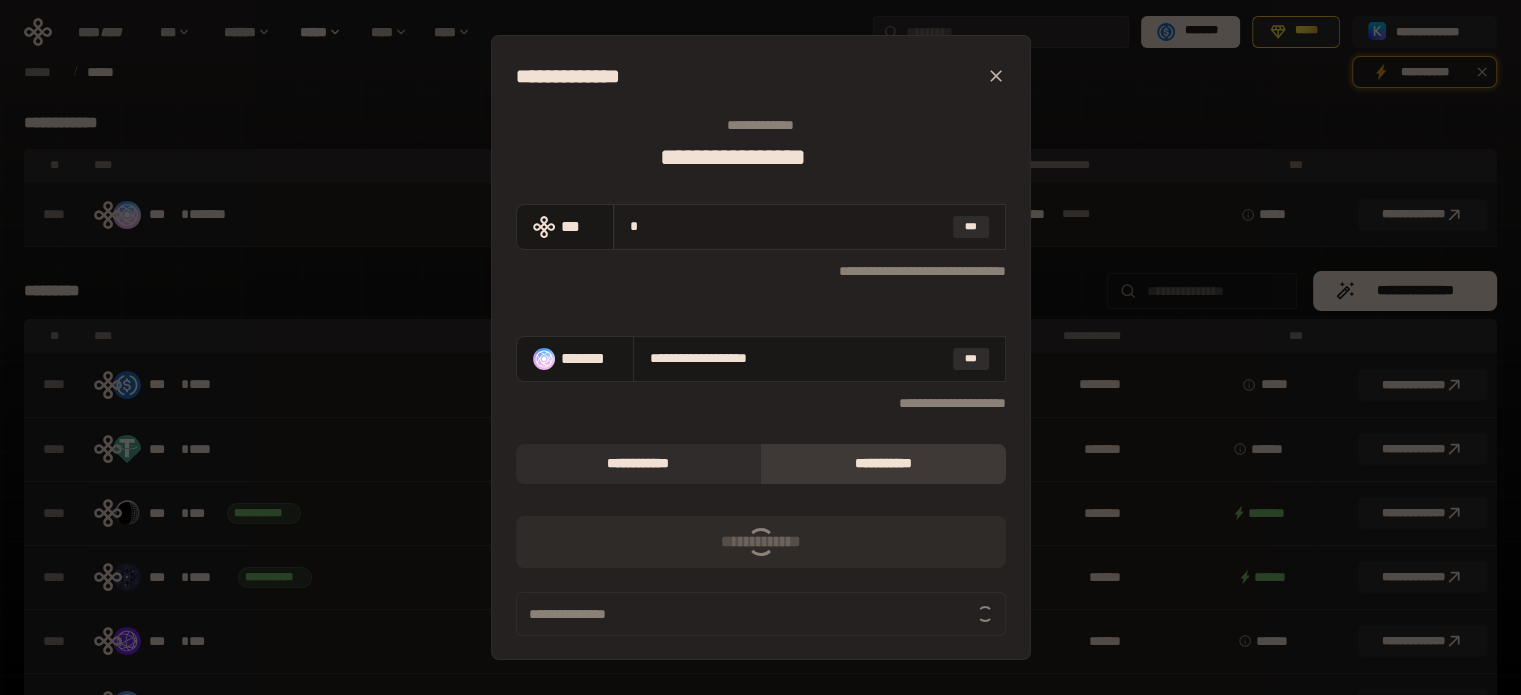 type on "**" 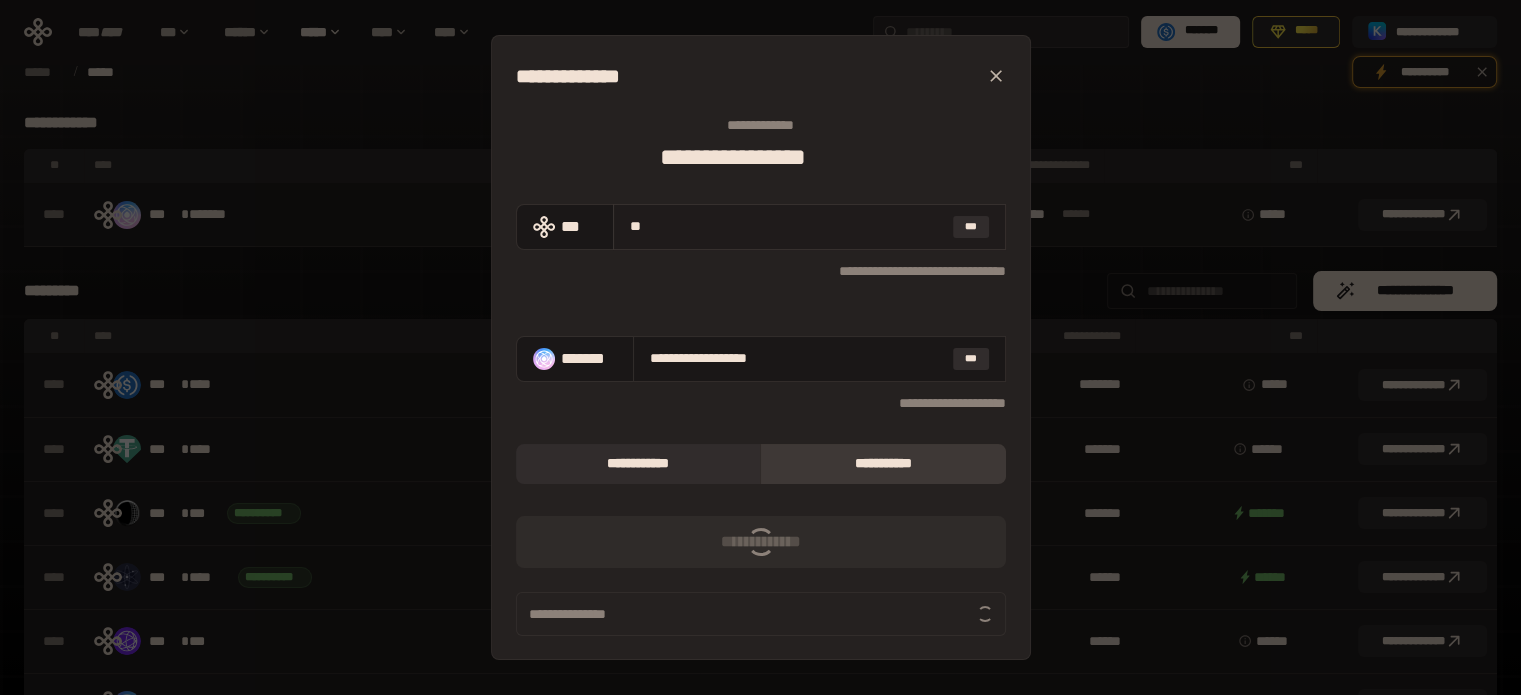 type on "**********" 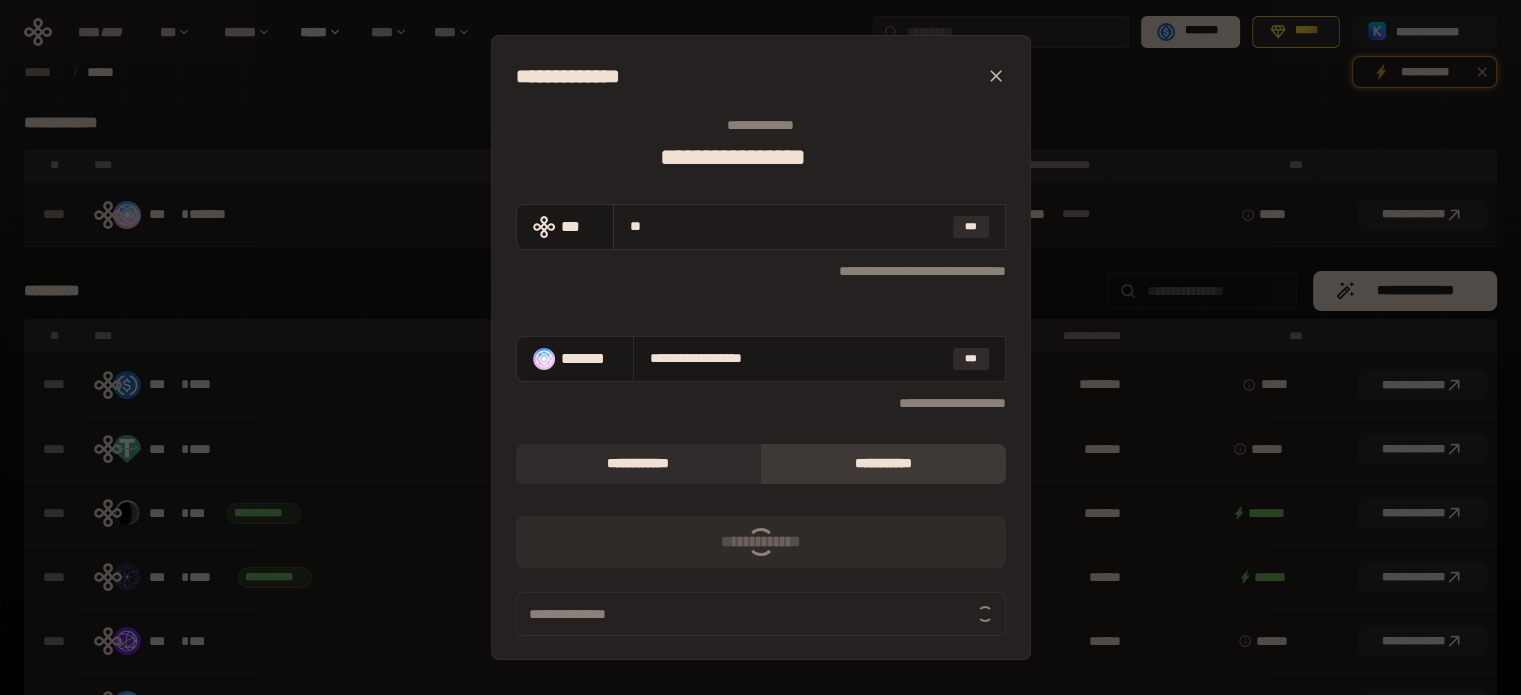 type on "***" 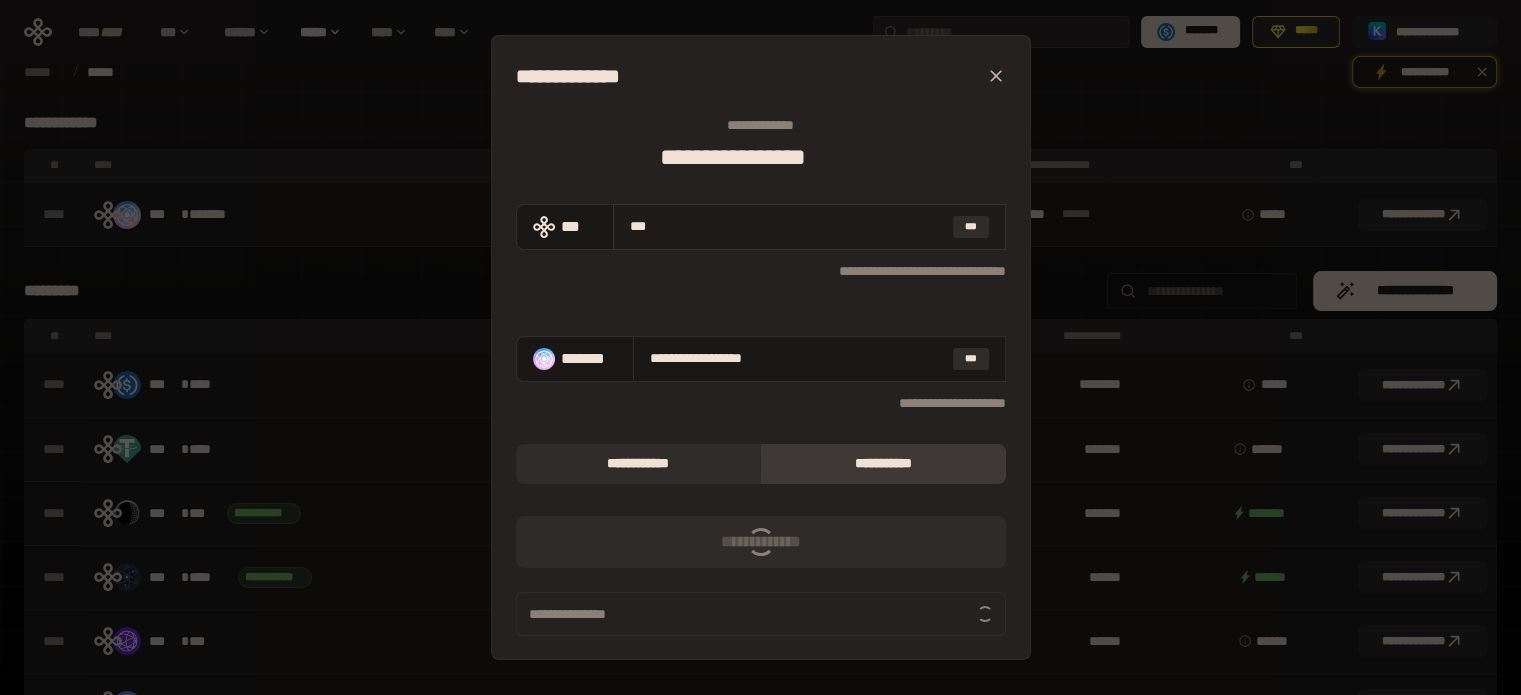 type on "**********" 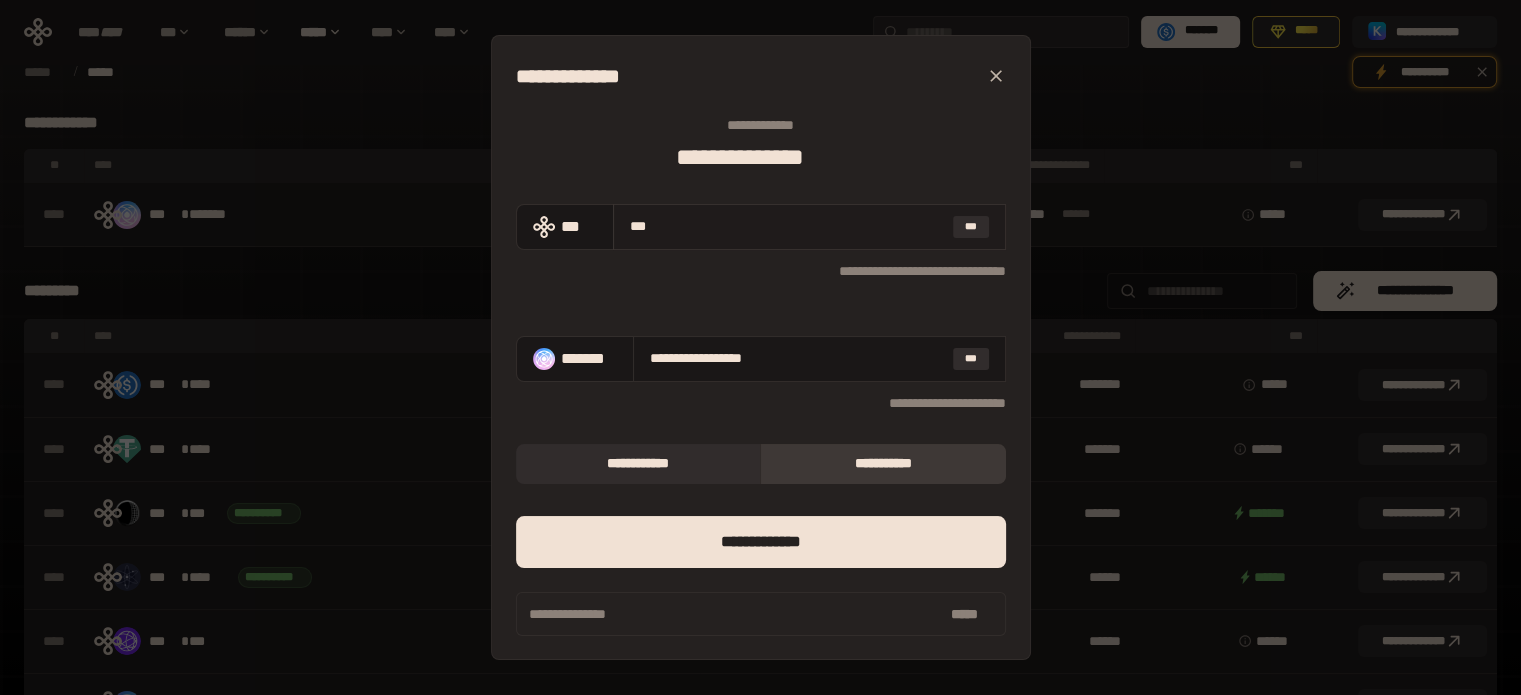type on "**" 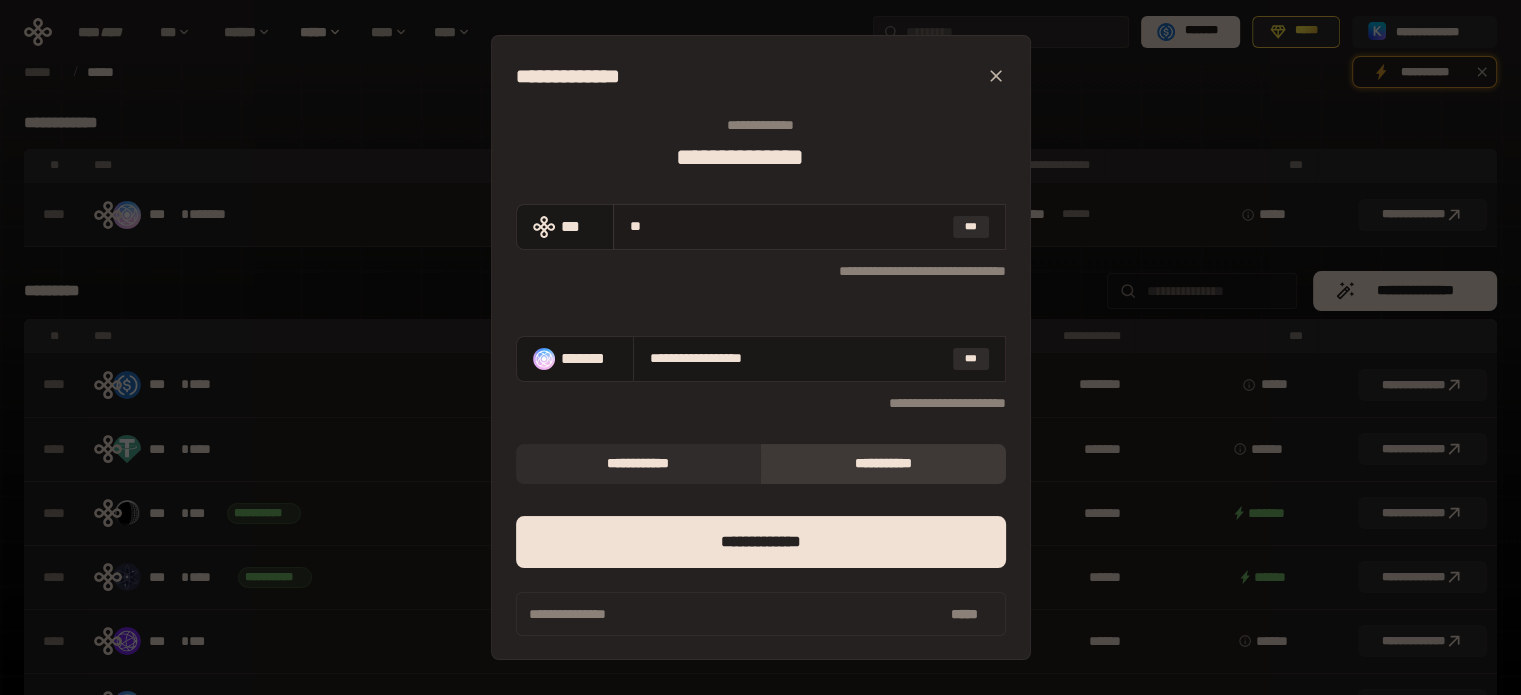 type on "**********" 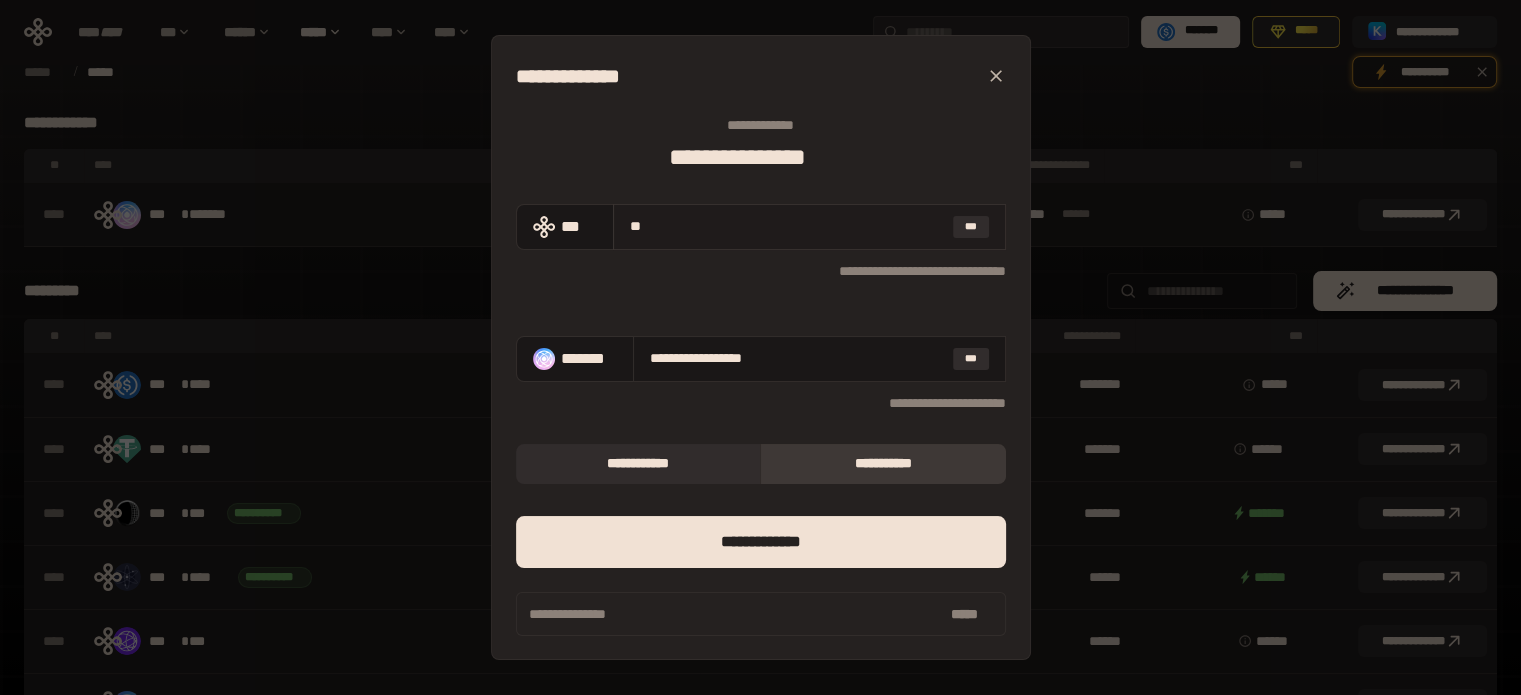 type on "*" 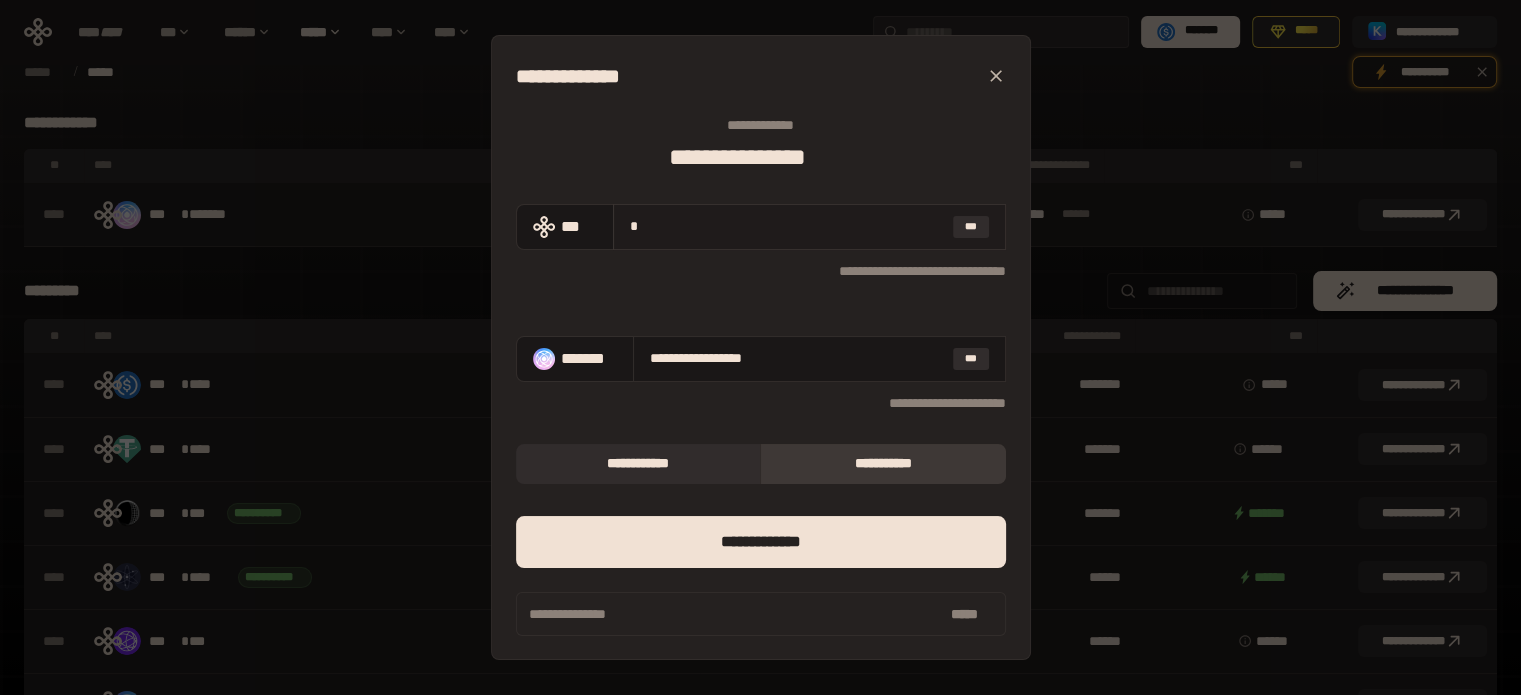 type on "**********" 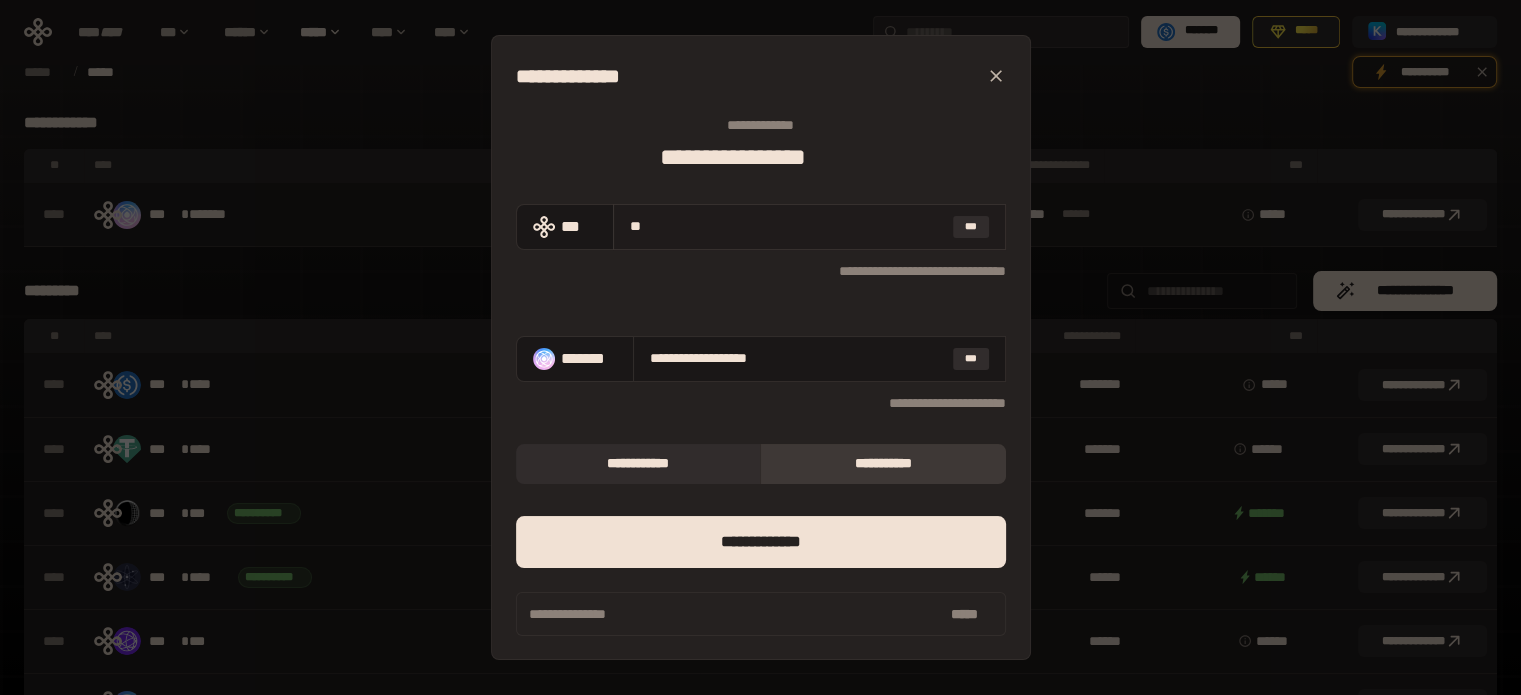 type on "***" 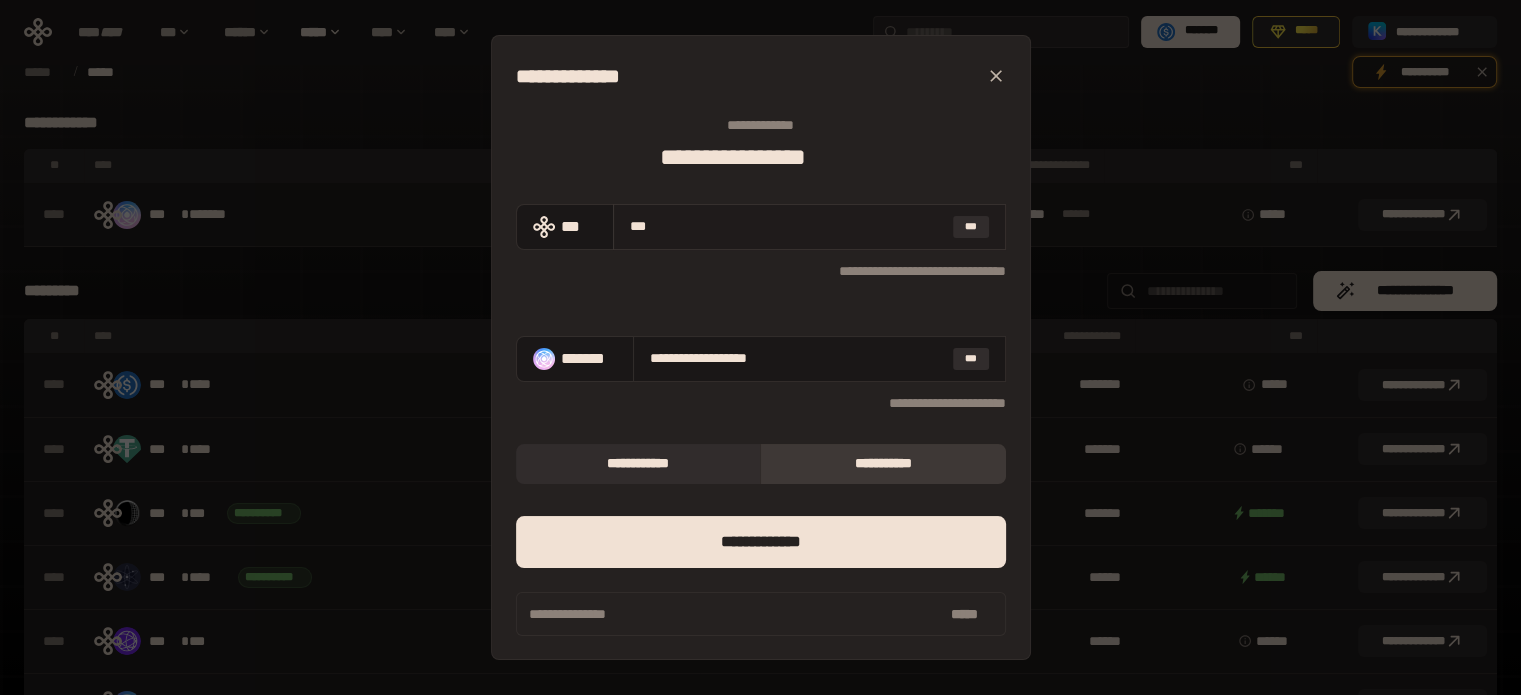 type on "**********" 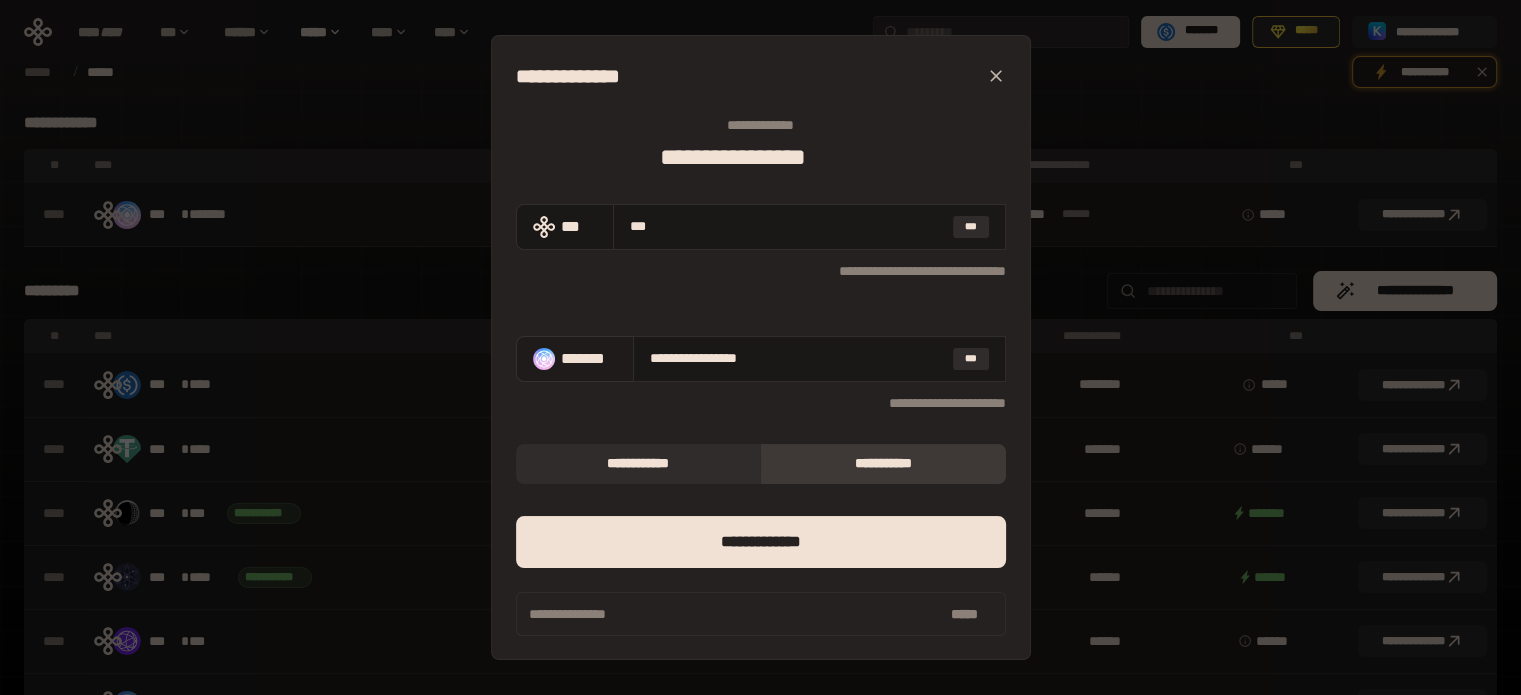 type on "***" 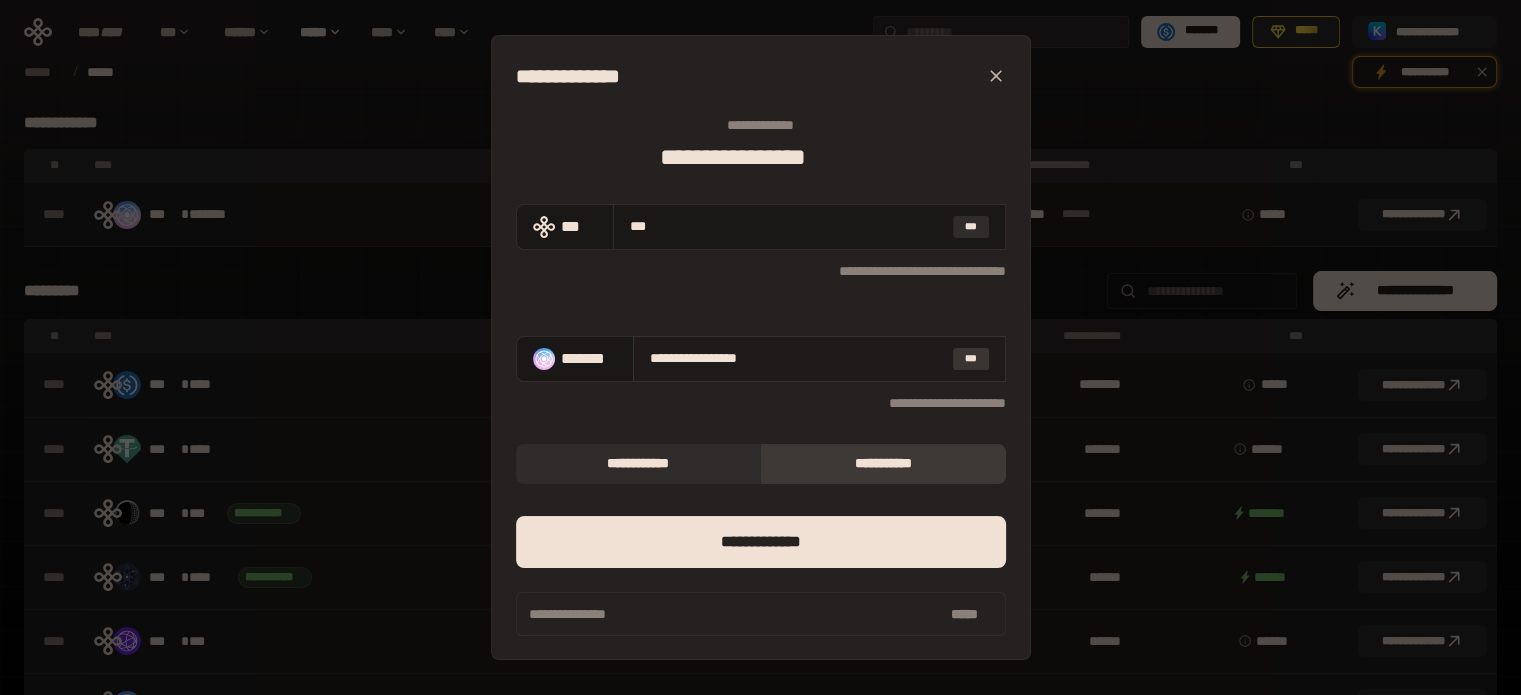 click on "***" at bounding box center [971, 359] 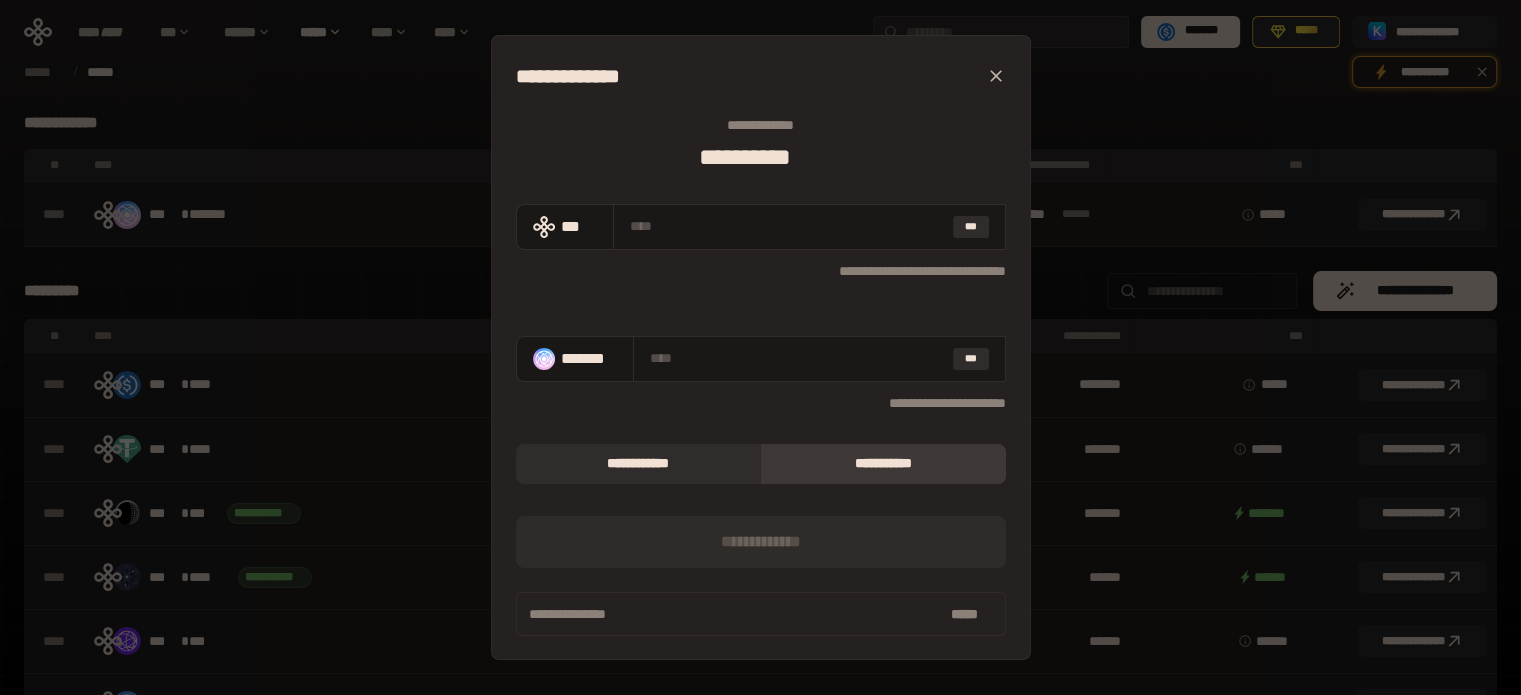 click on "**********" at bounding box center (760, 347) 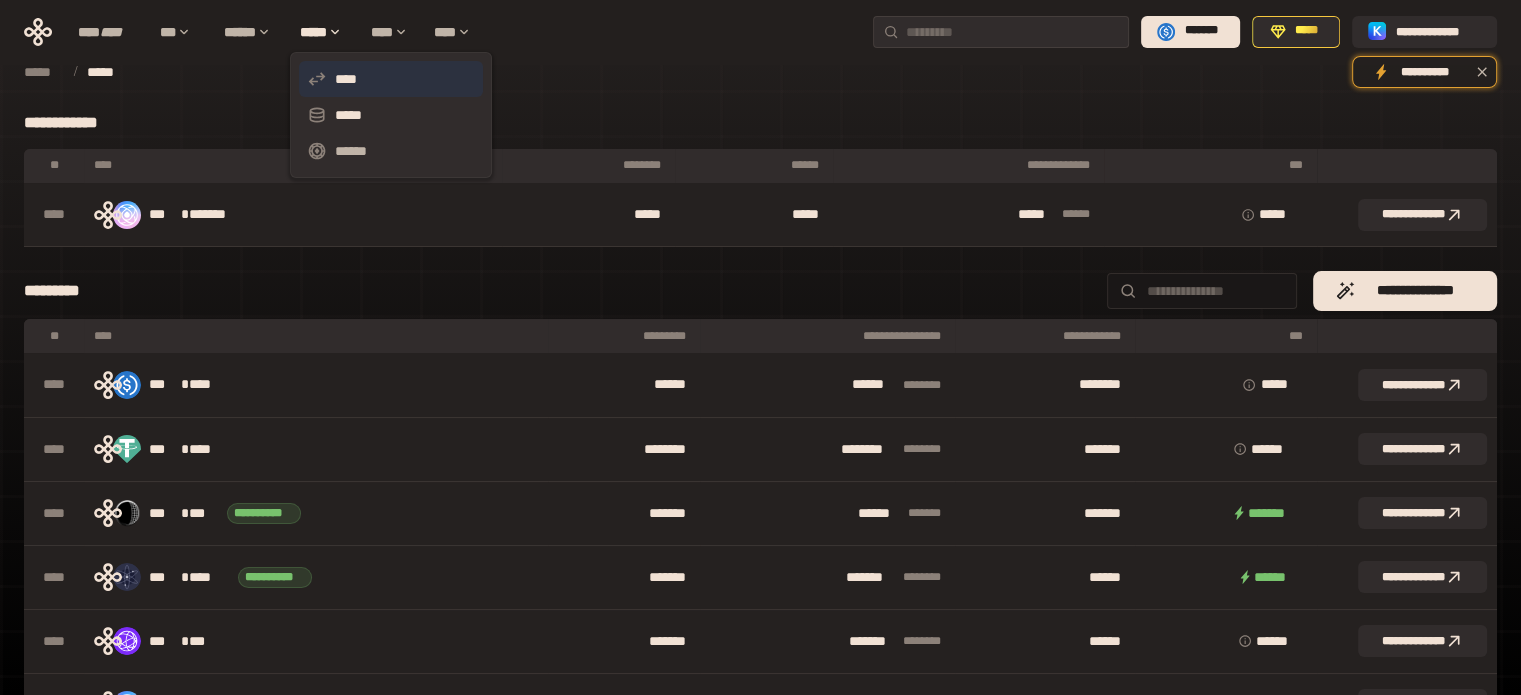 click on "****" at bounding box center (391, 79) 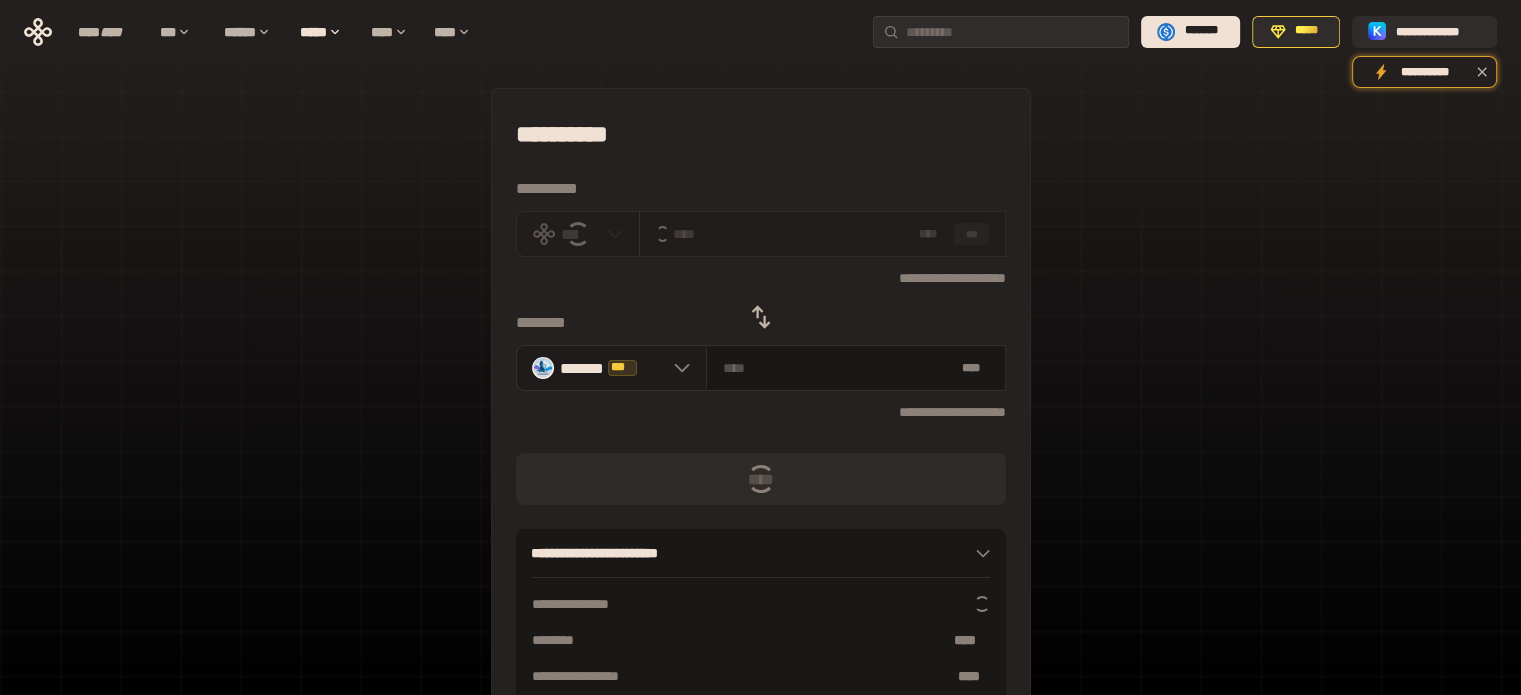 click 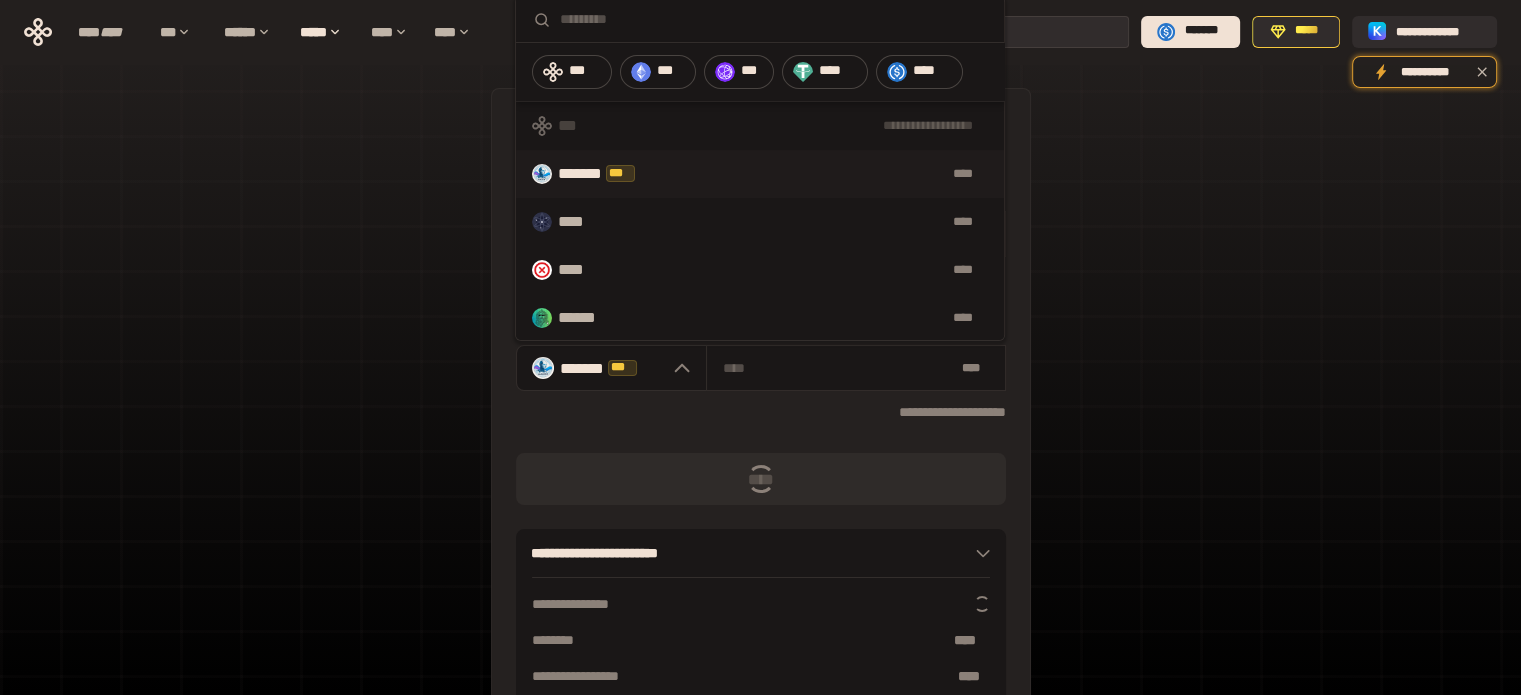 click on "**********" at bounding box center (760, 444) 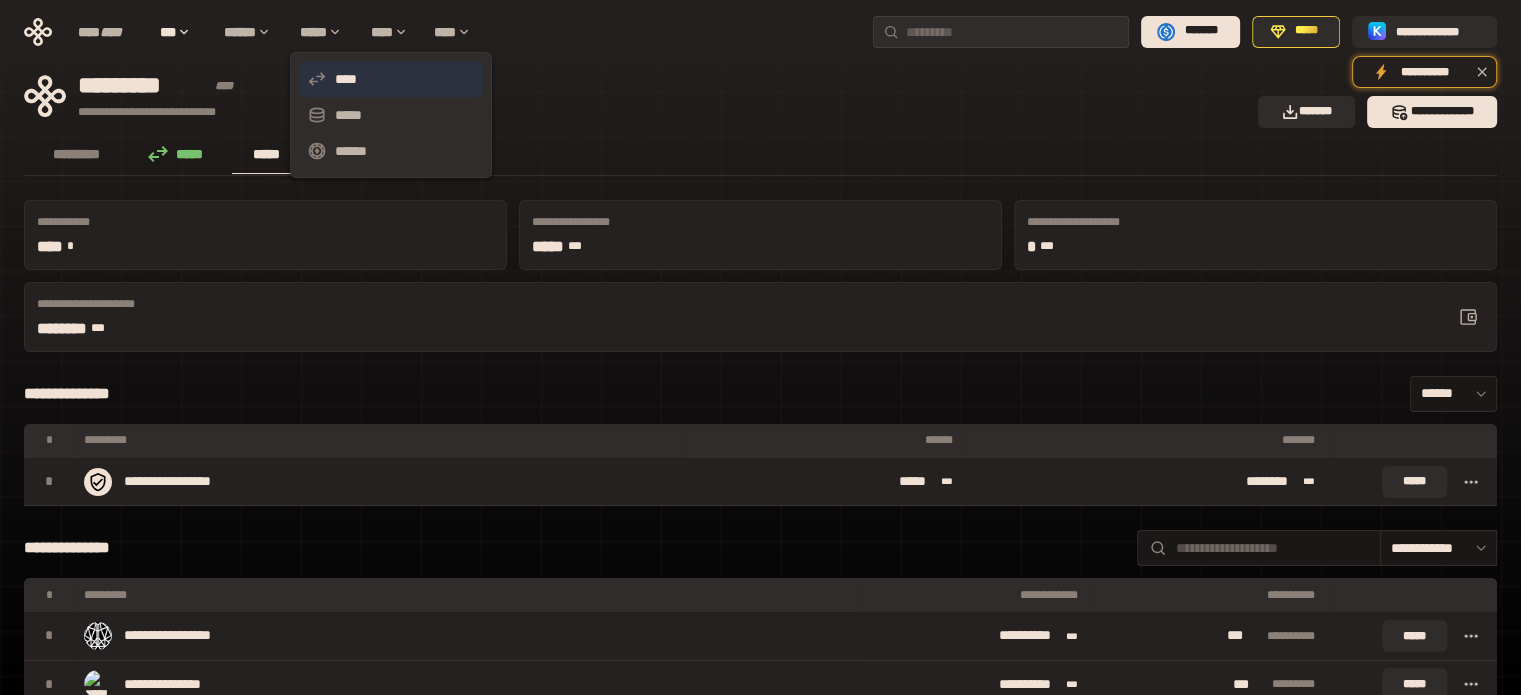 click on "****" at bounding box center (391, 79) 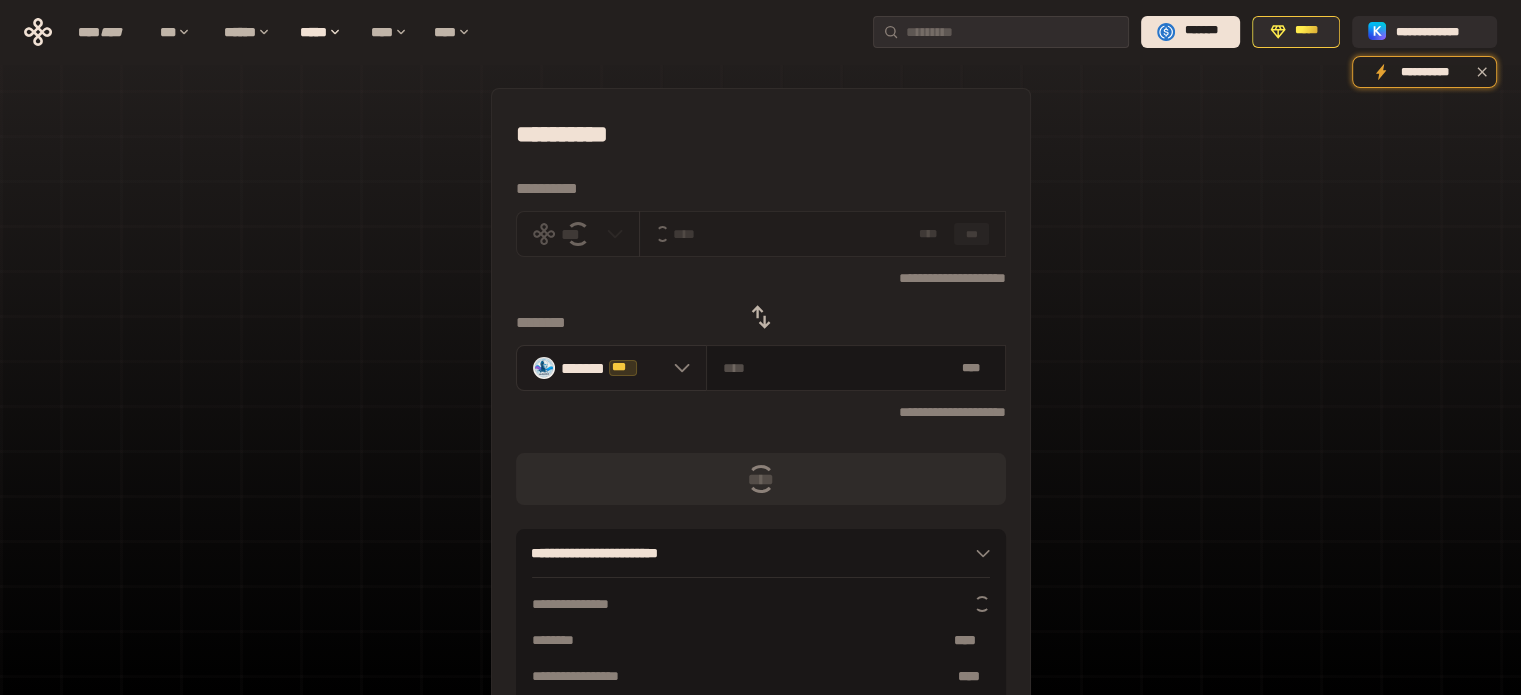click 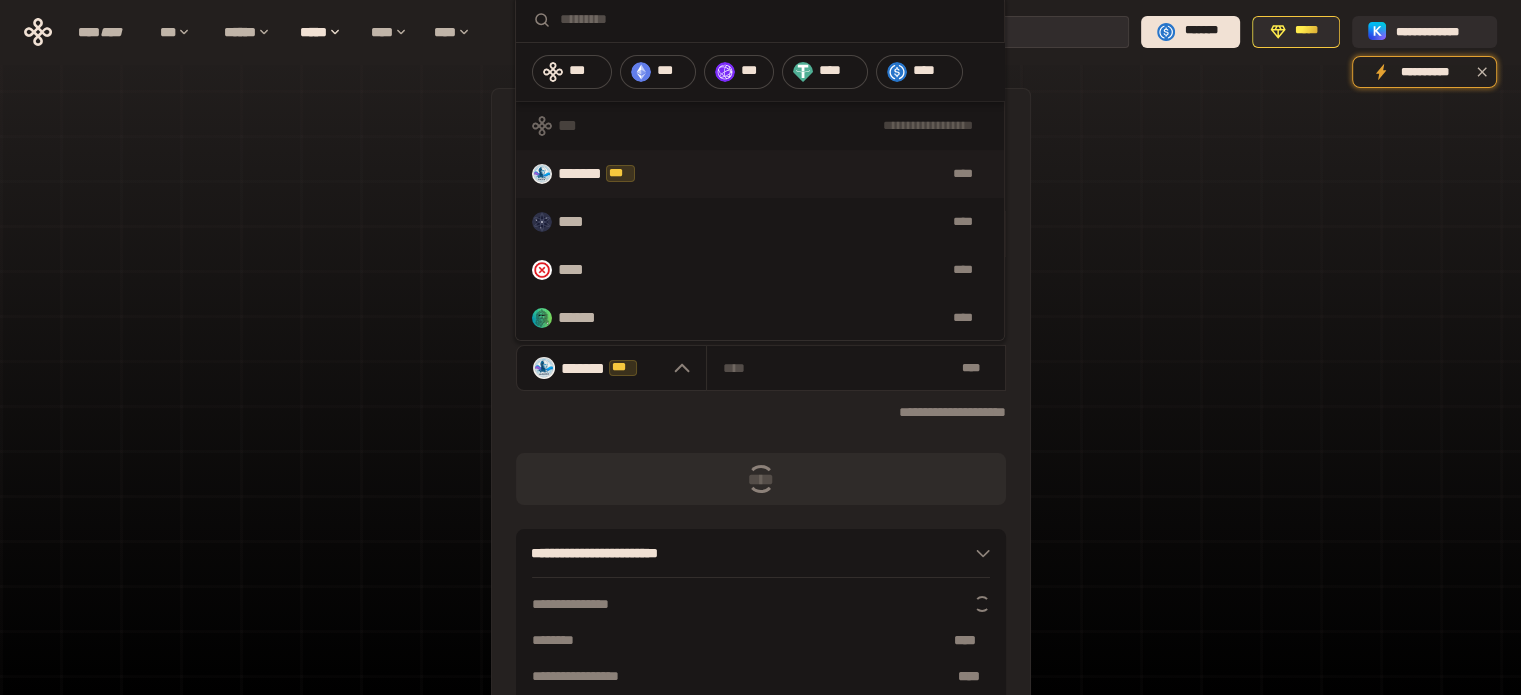 click at bounding box center [774, 19] 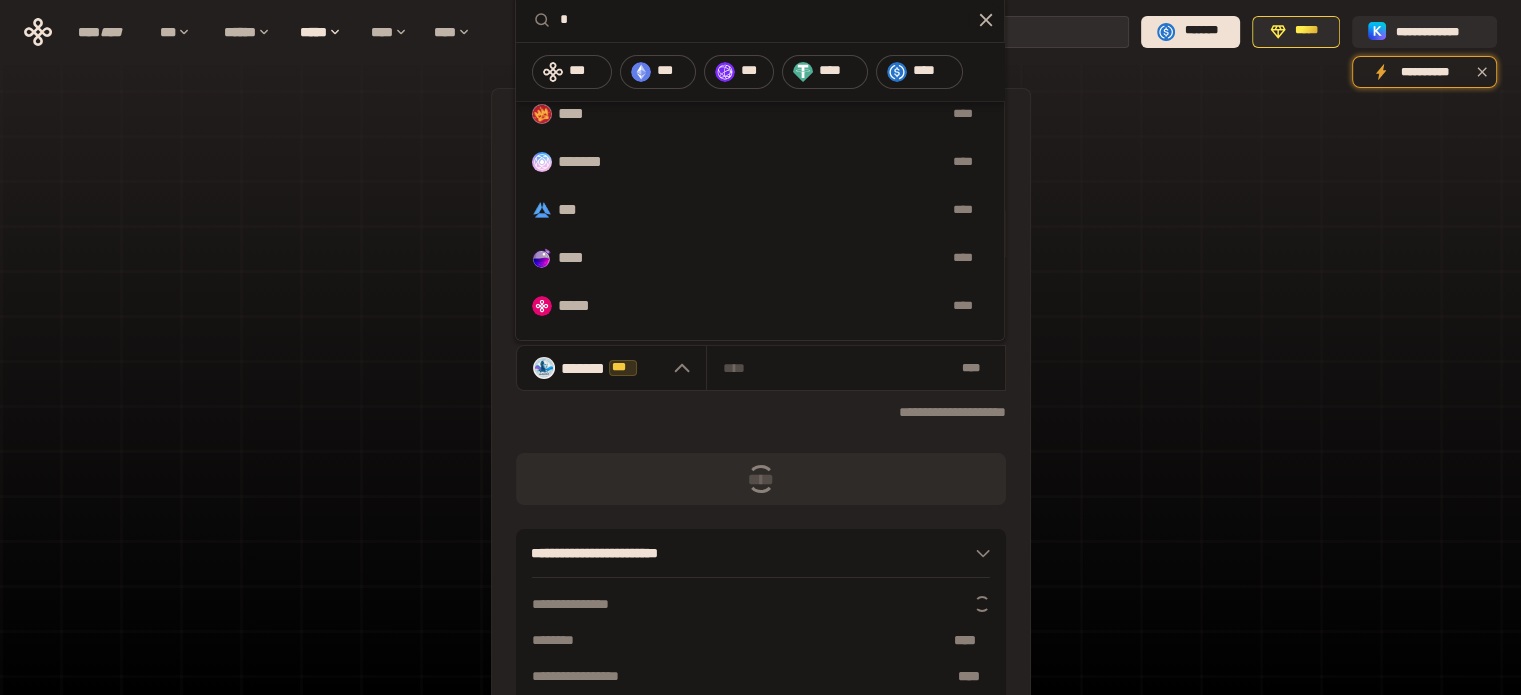 scroll, scrollTop: 248, scrollLeft: 0, axis: vertical 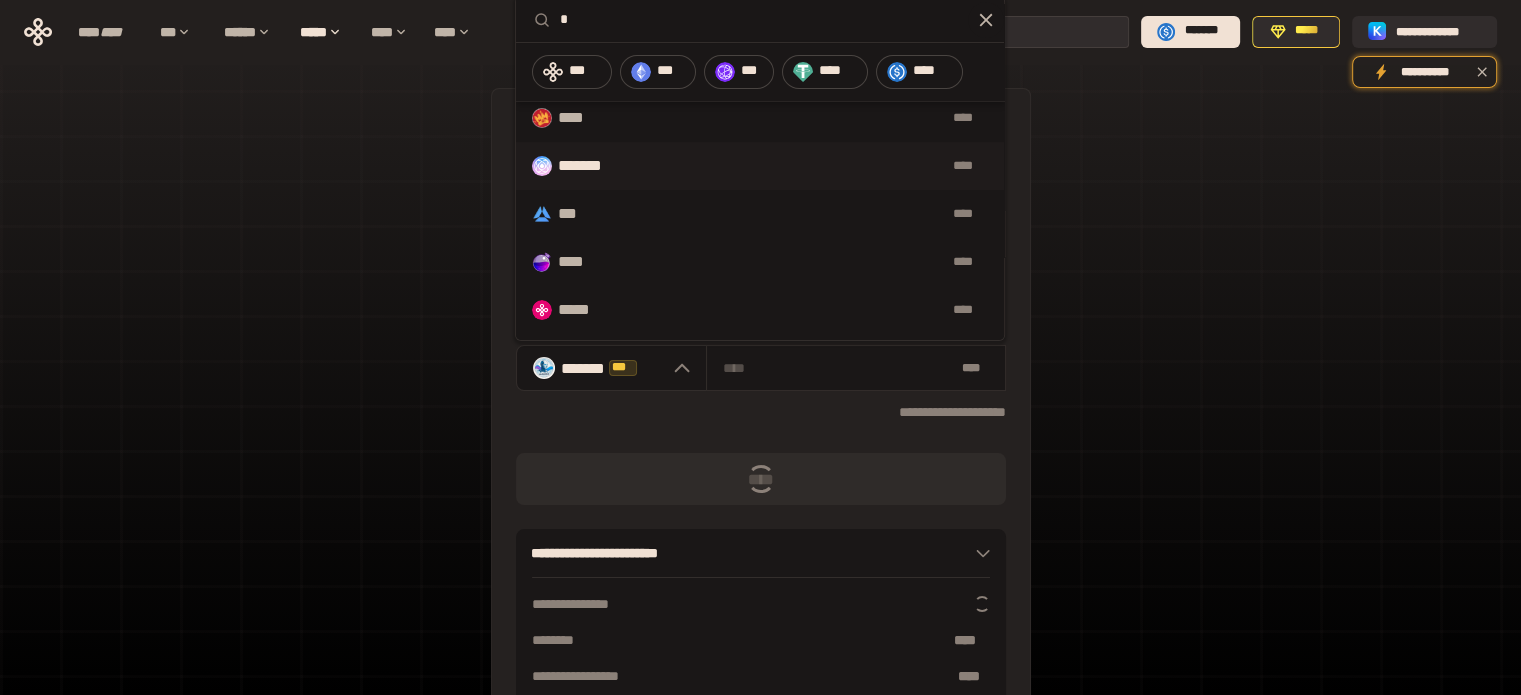 type on "*" 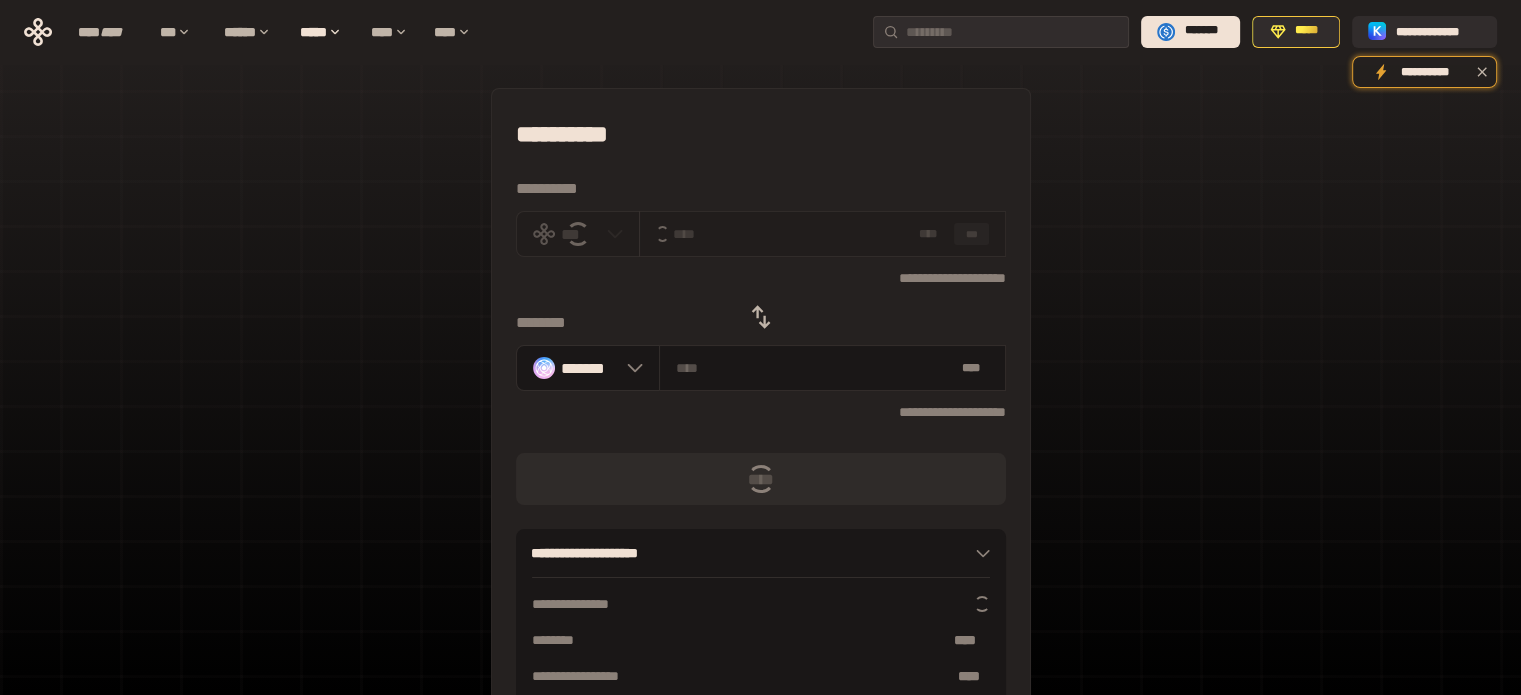 click on "**********" at bounding box center [760, 444] 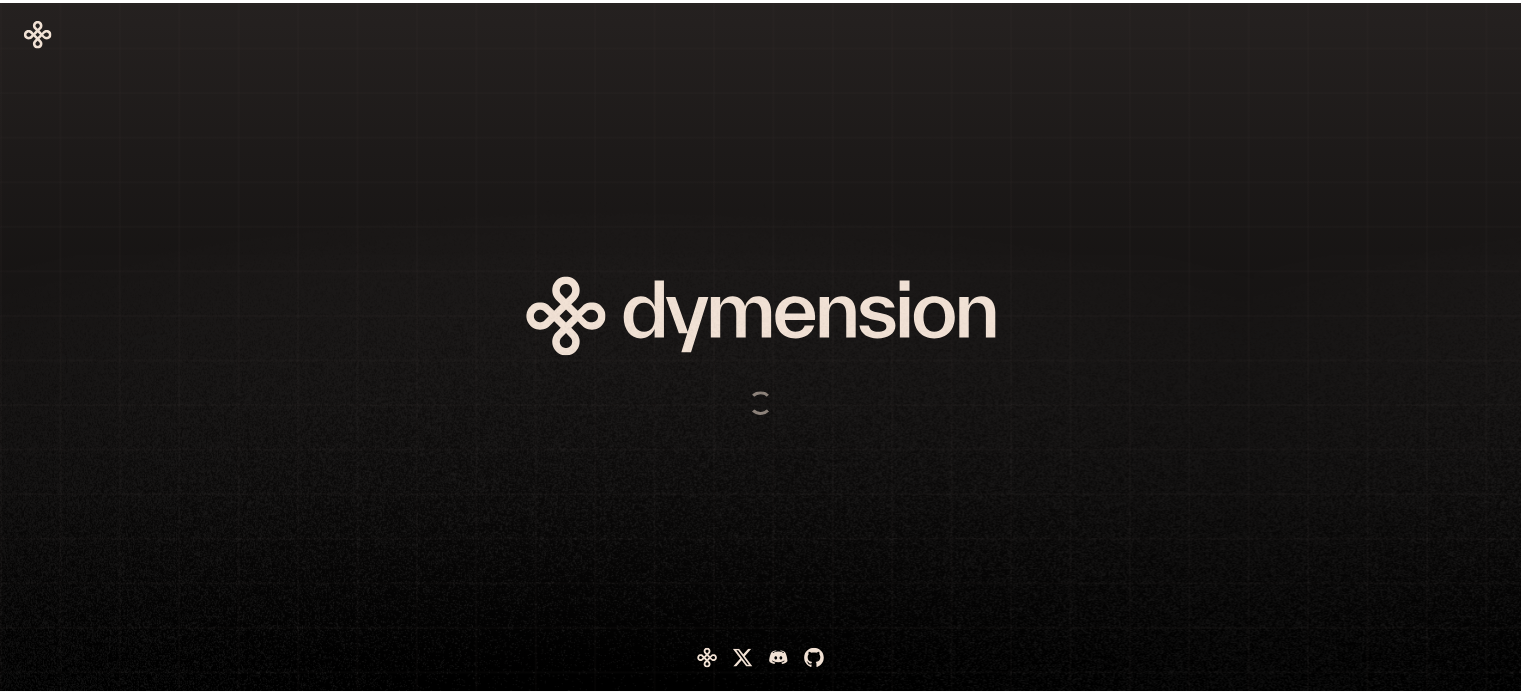scroll, scrollTop: 0, scrollLeft: 0, axis: both 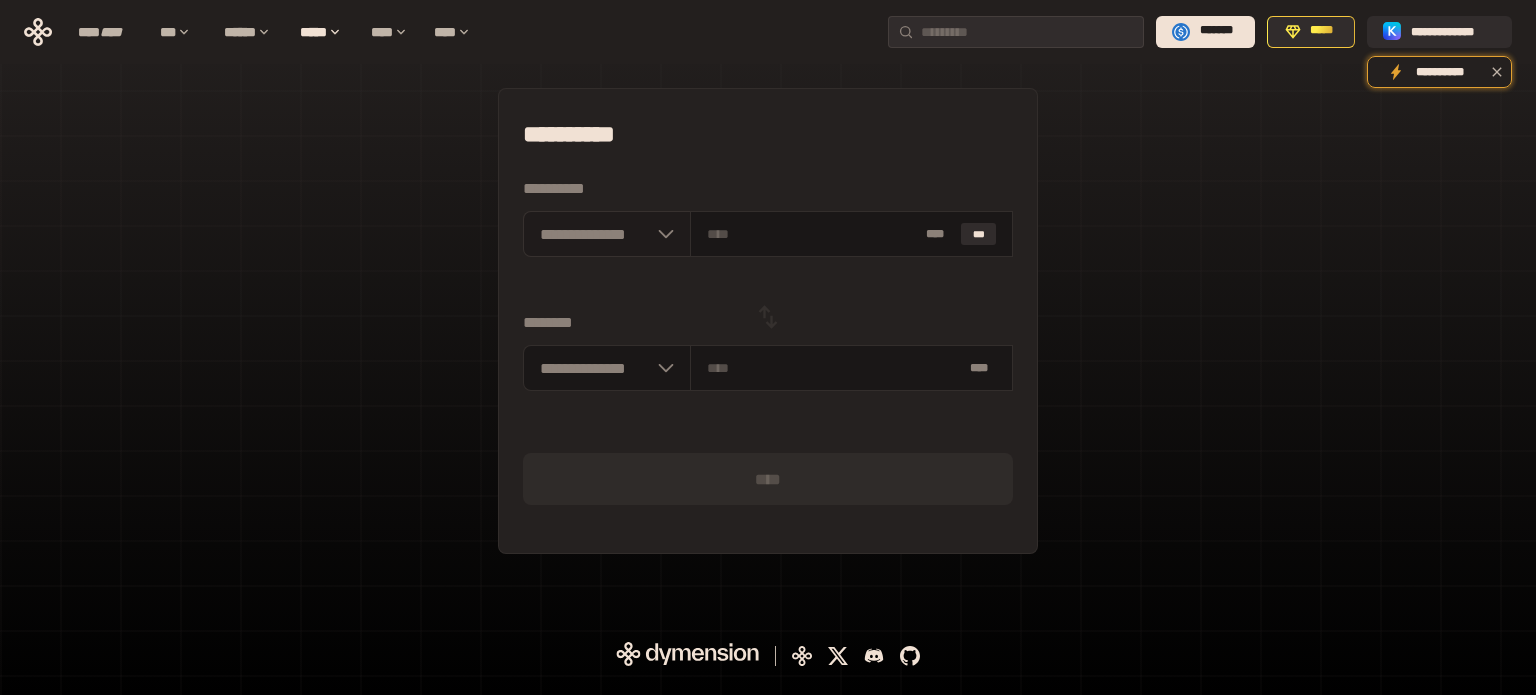 click on "**********" at bounding box center (607, 234) 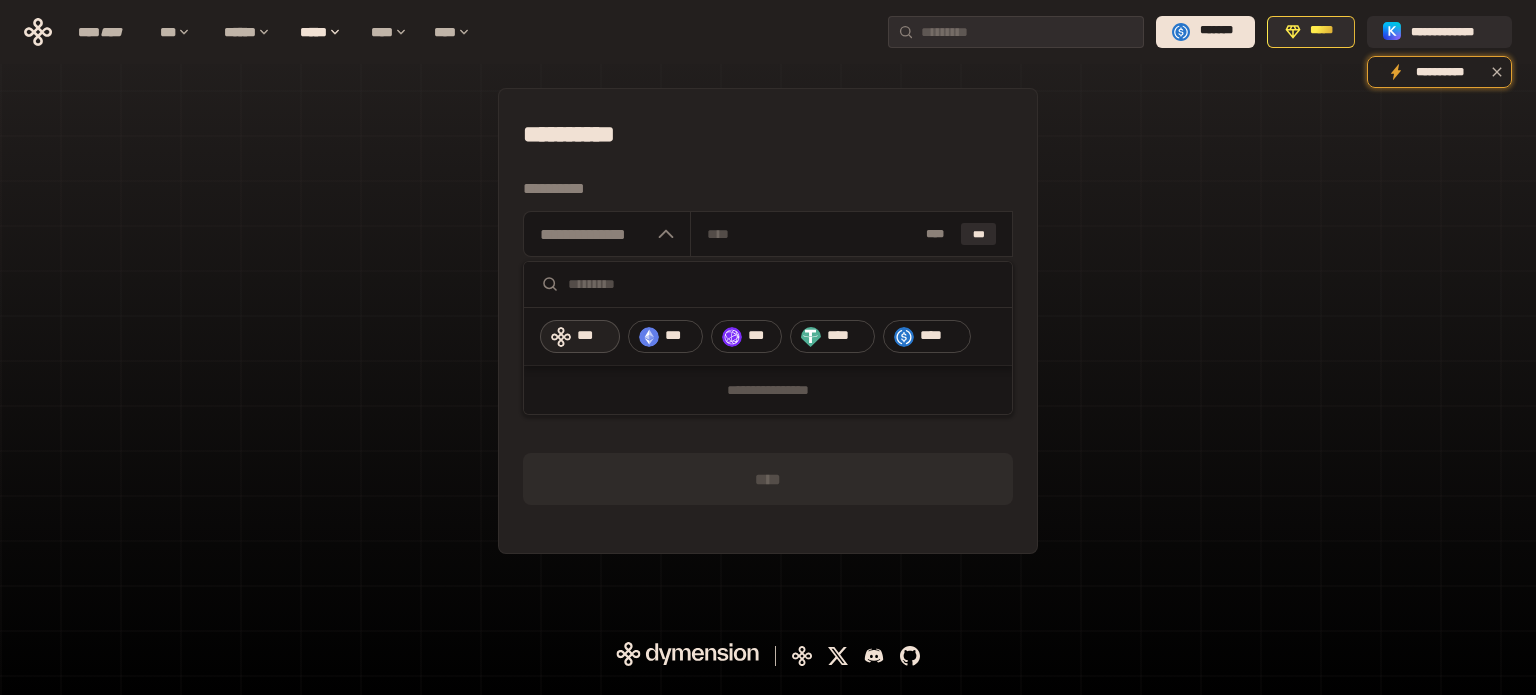 click on "***" at bounding box center (580, 337) 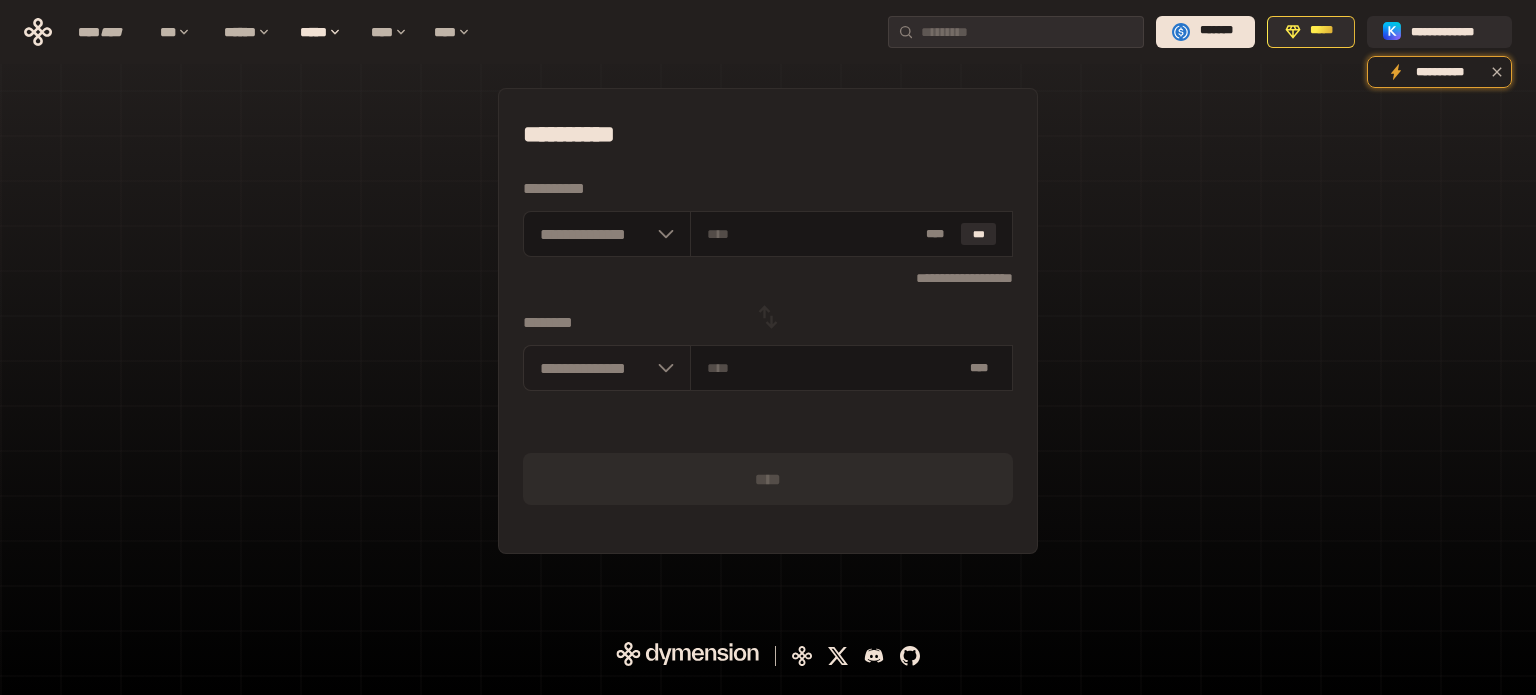 click on "**********" at bounding box center (607, 368) 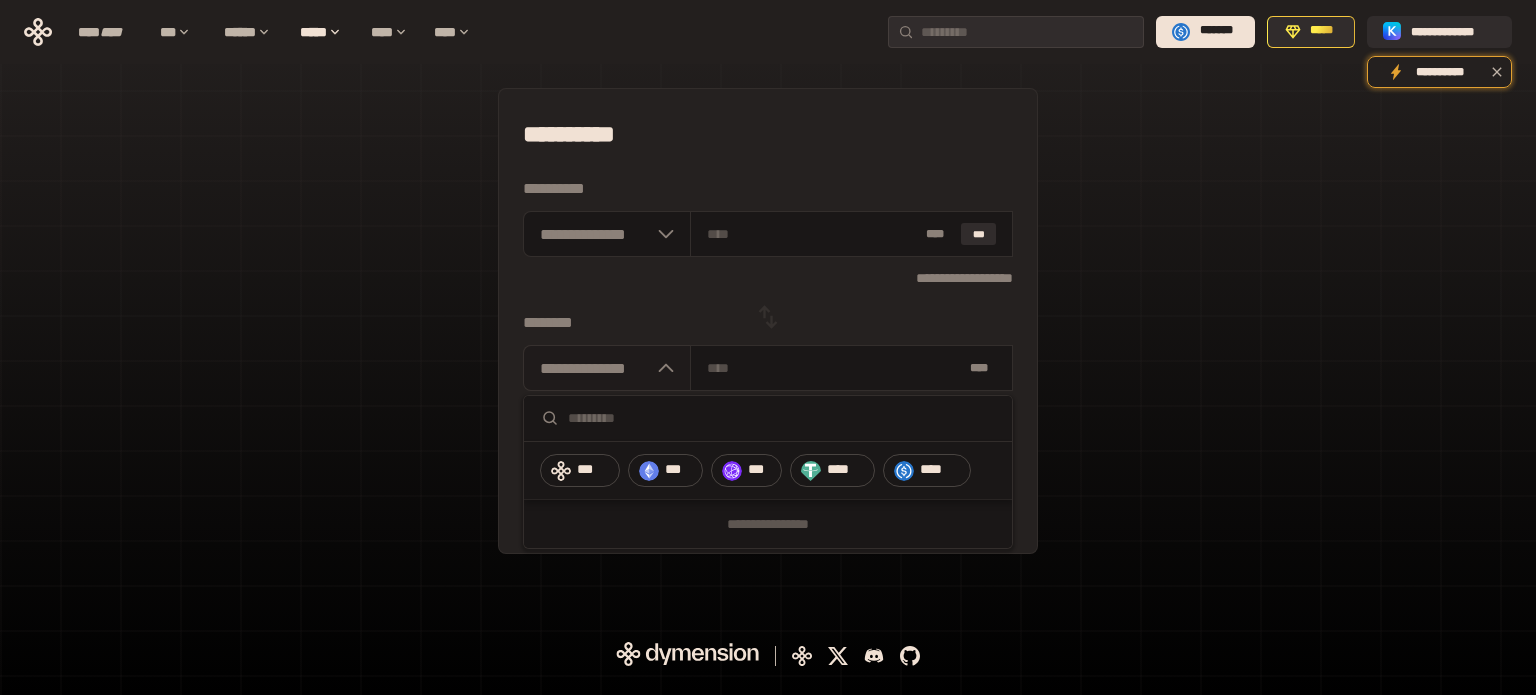 click on "**********" at bounding box center [607, 368] 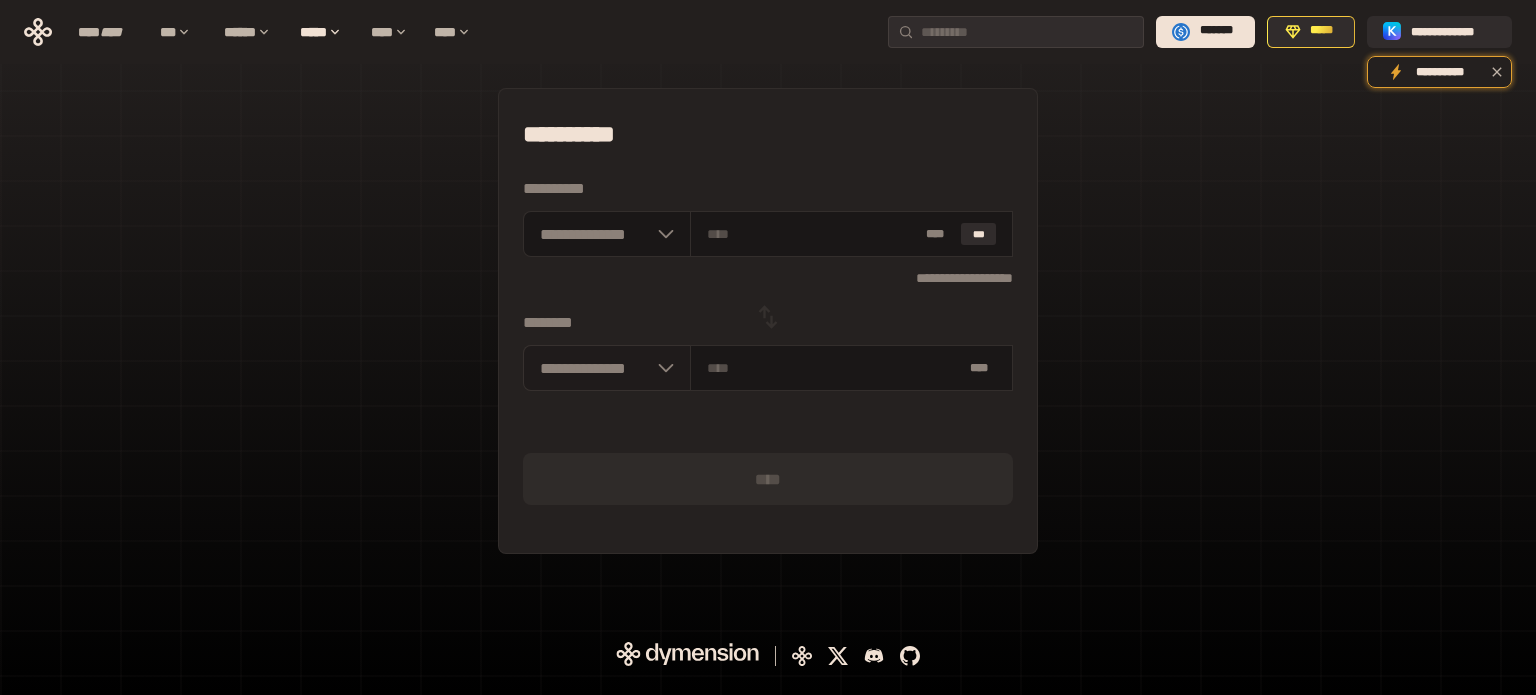 click on "**********" at bounding box center (607, 368) 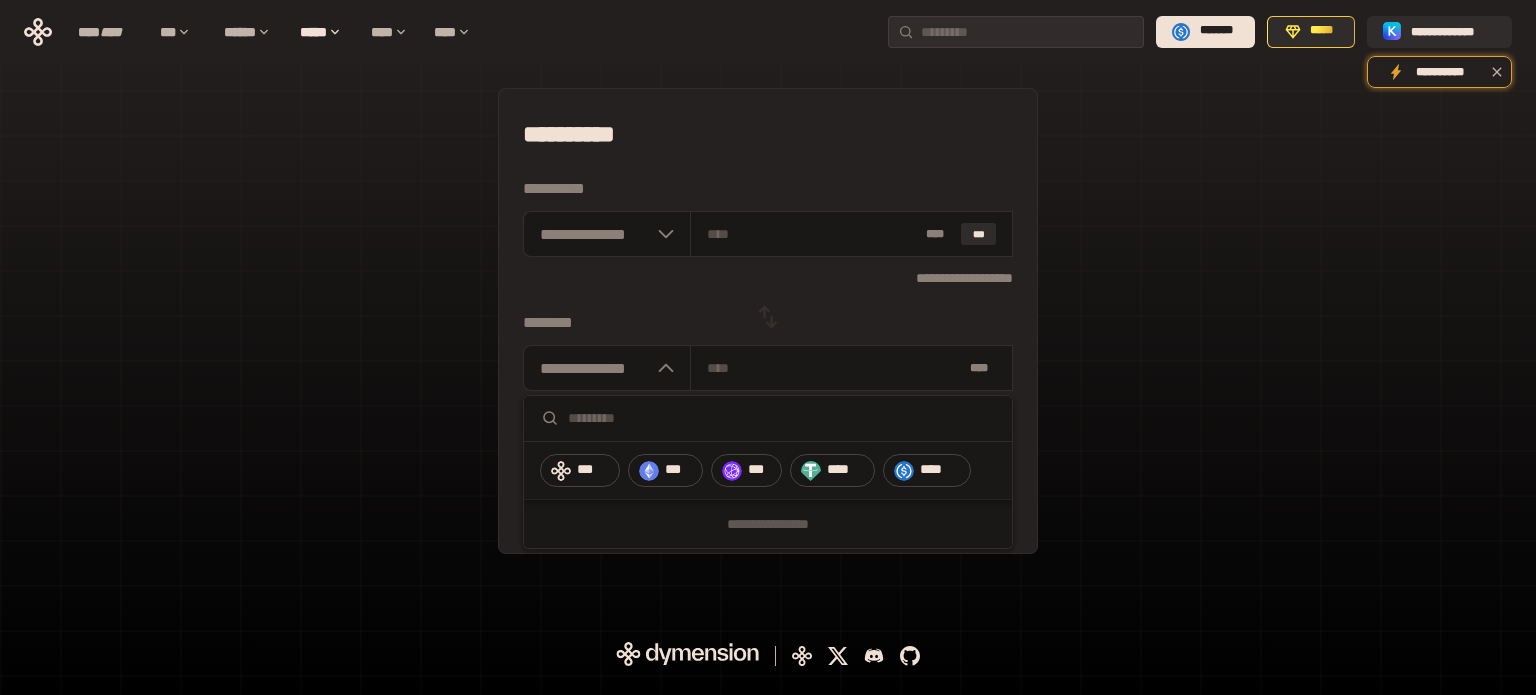 click at bounding box center (782, 418) 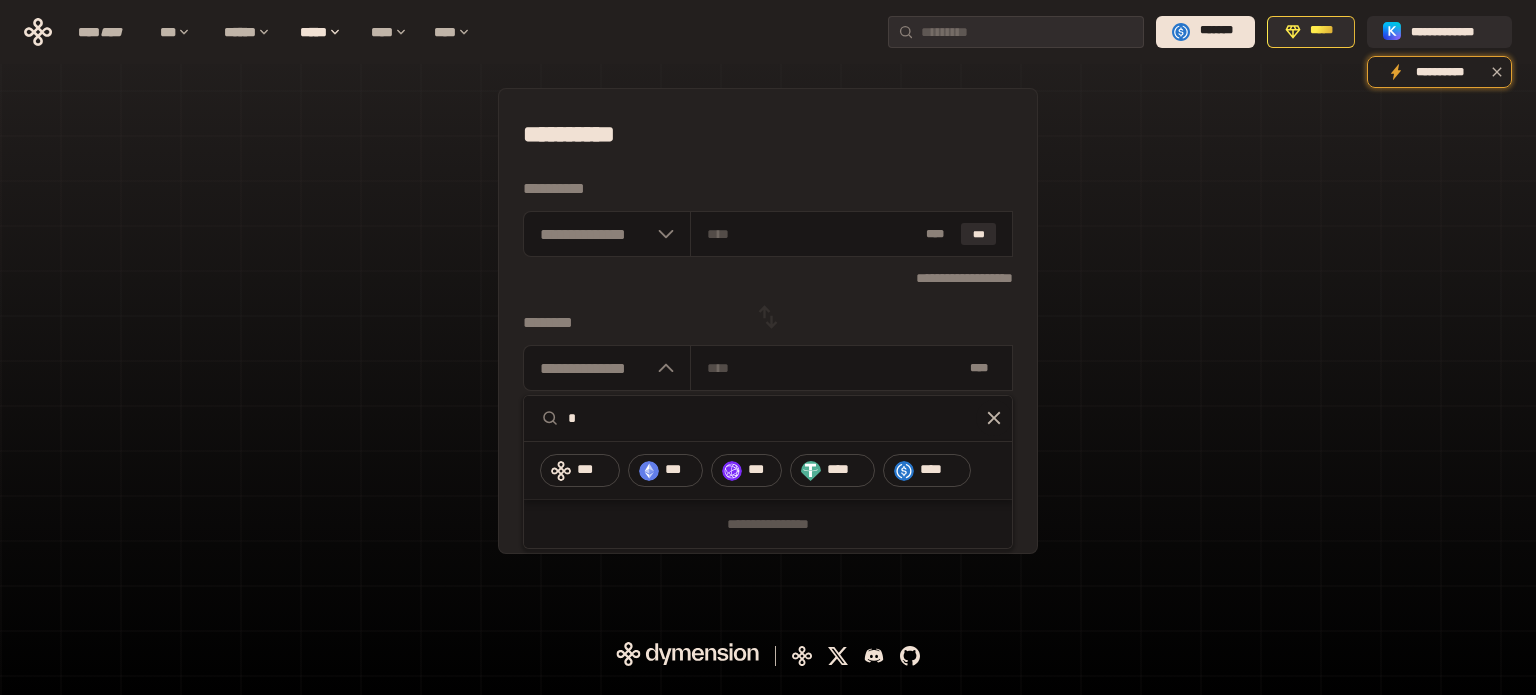 type on "*" 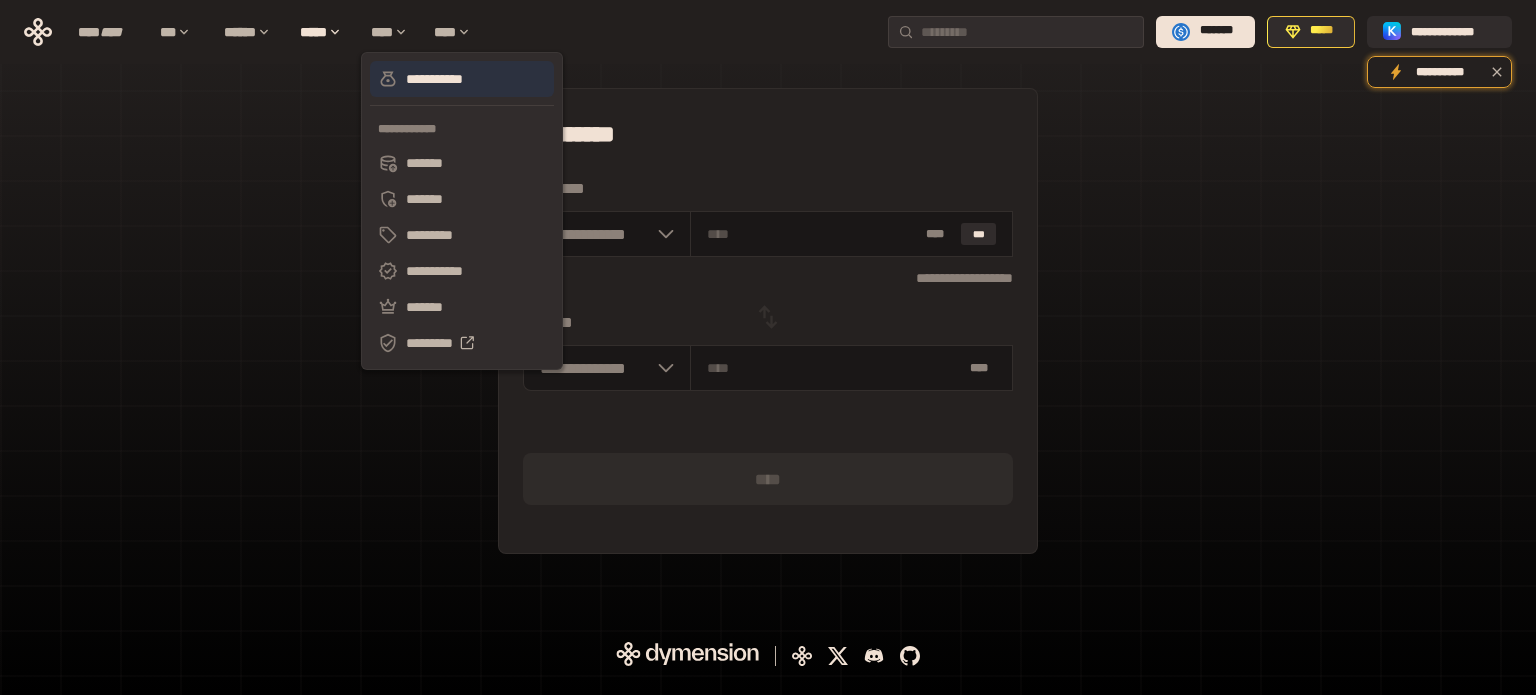 click on "**********" at bounding box center [462, 79] 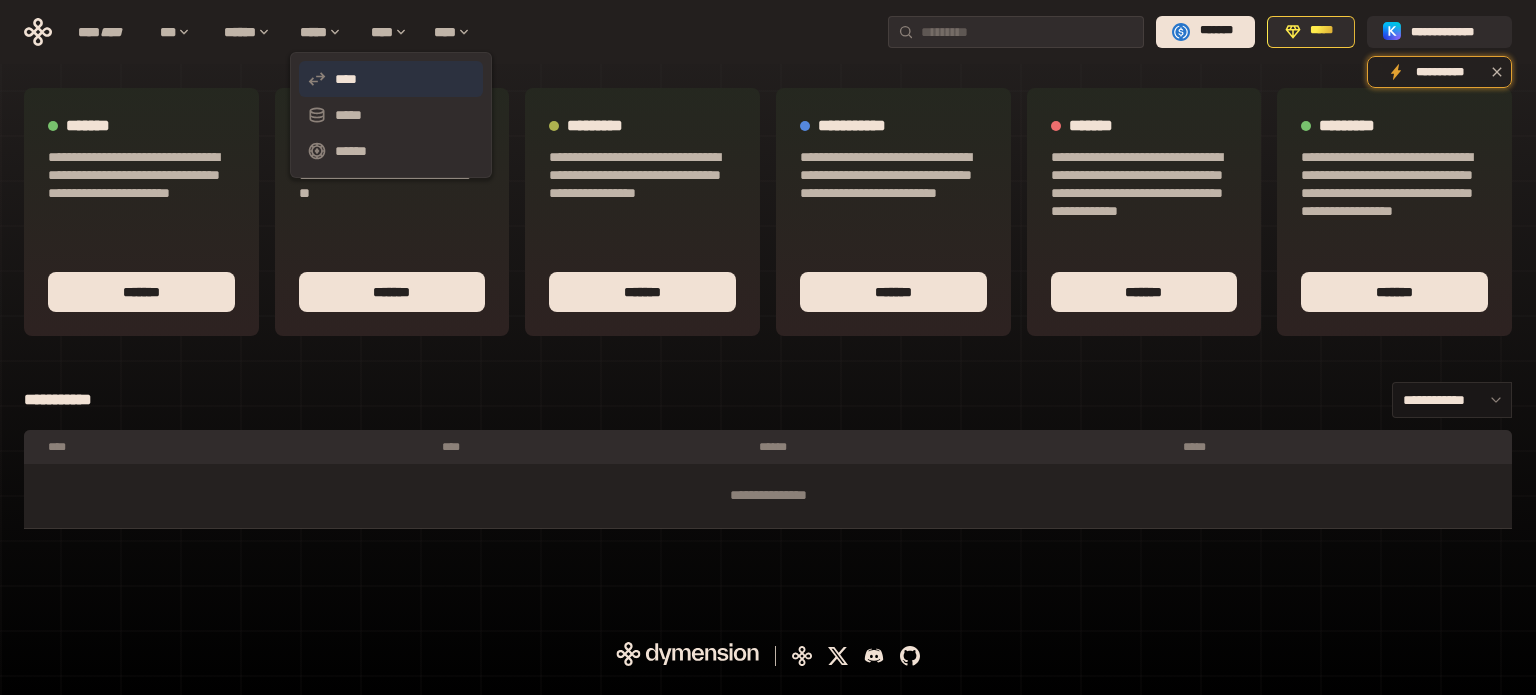 click on "****" at bounding box center (391, 79) 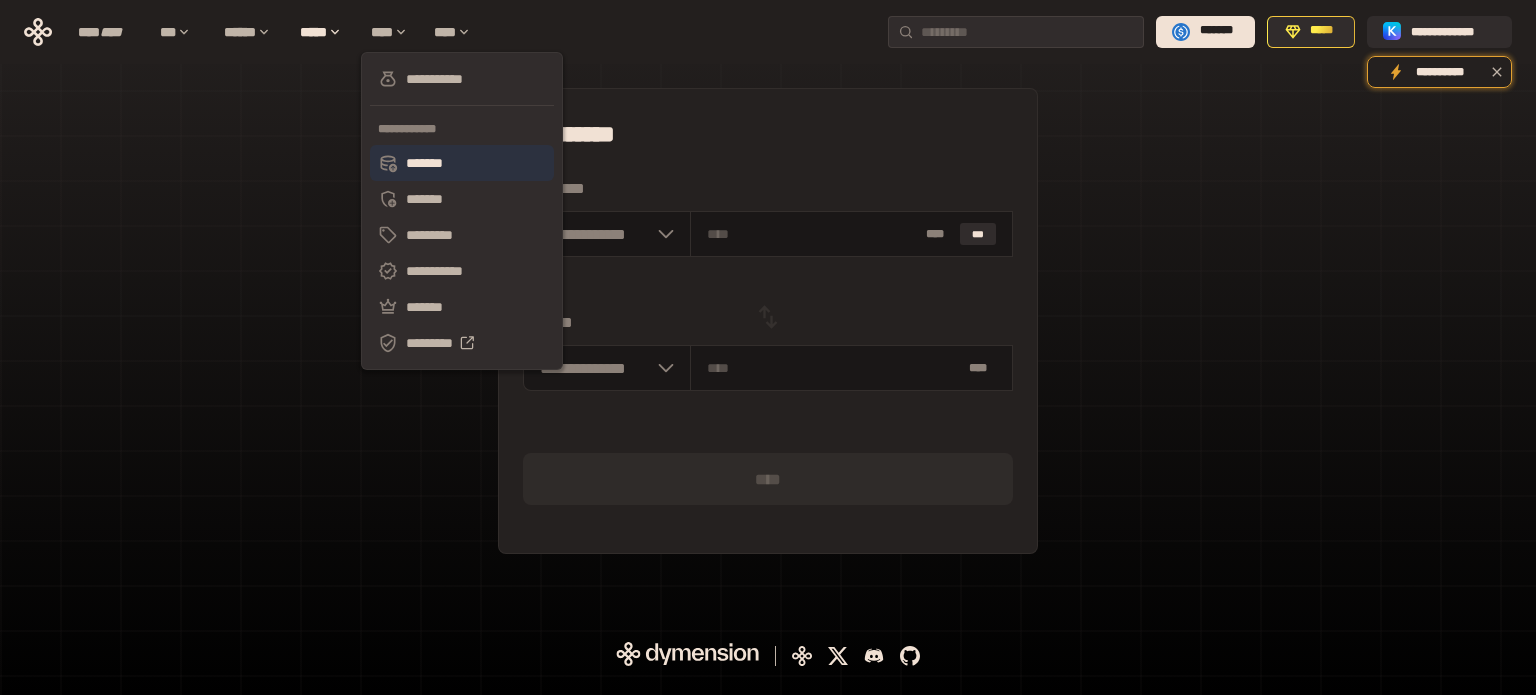 click 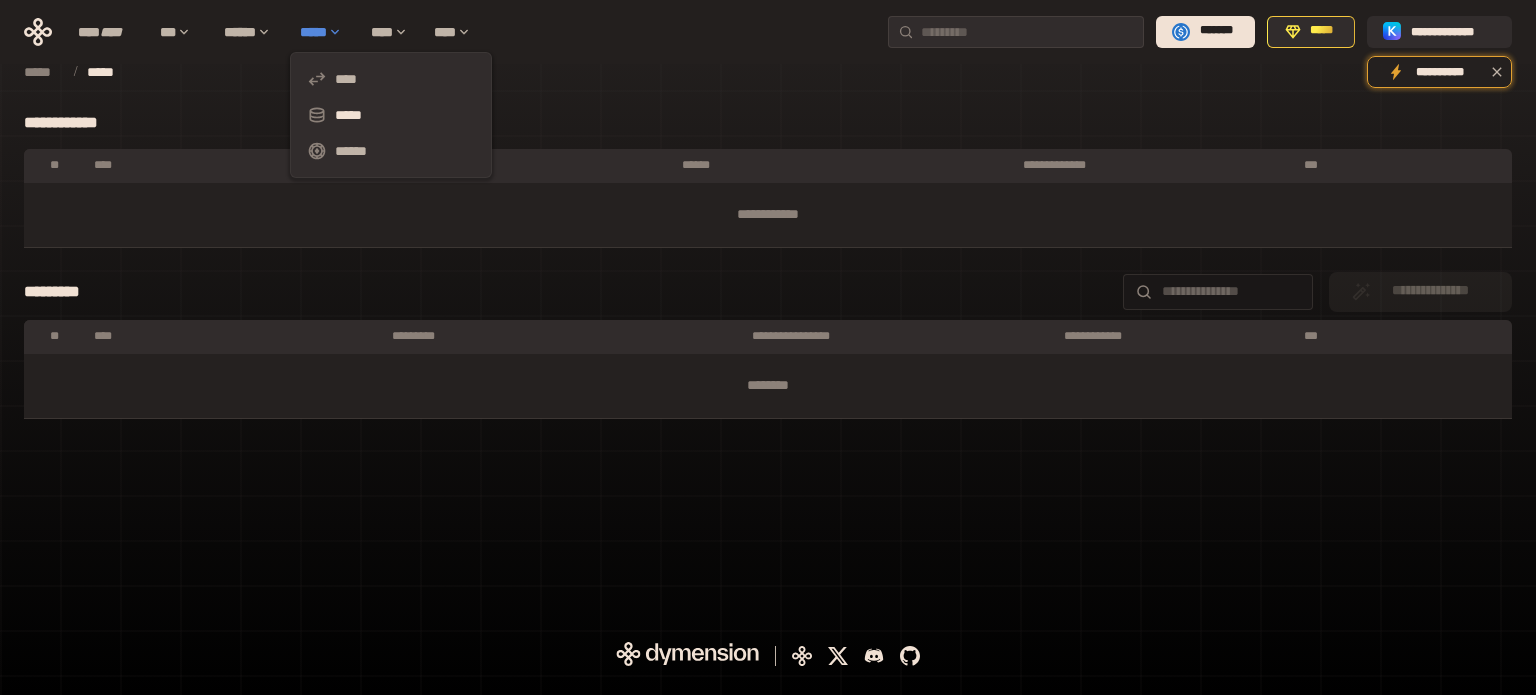 click on "*****" at bounding box center [325, 32] 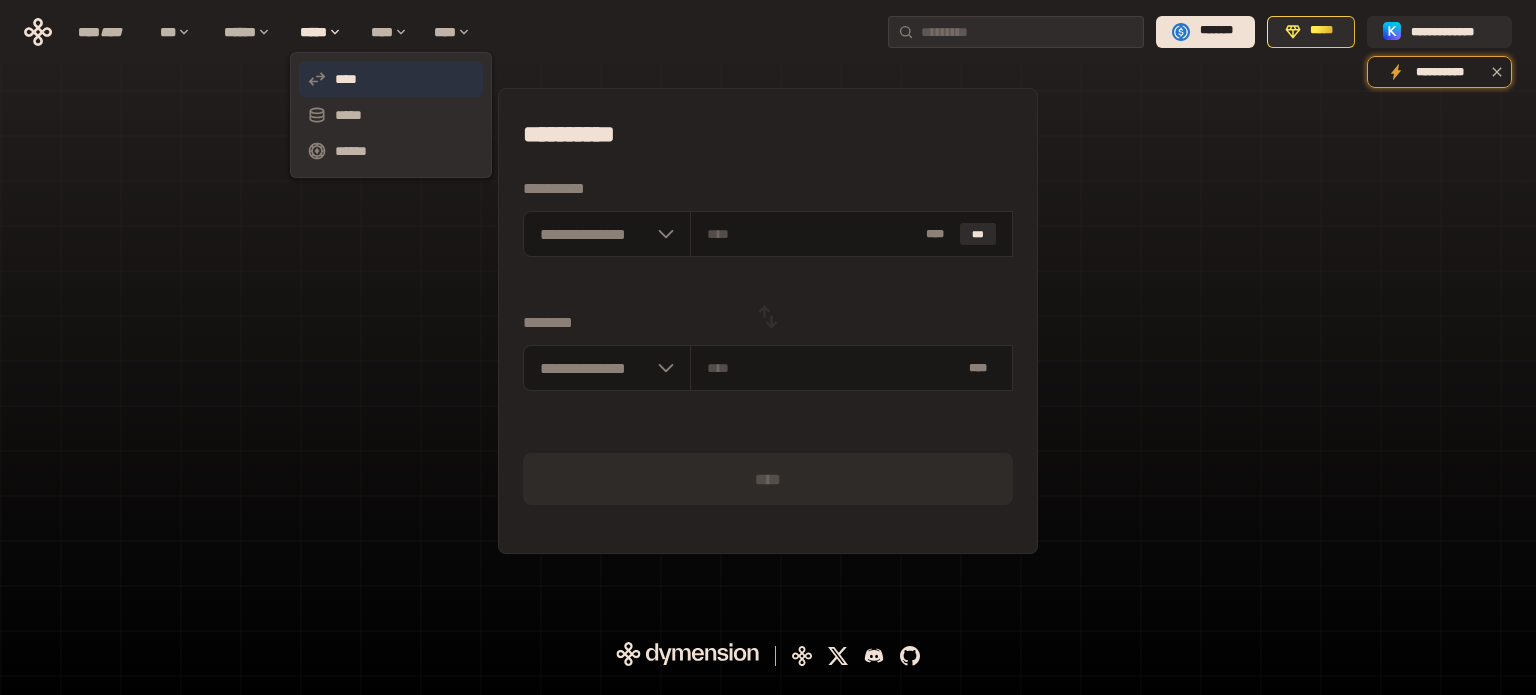 click on "****" at bounding box center (391, 79) 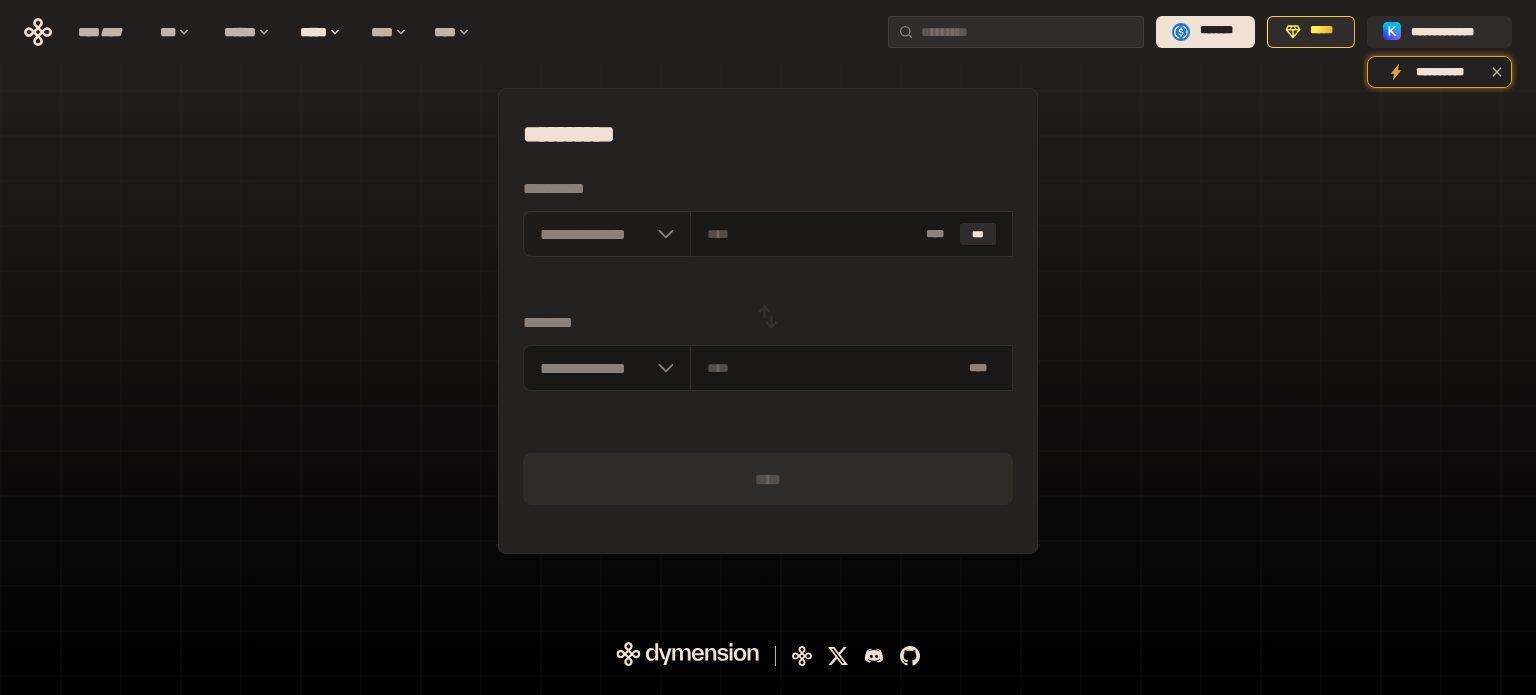 click on "**********" at bounding box center (607, 234) 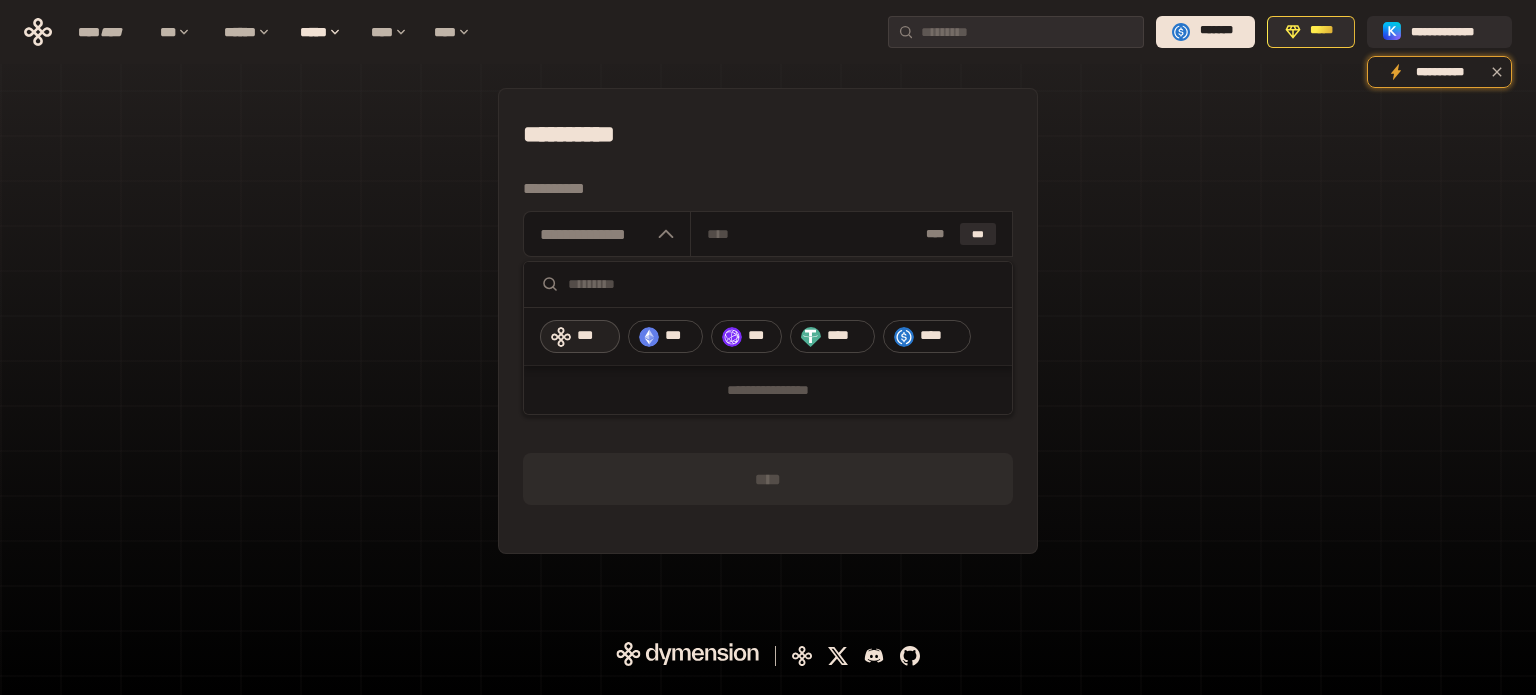 click on "***" at bounding box center (580, 337) 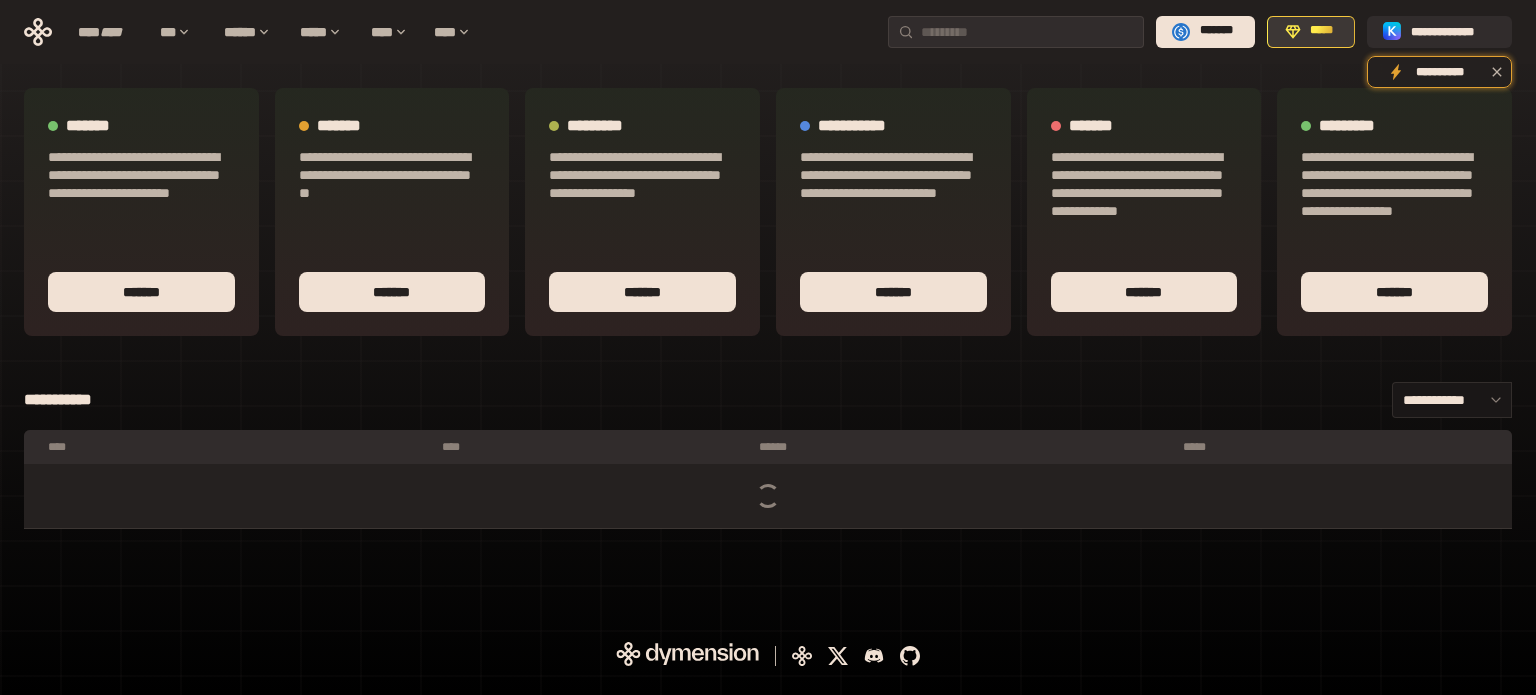 click on "*****" at bounding box center (1322, 31) 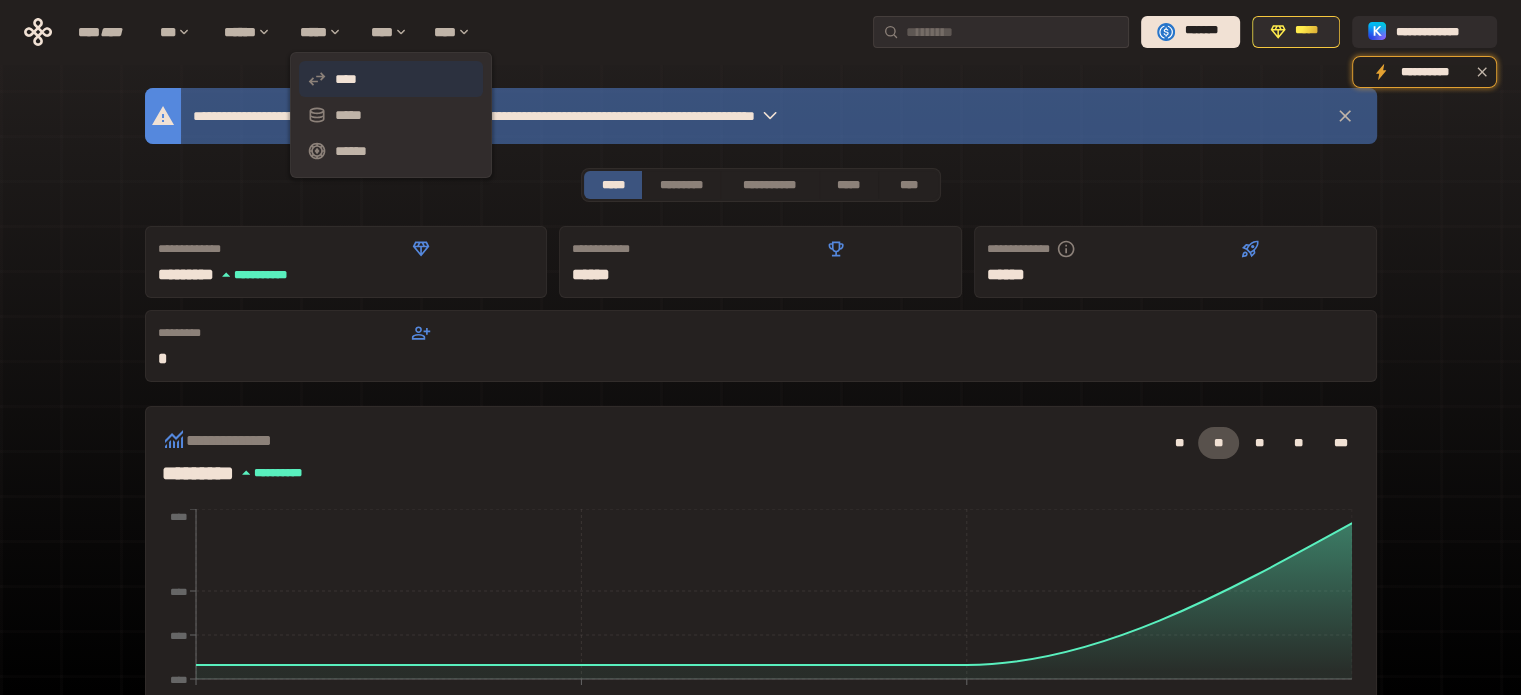click on "****" at bounding box center (391, 79) 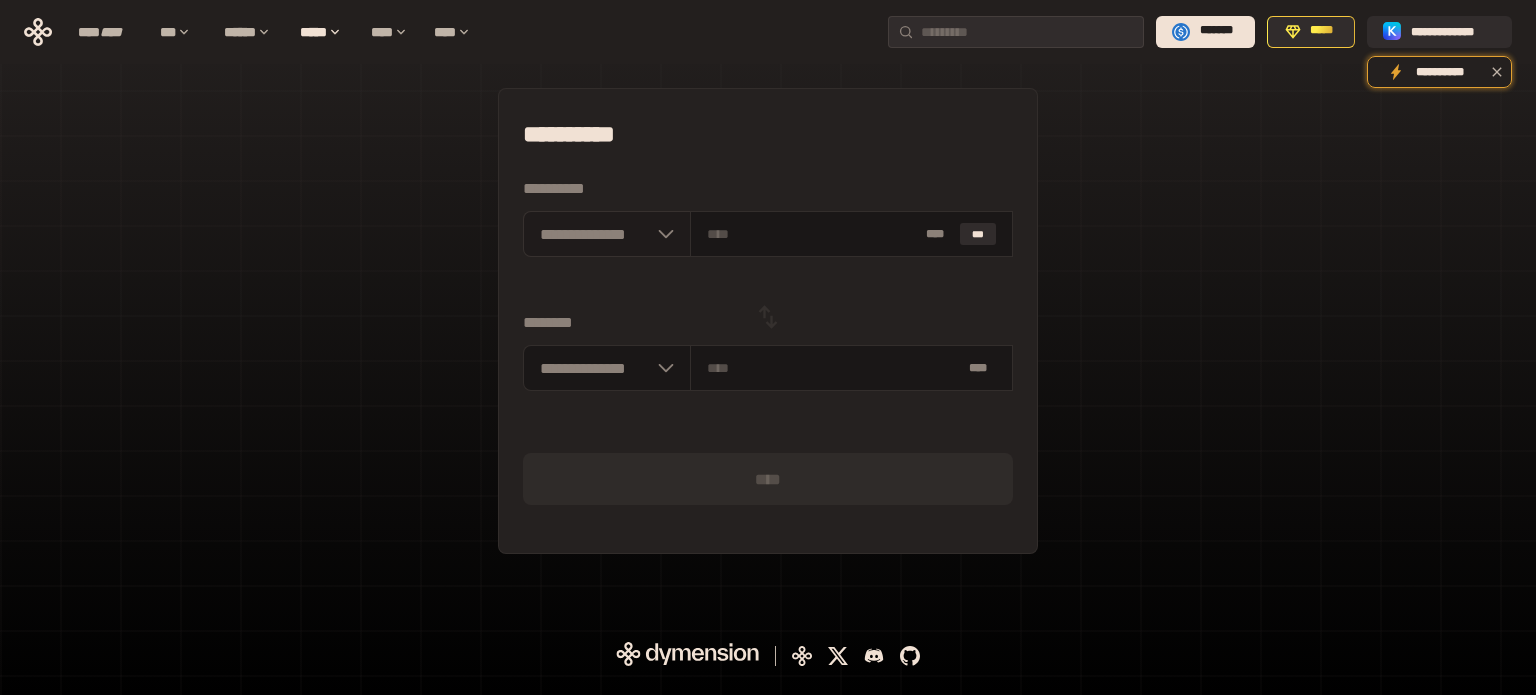 click on "**********" at bounding box center [607, 234] 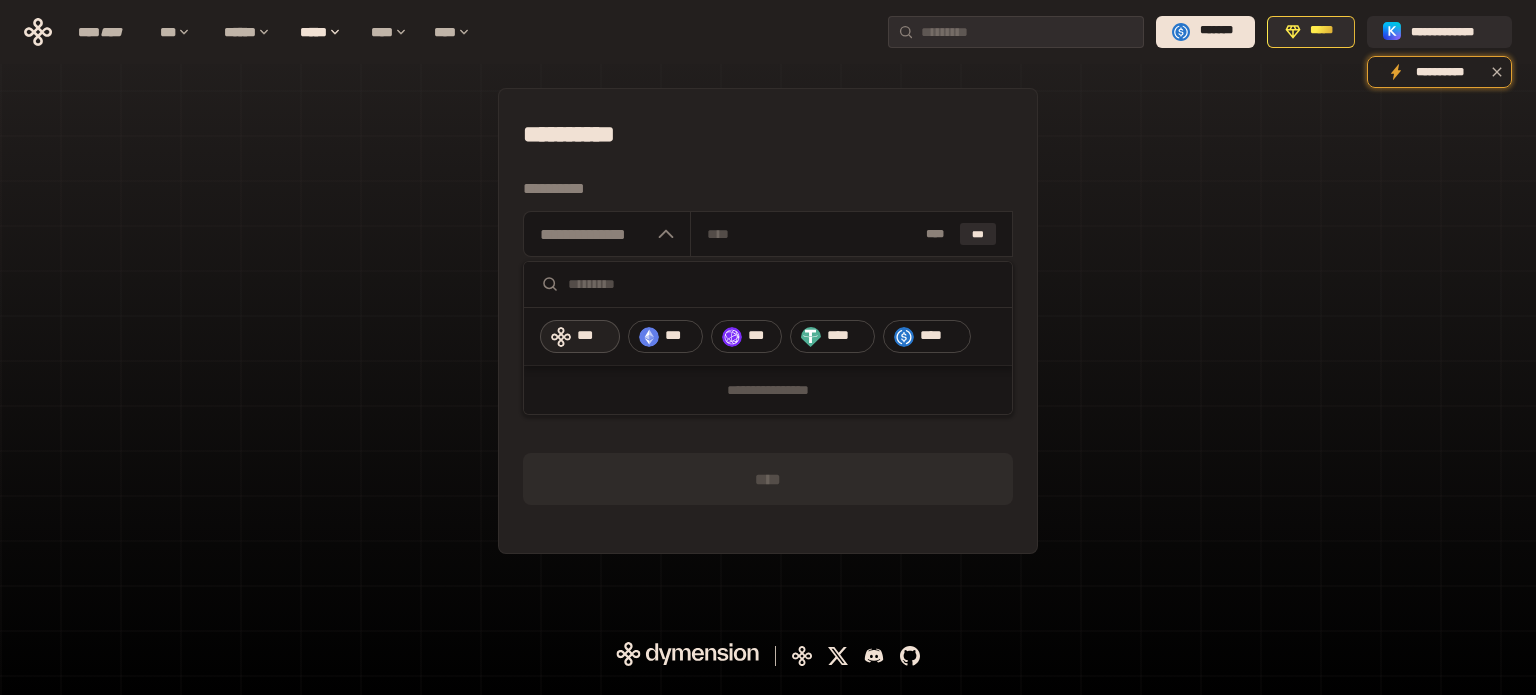 click on "***" at bounding box center [593, 336] 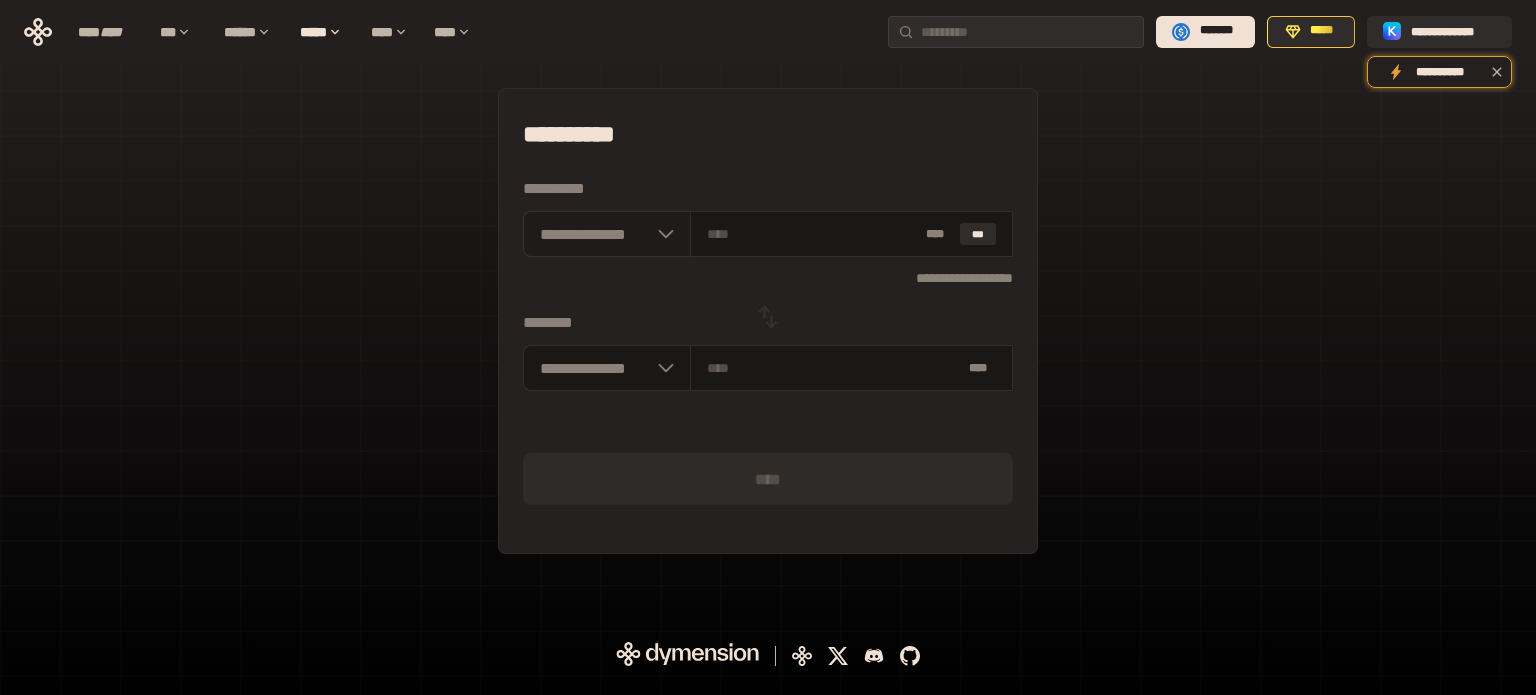 click at bounding box center [661, 234] 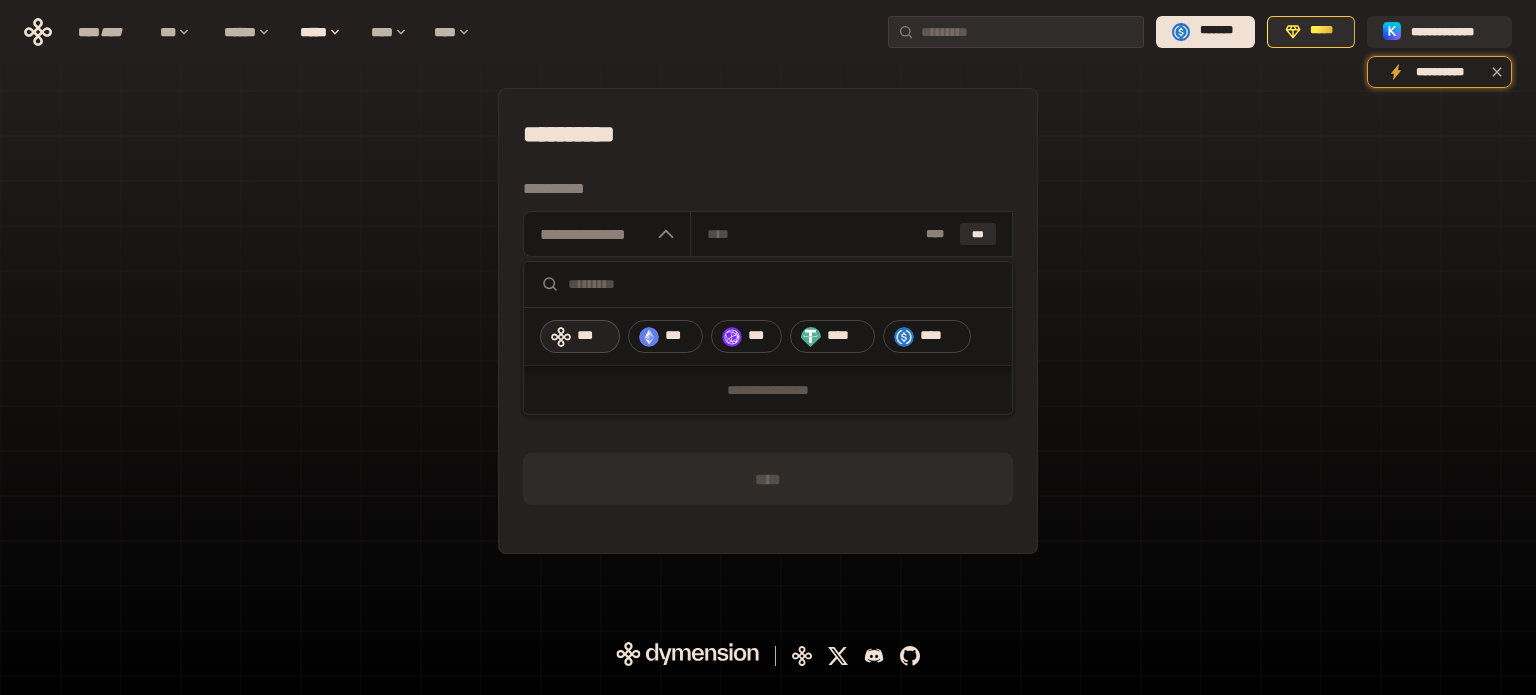 click on "***" at bounding box center [580, 337] 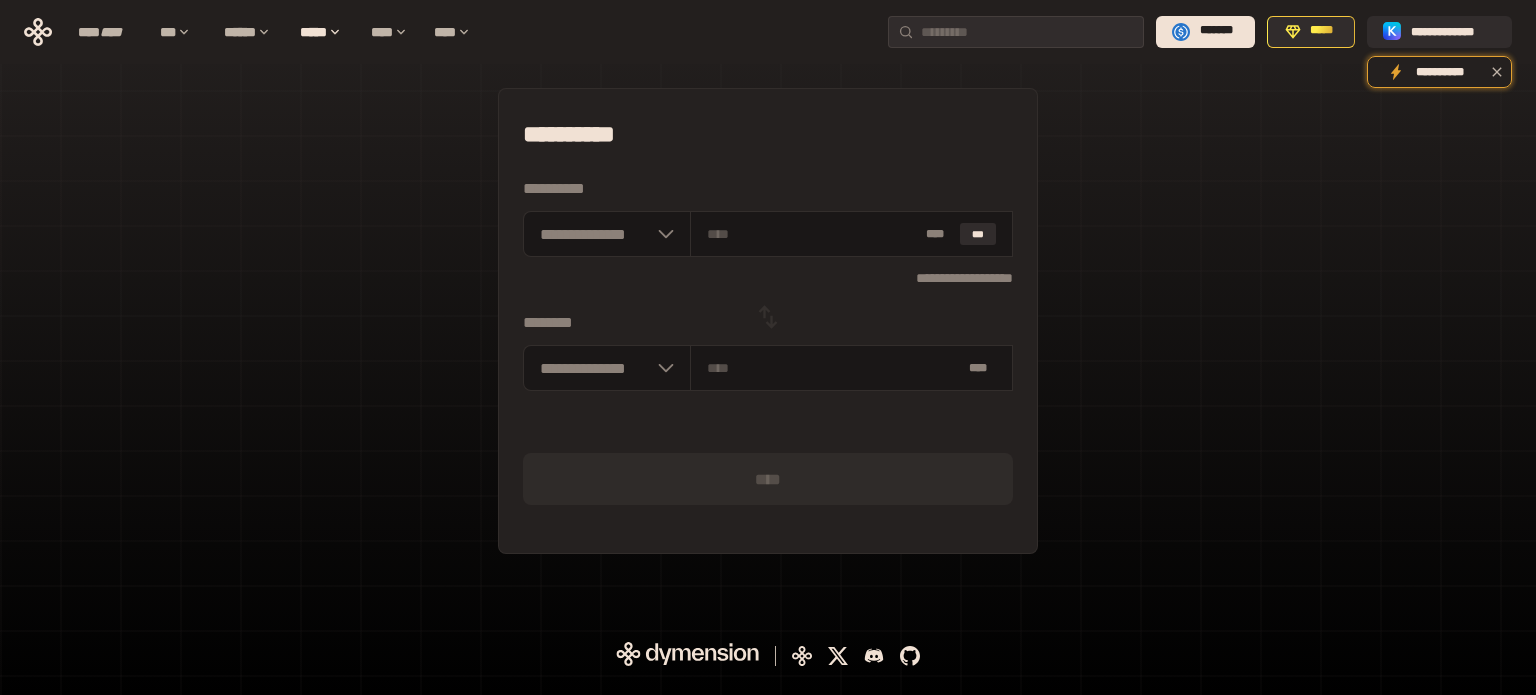click on "**********" at bounding box center [768, 331] 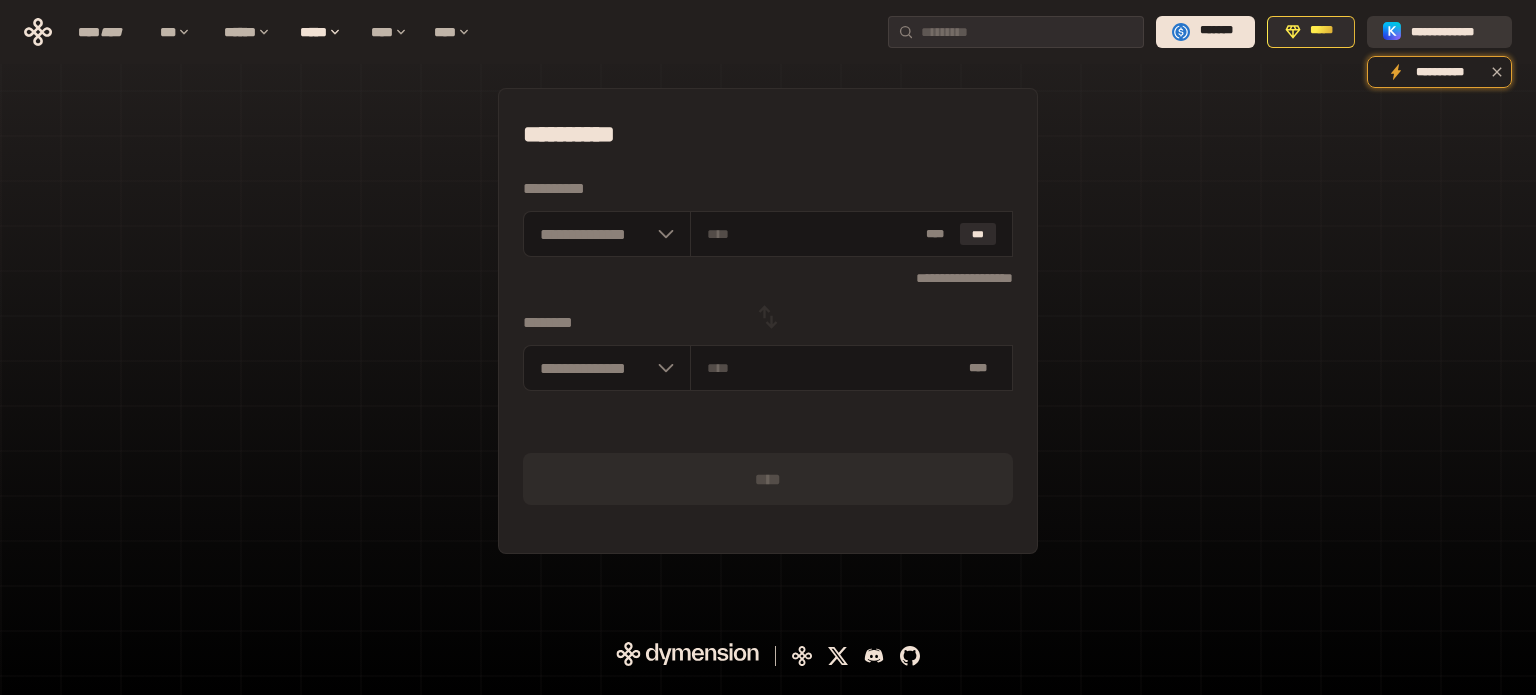 click on "**********" at bounding box center (1453, 31) 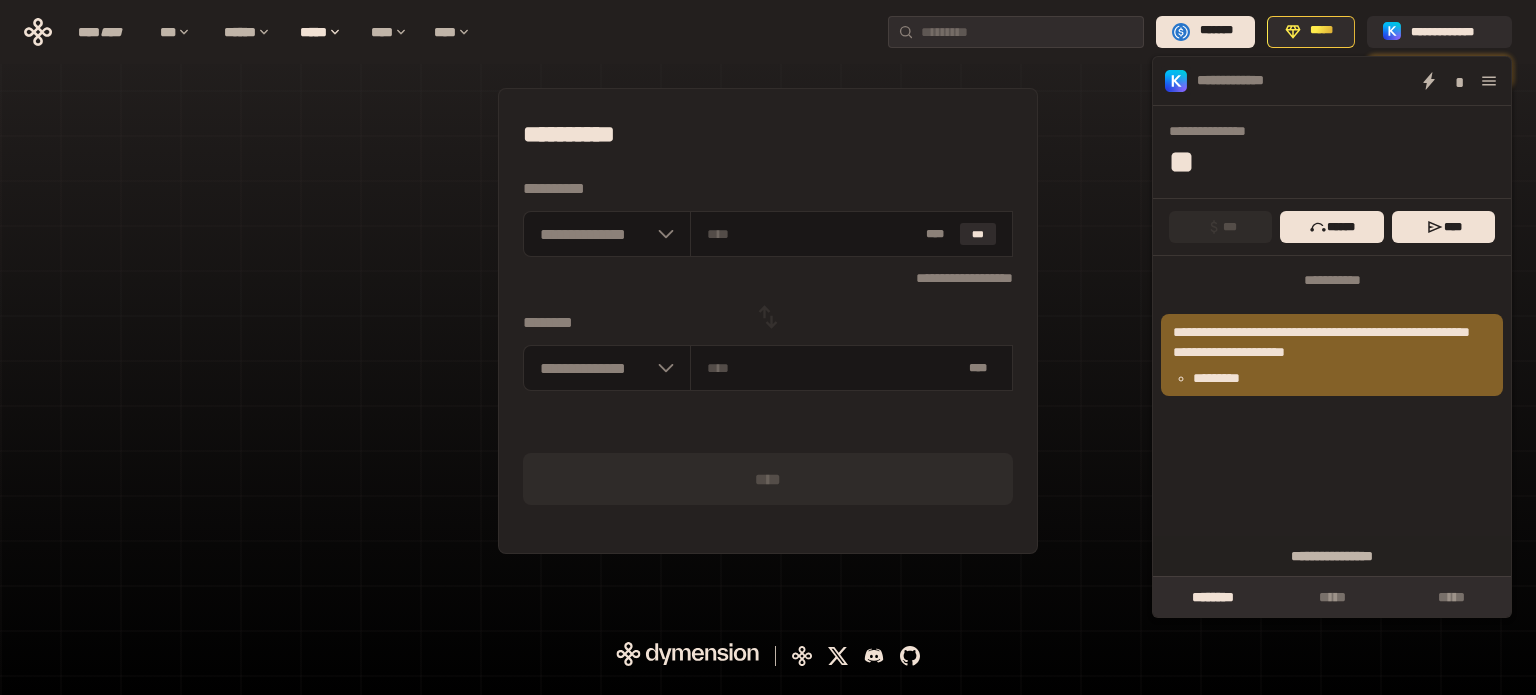 click 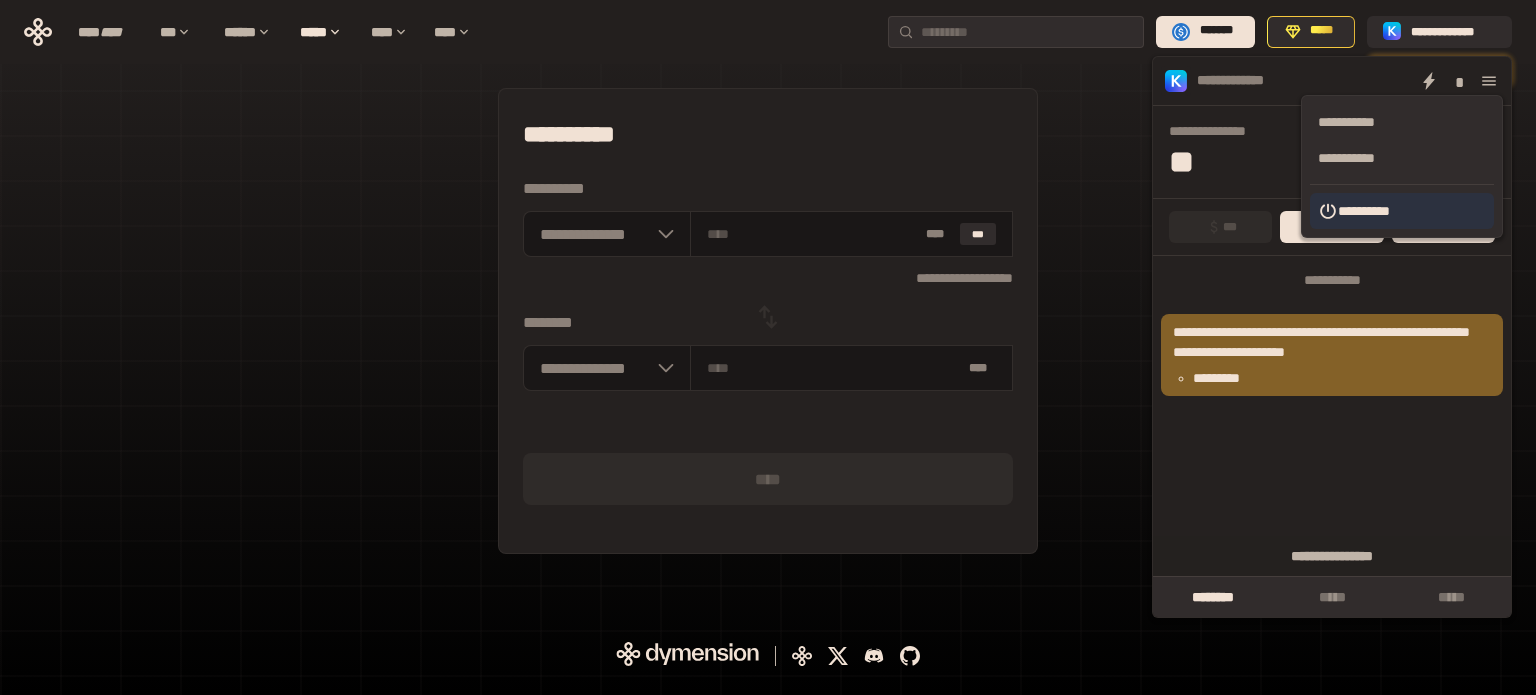 click on "**********" at bounding box center [1402, 211] 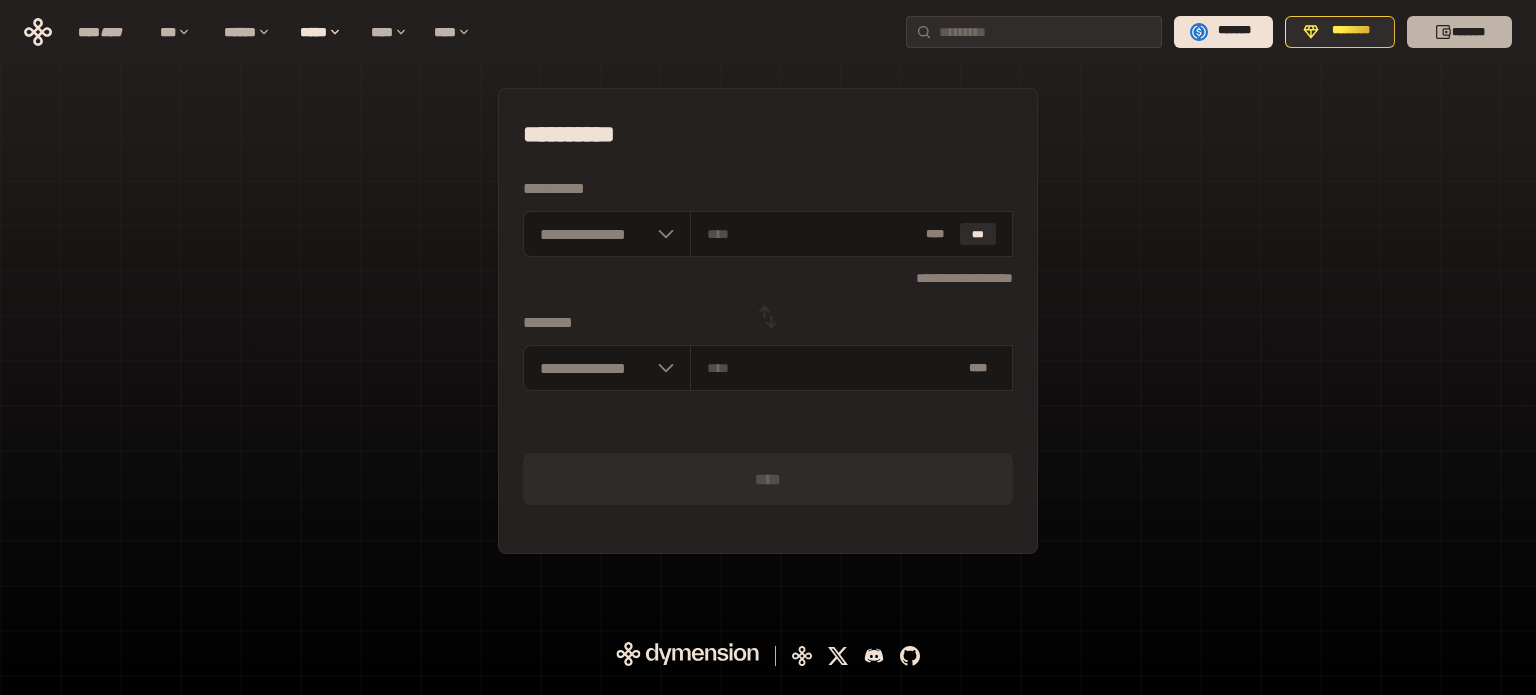 click on "*******" at bounding box center [1459, 32] 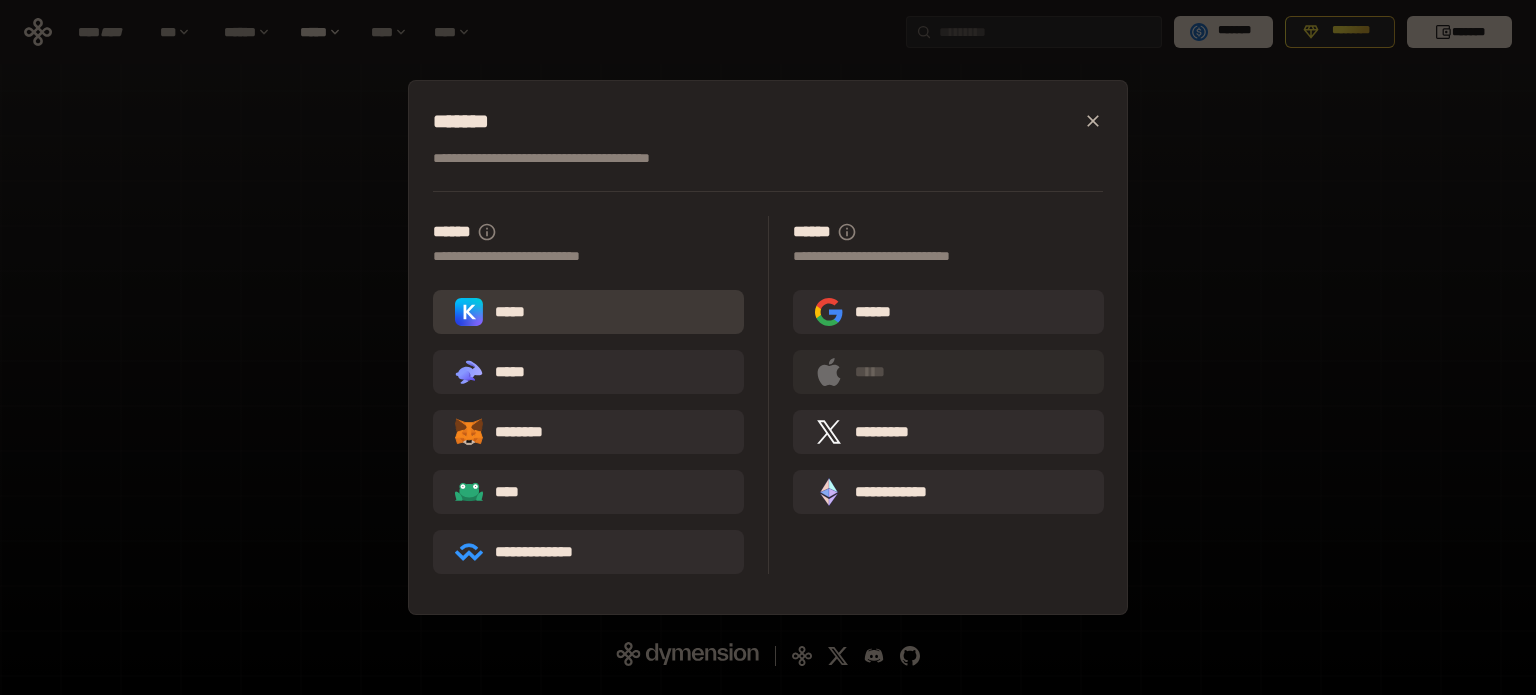 click on "*****" at bounding box center [588, 312] 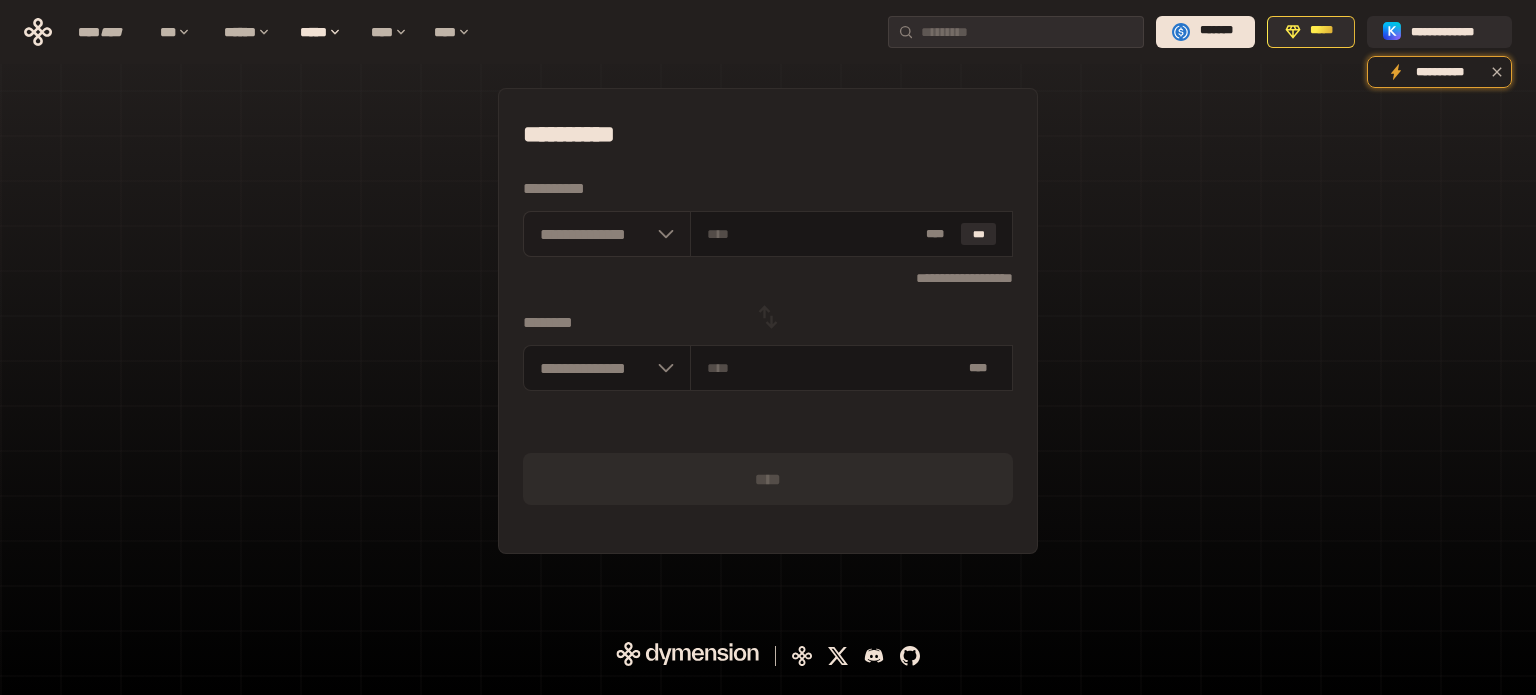 click on "**********" at bounding box center [607, 234] 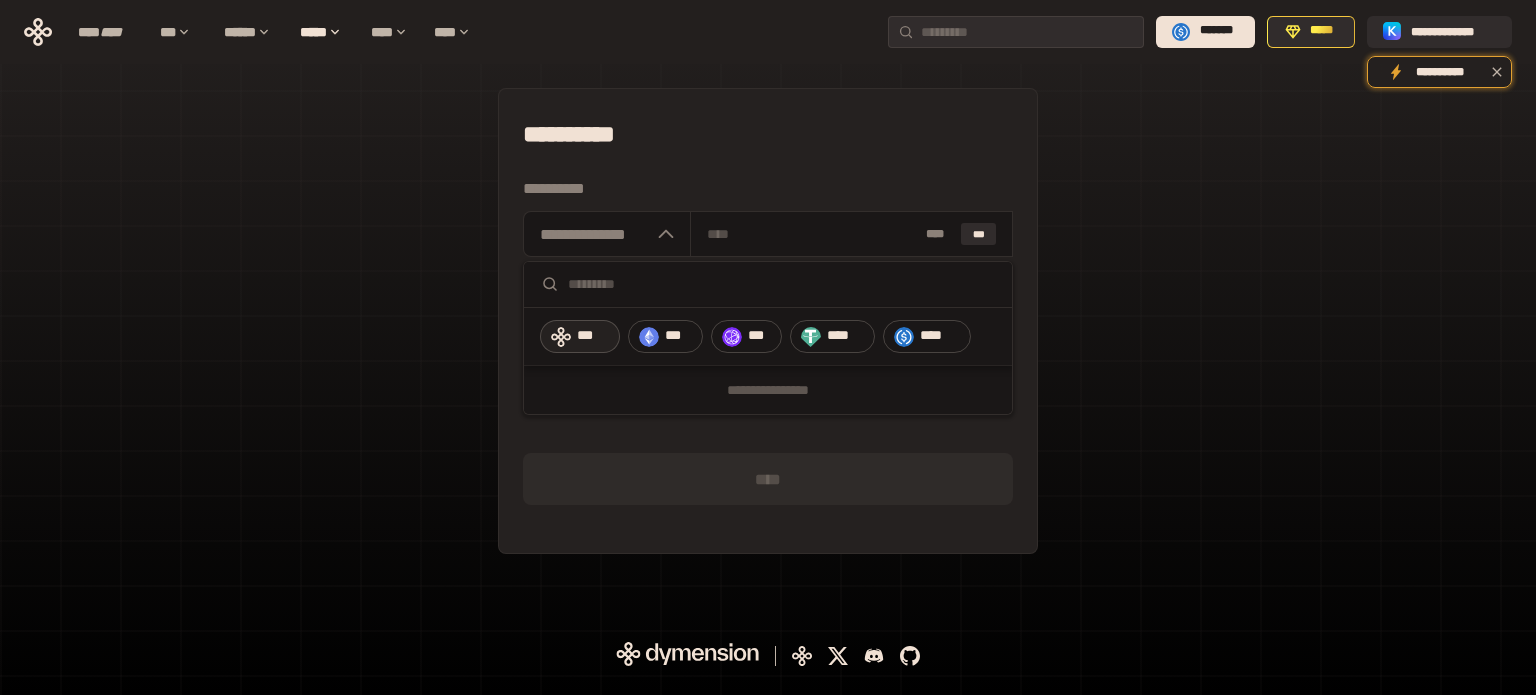 click on "***" at bounding box center [593, 336] 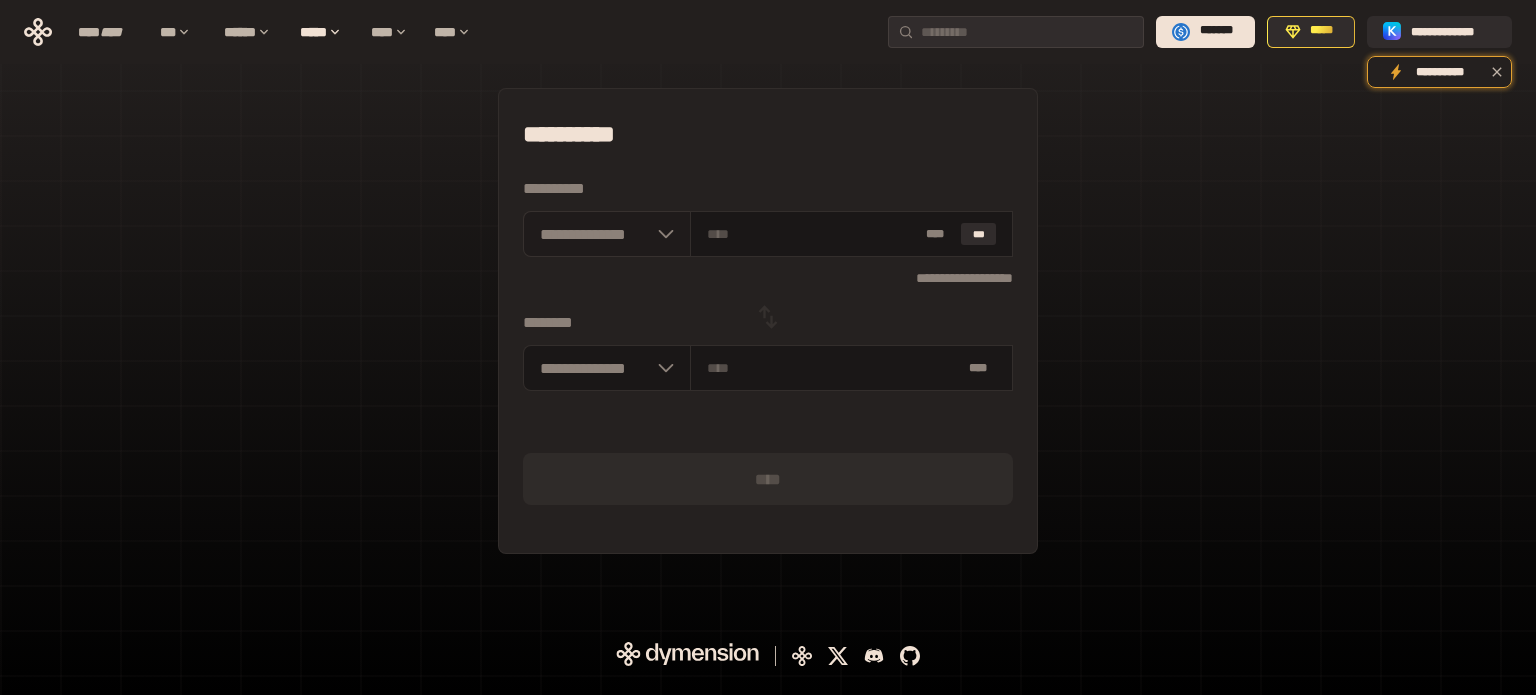 click 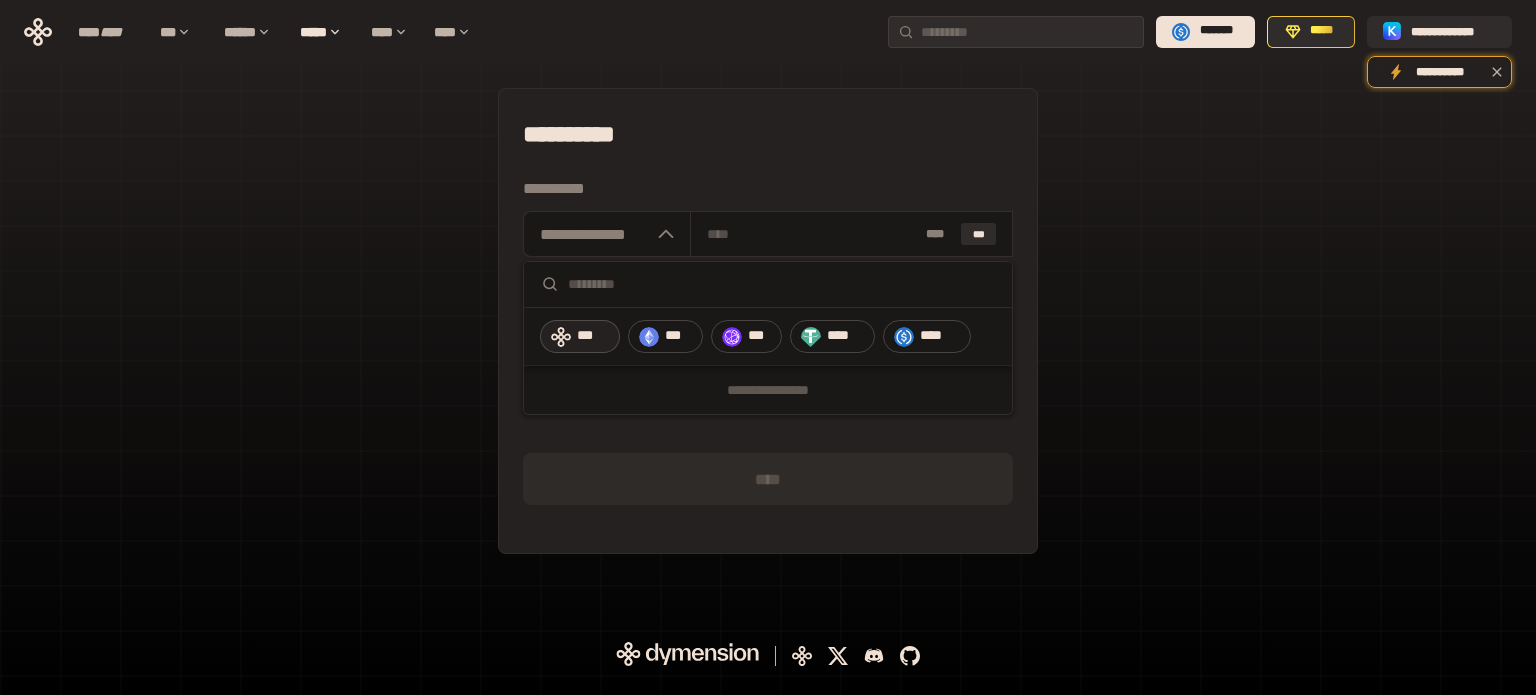 click on "***" at bounding box center (580, 337) 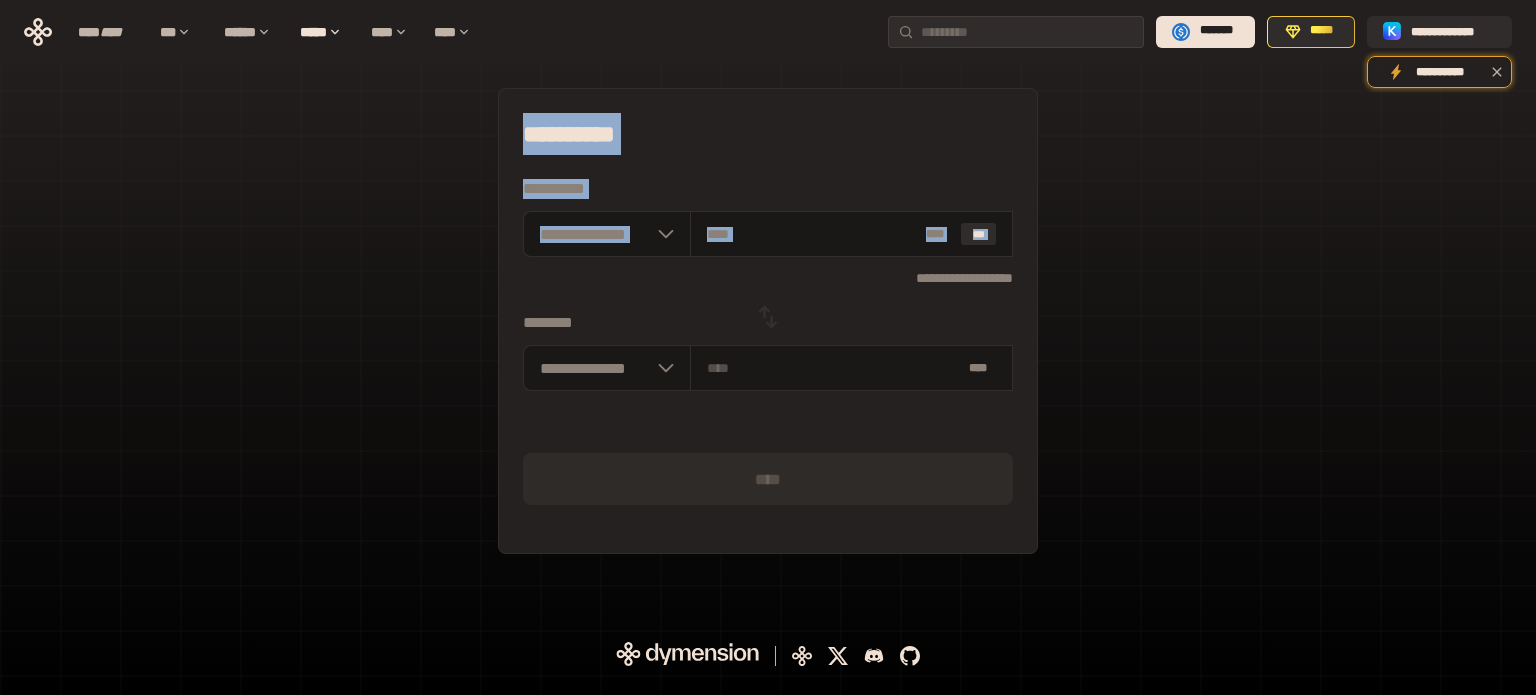 drag, startPoint x: 596, startPoint y: 263, endPoint x: 252, endPoint y: -33, distance: 453.81934 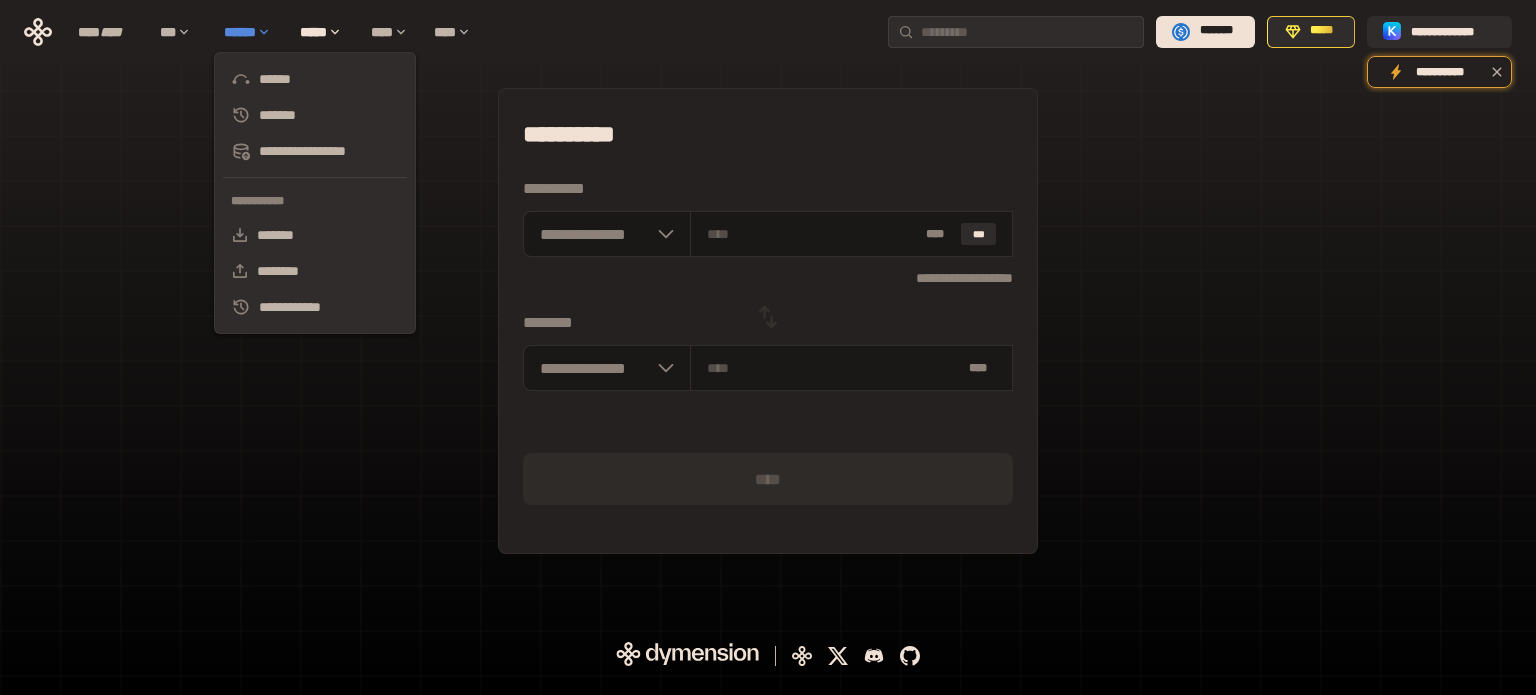 click on "**********" at bounding box center (315, 193) 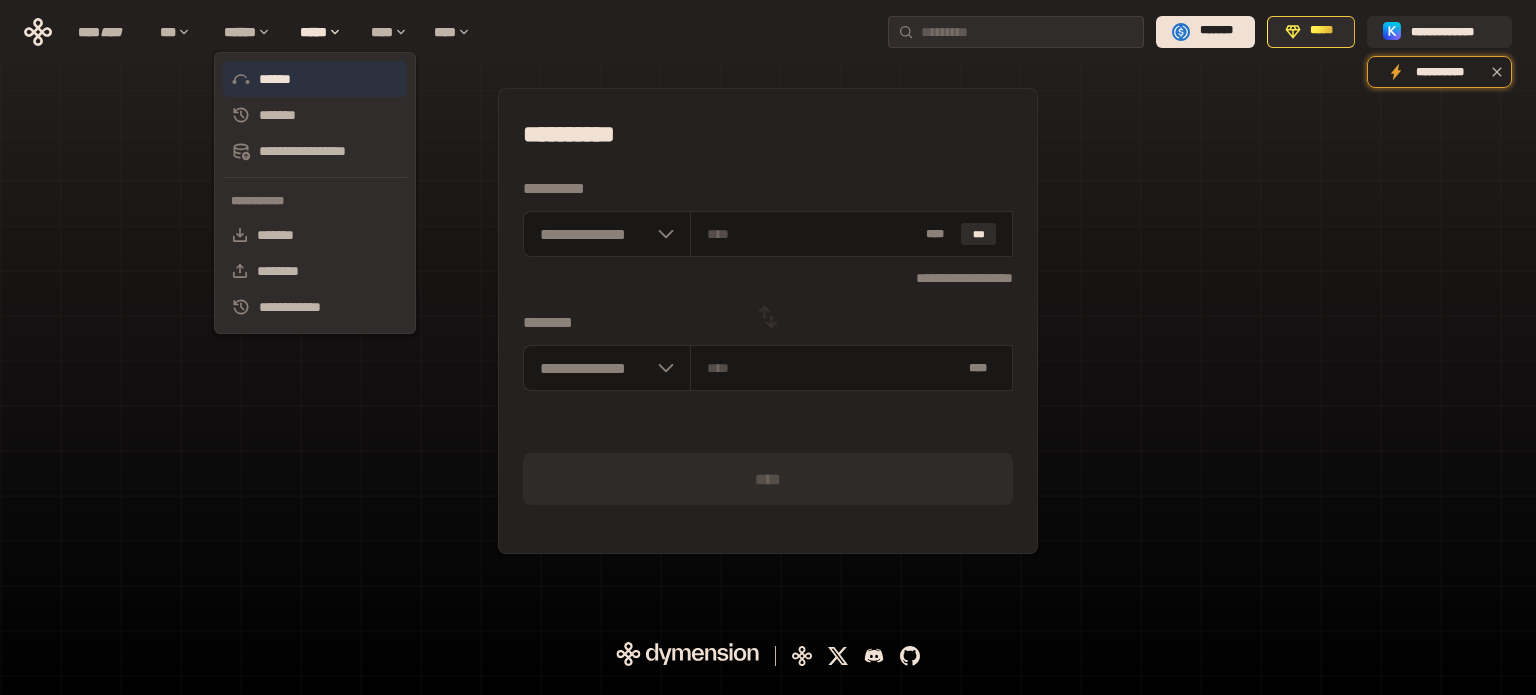 click on "******" at bounding box center (315, 79) 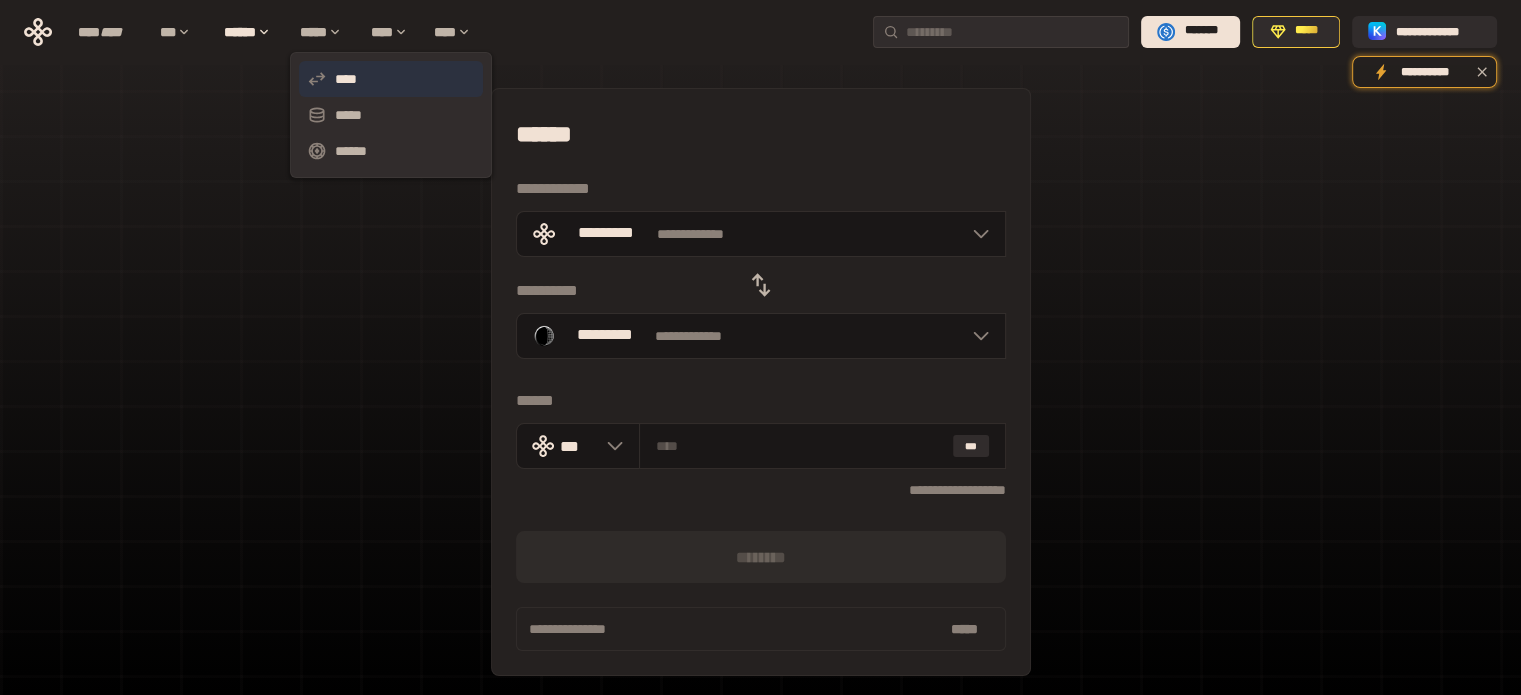 click on "****" at bounding box center (391, 79) 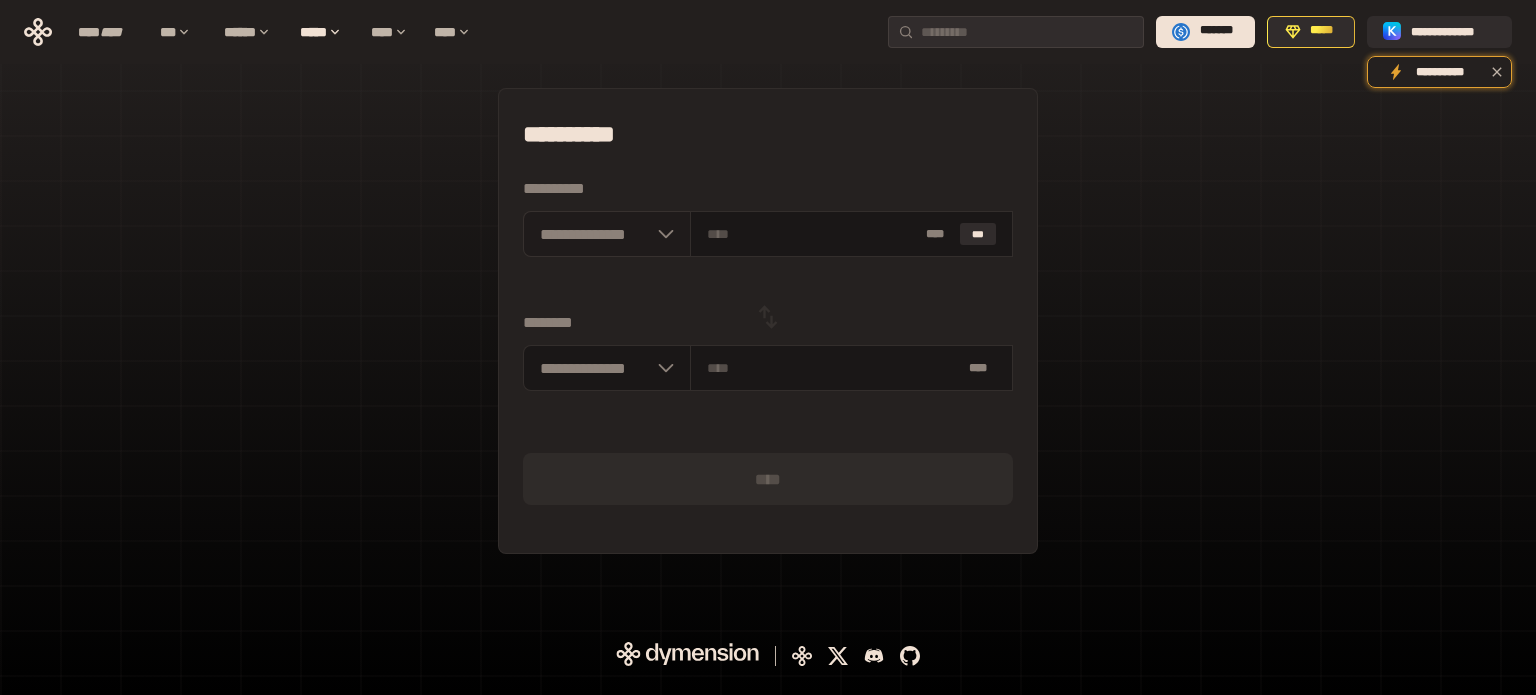 click on "**********" at bounding box center (607, 234) 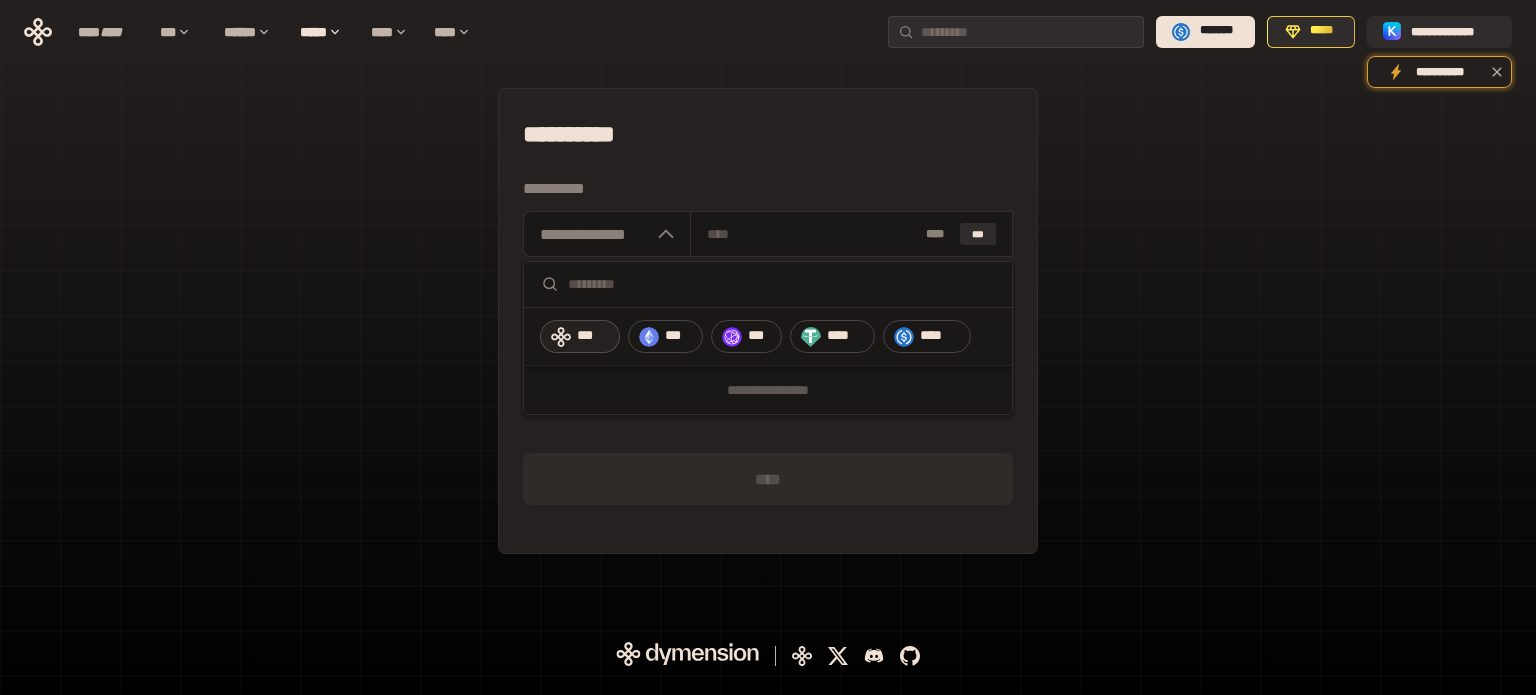 click on "***" at bounding box center (580, 337) 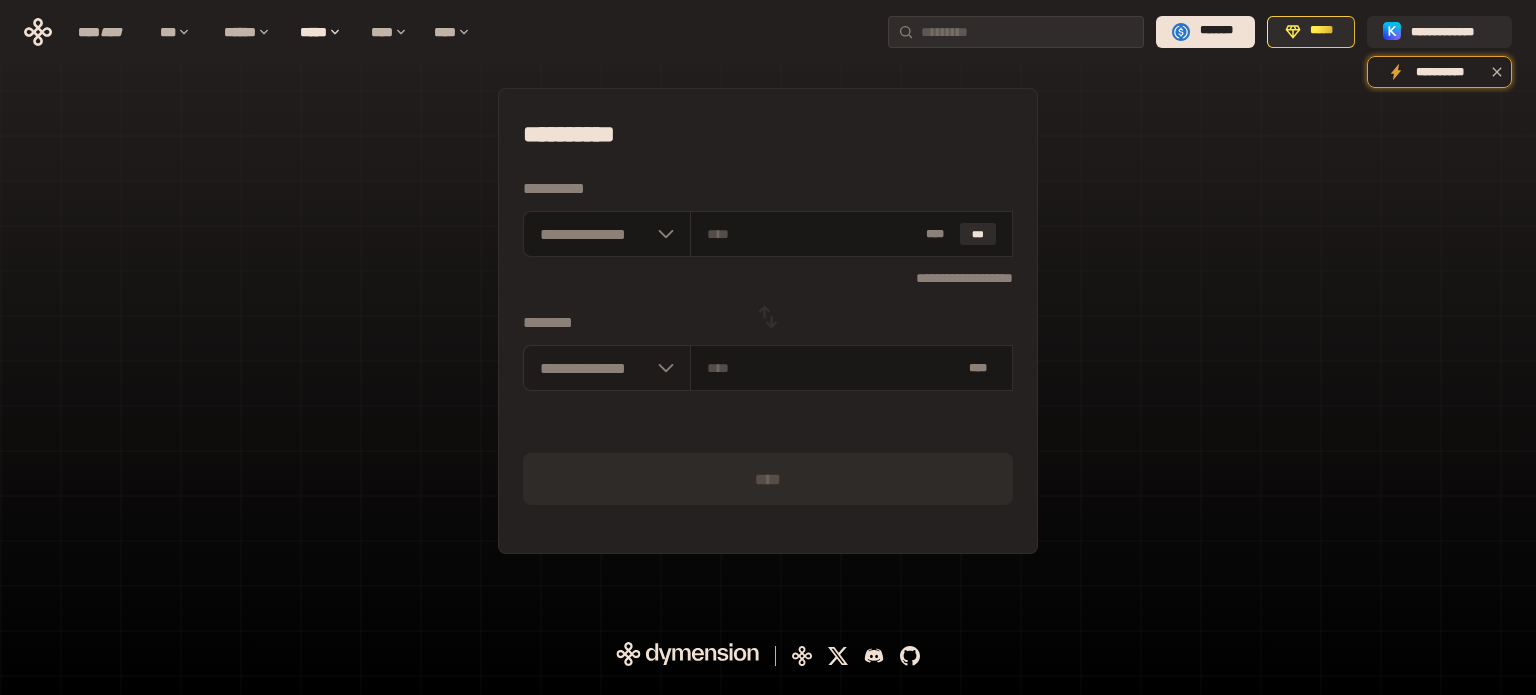 click on "**********" at bounding box center [607, 368] 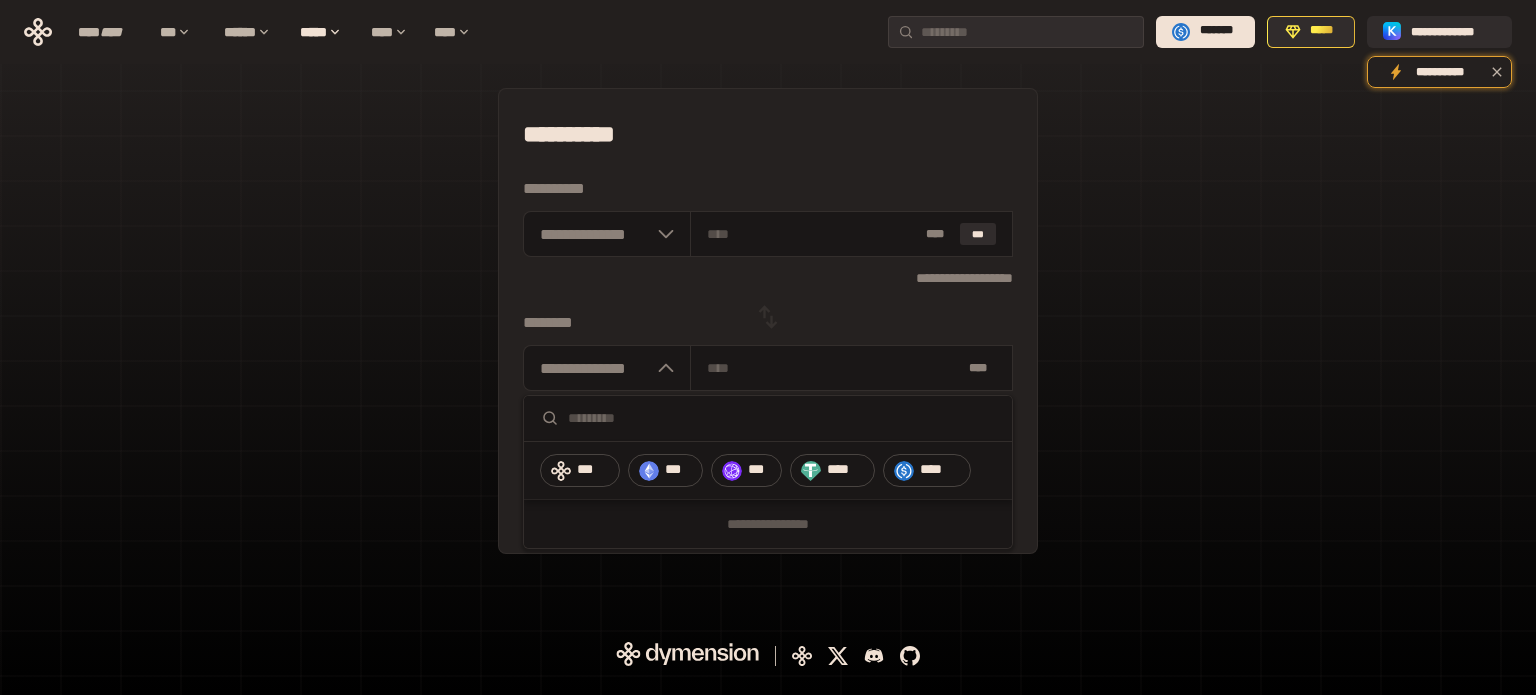 click on "***   ***   ***   ****   ****" at bounding box center (769, 471) 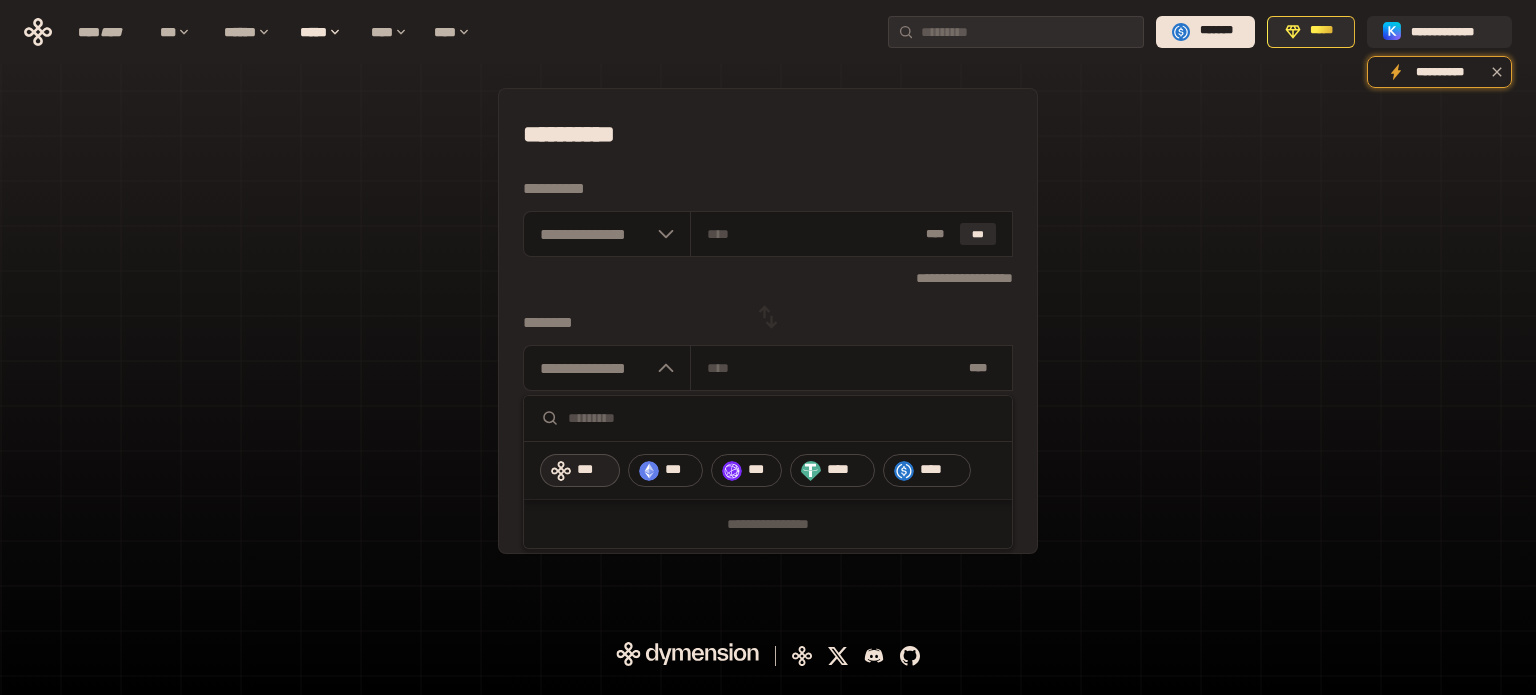click on "***" at bounding box center (580, 471) 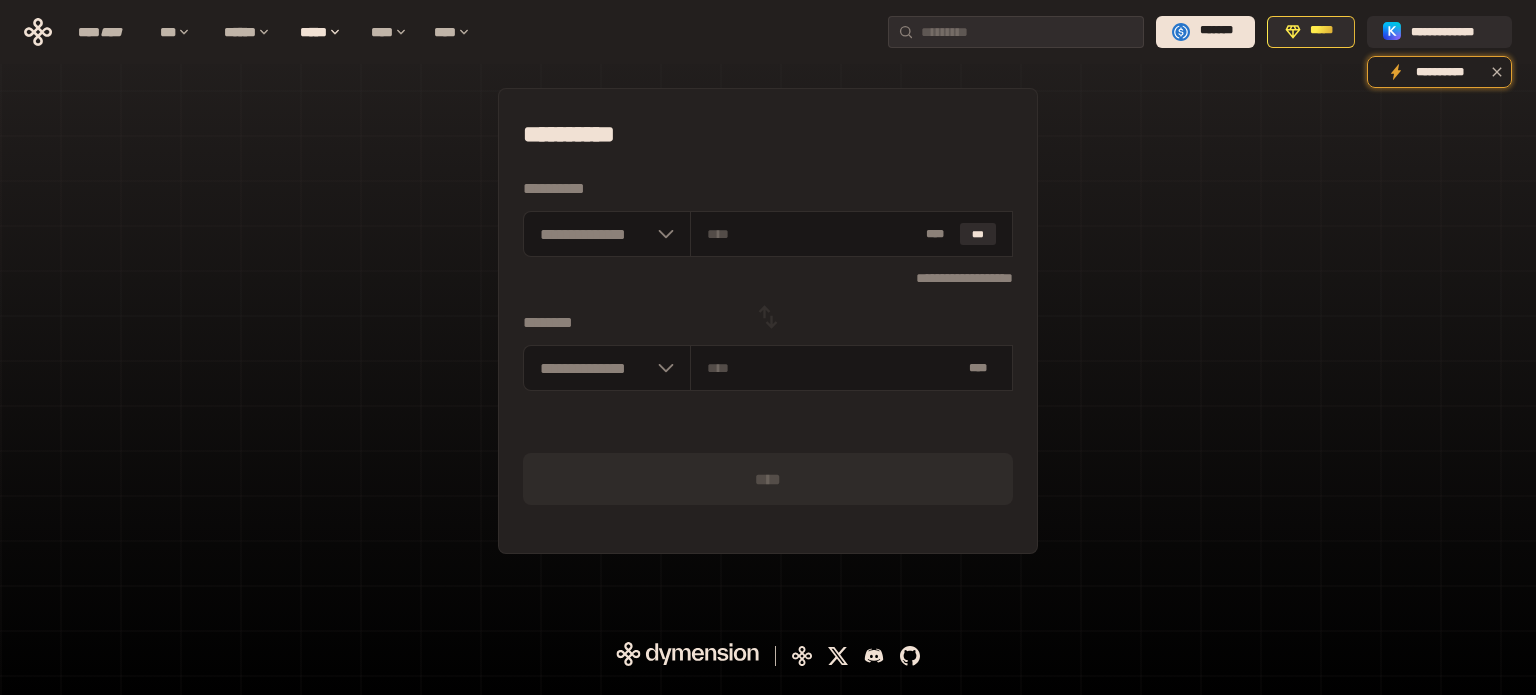 click on "**********" at bounding box center [768, 331] 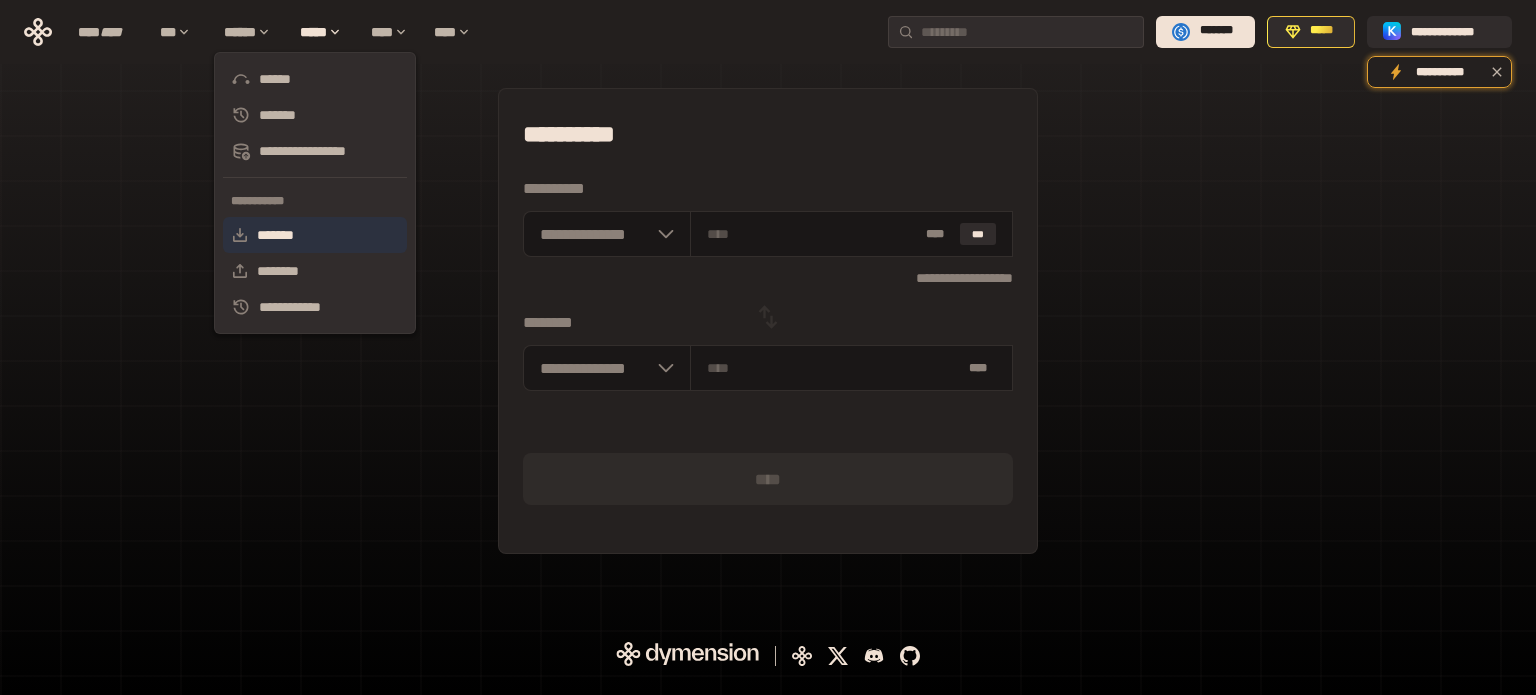 click on "*******" at bounding box center (315, 235) 